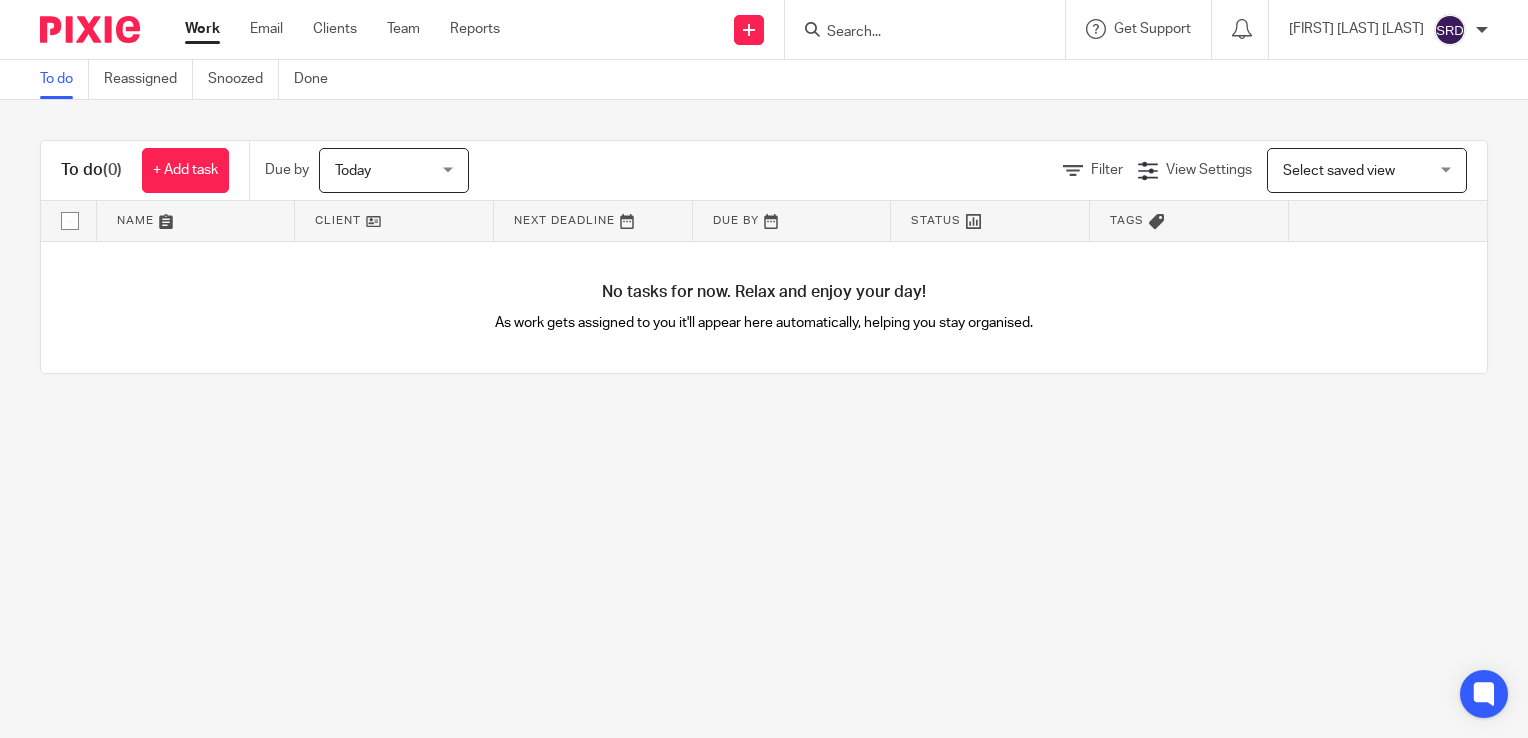 scroll, scrollTop: 0, scrollLeft: 0, axis: both 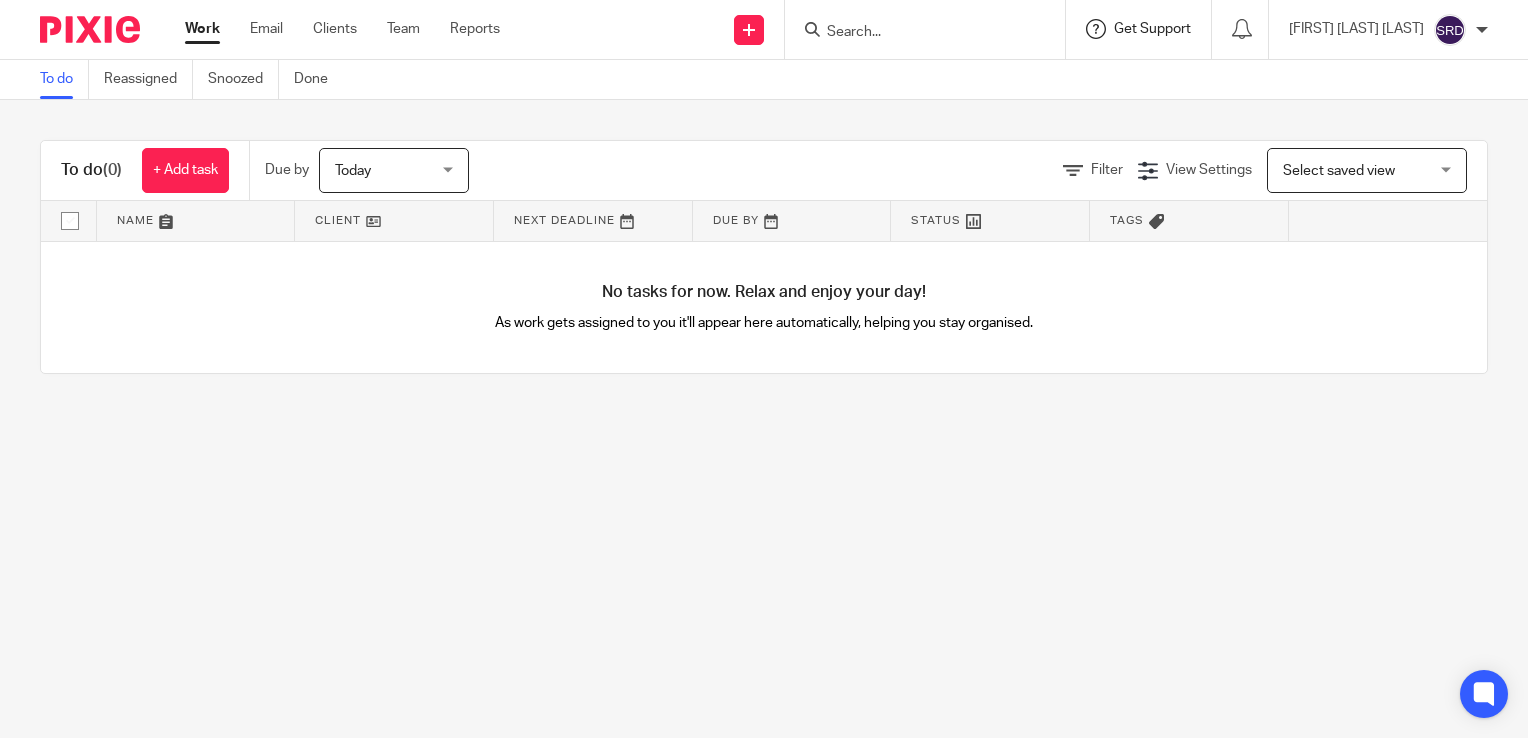 click on "Get Support" at bounding box center (1152, 29) 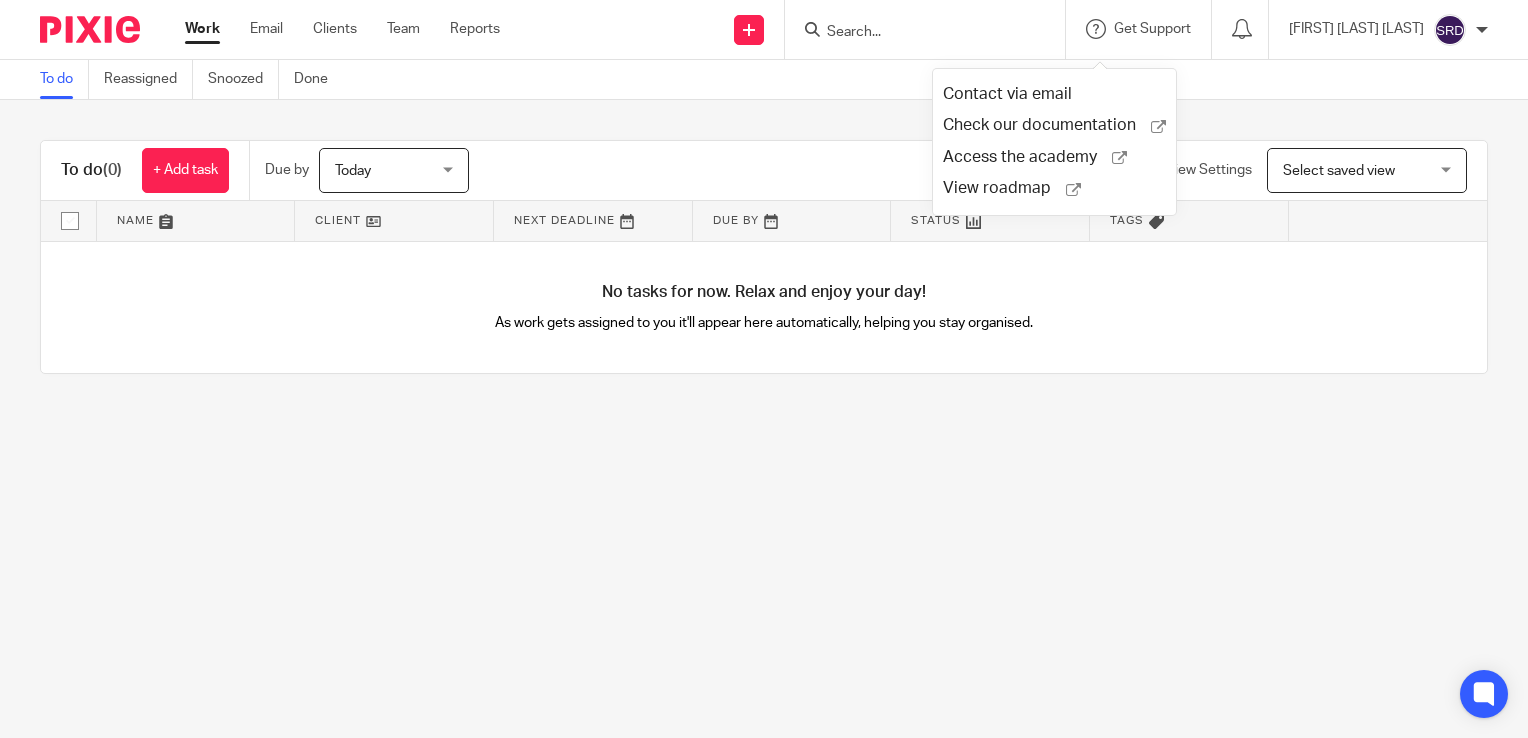 click on "To do
Reassigned
Snoozed
Done
To do
(0)
+ Add task
Due by
Today
Today
Today
Tomorrow
This week
Next week
This month
Next month
All
today     Filter     View Settings   View Settings       Manage saved views
Select saved view
Select saved view
Select saved view
Name     Client     Next Deadline     Due By     Status   Tags
No client selected
No client selected
No client selected
4 All Adapted Furniture, LLC
Alife (Apex Hospitality Group LLC)" at bounding box center [764, 369] 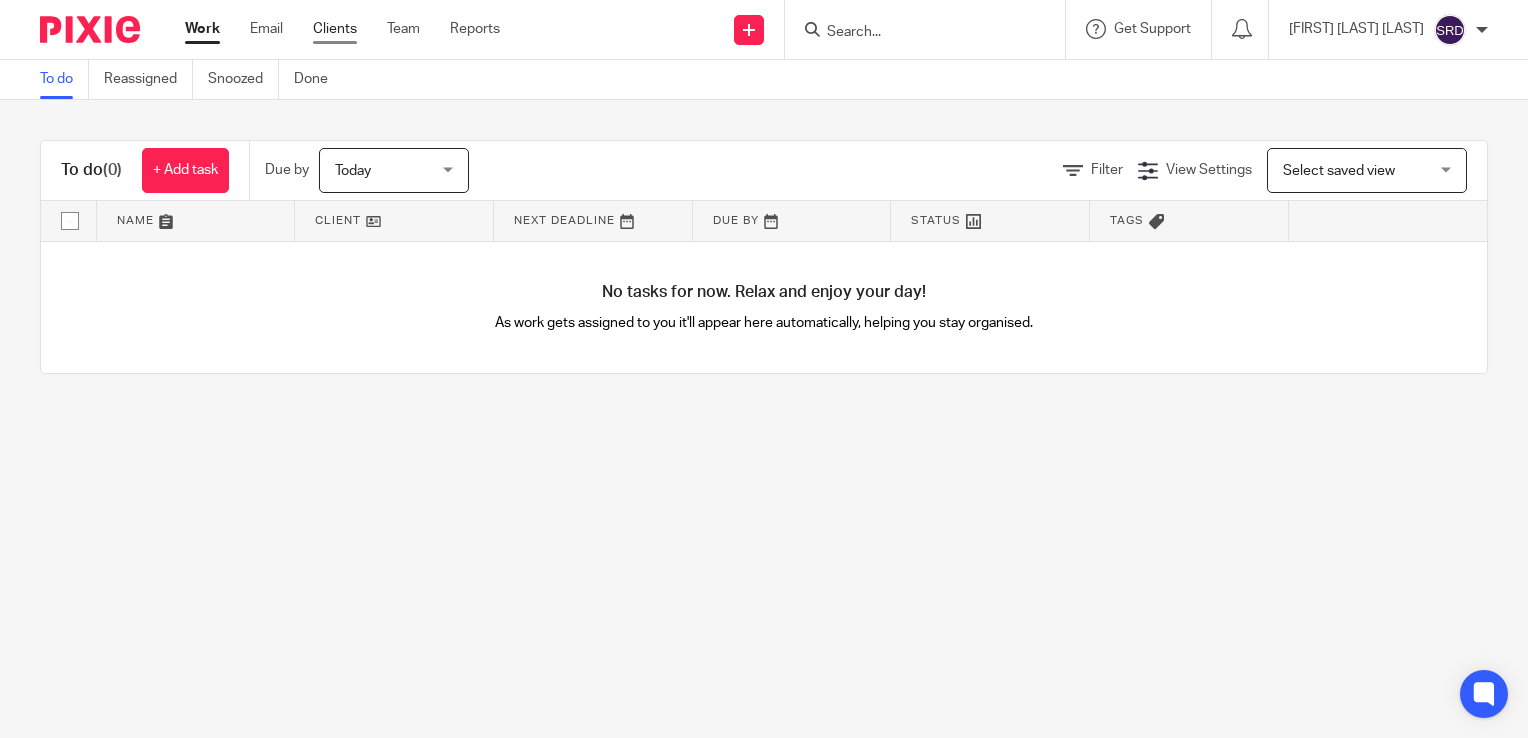 click on "Clients" at bounding box center (335, 29) 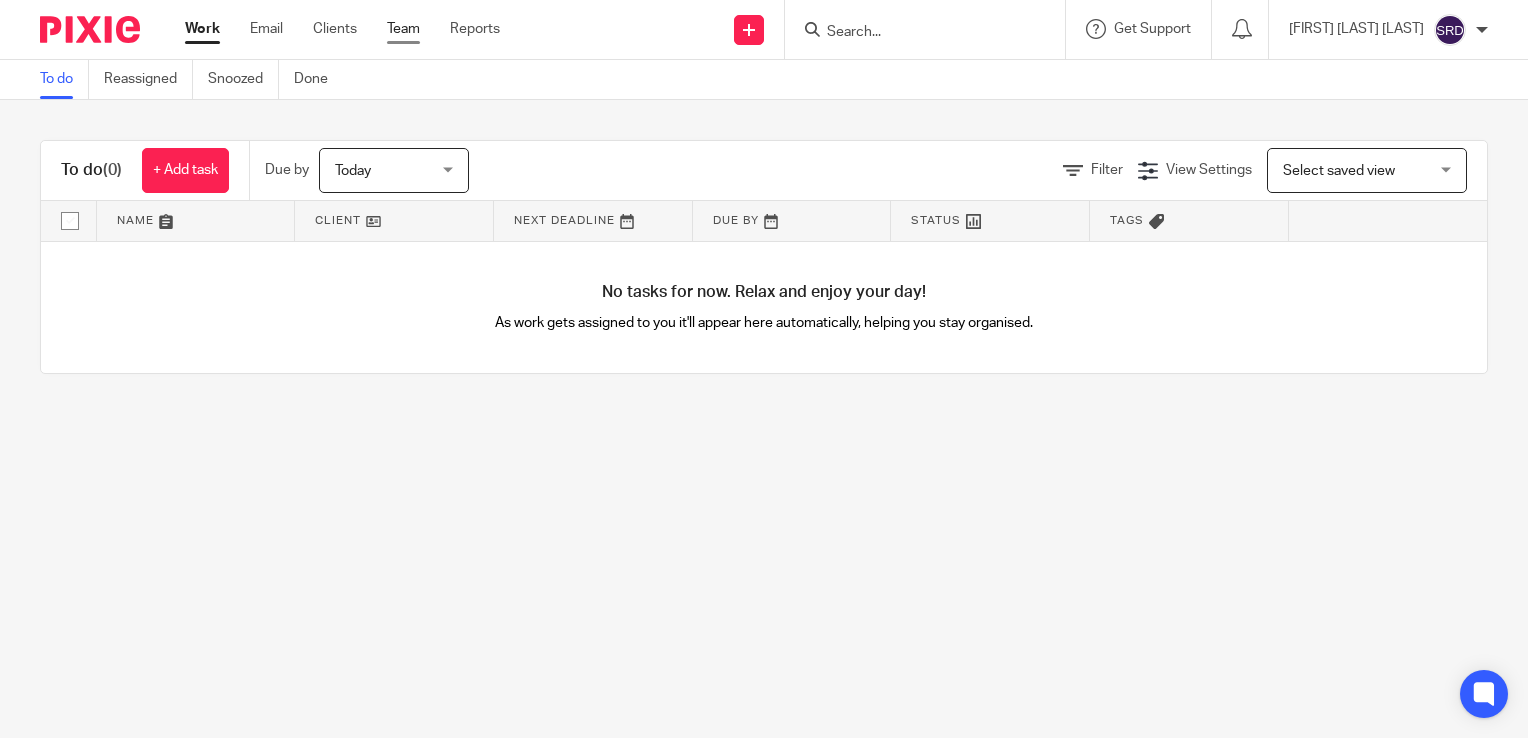 click on "Team" at bounding box center [403, 29] 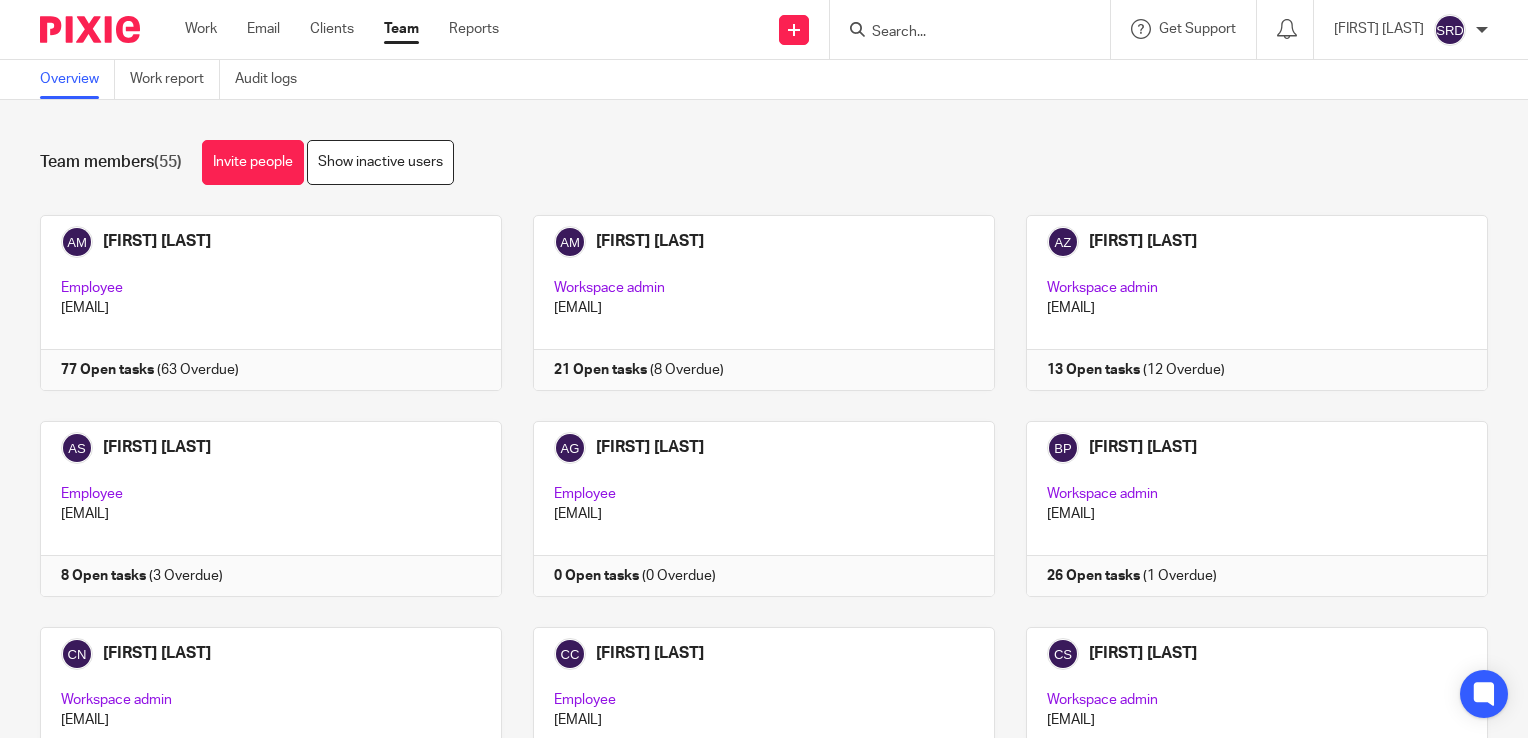scroll, scrollTop: 0, scrollLeft: 0, axis: both 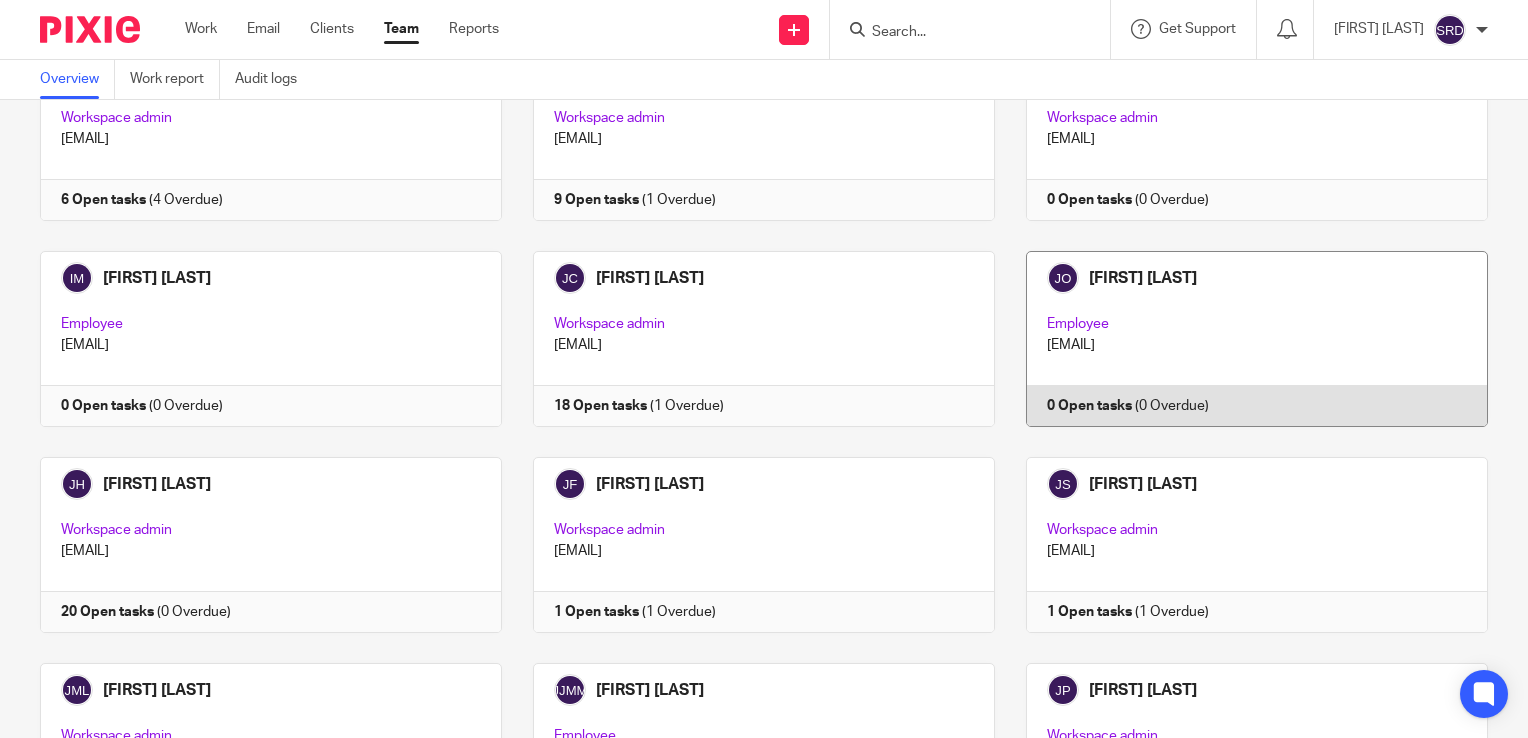 click at bounding box center [1241, 339] 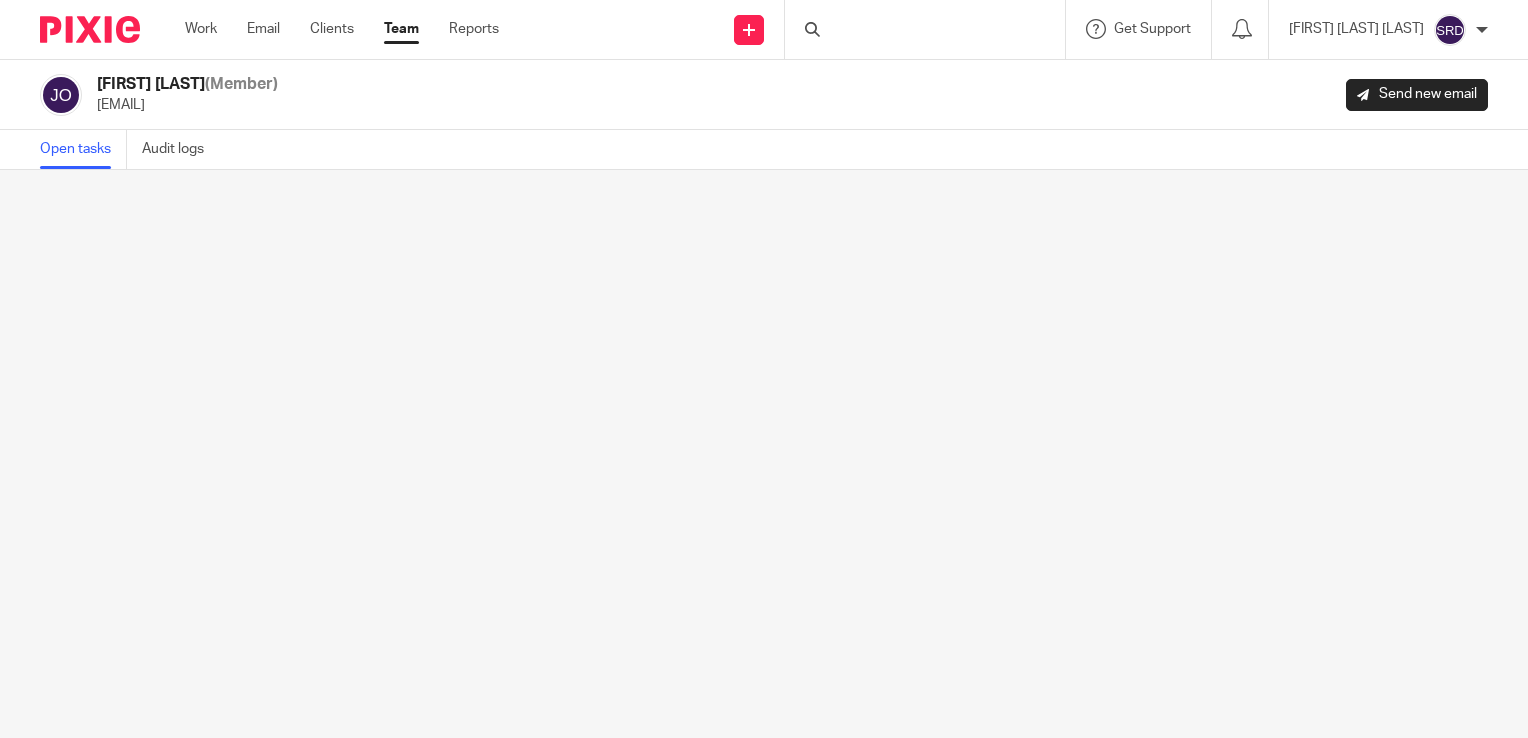 scroll, scrollTop: 0, scrollLeft: 0, axis: both 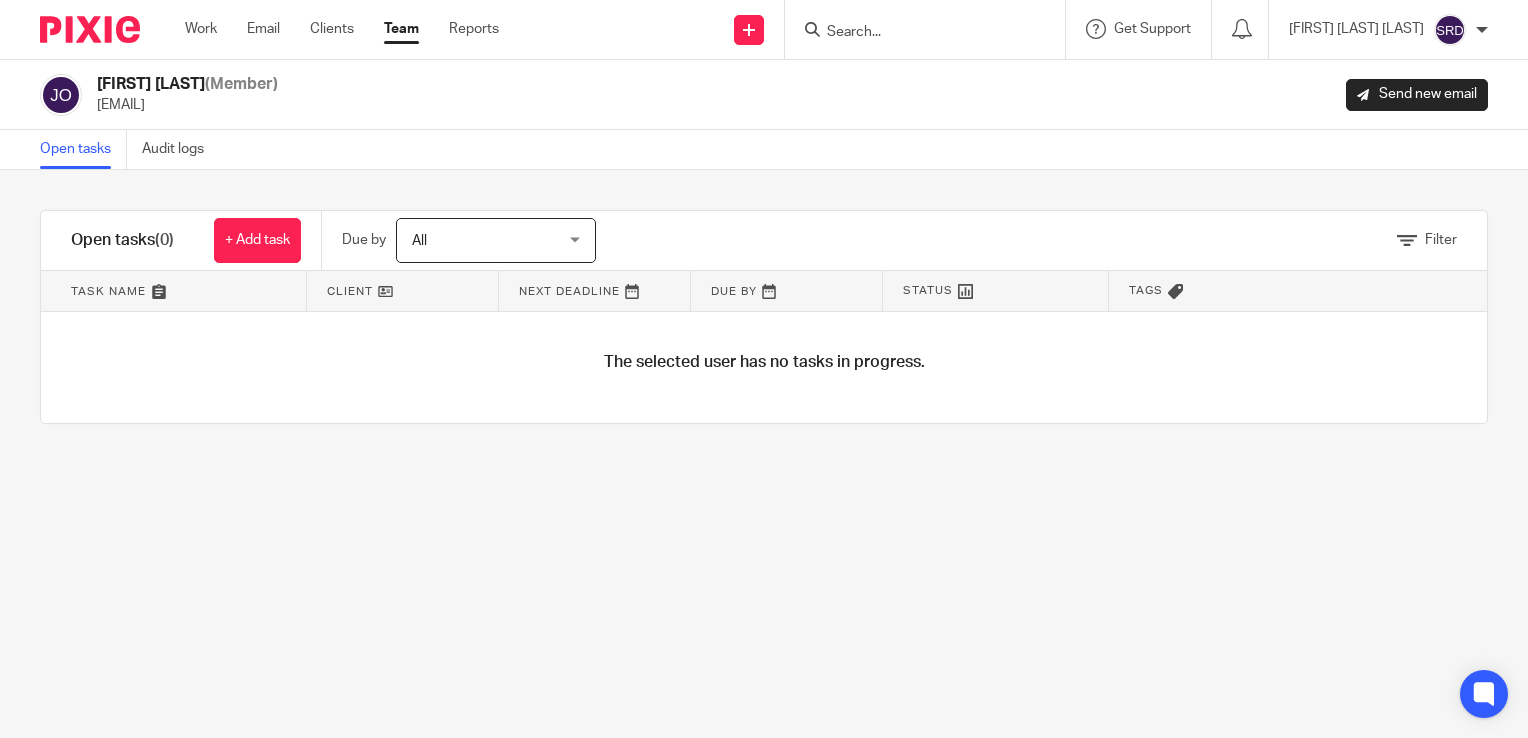drag, startPoint x: 96, startPoint y: 86, endPoint x: 201, endPoint y: 86, distance: 105 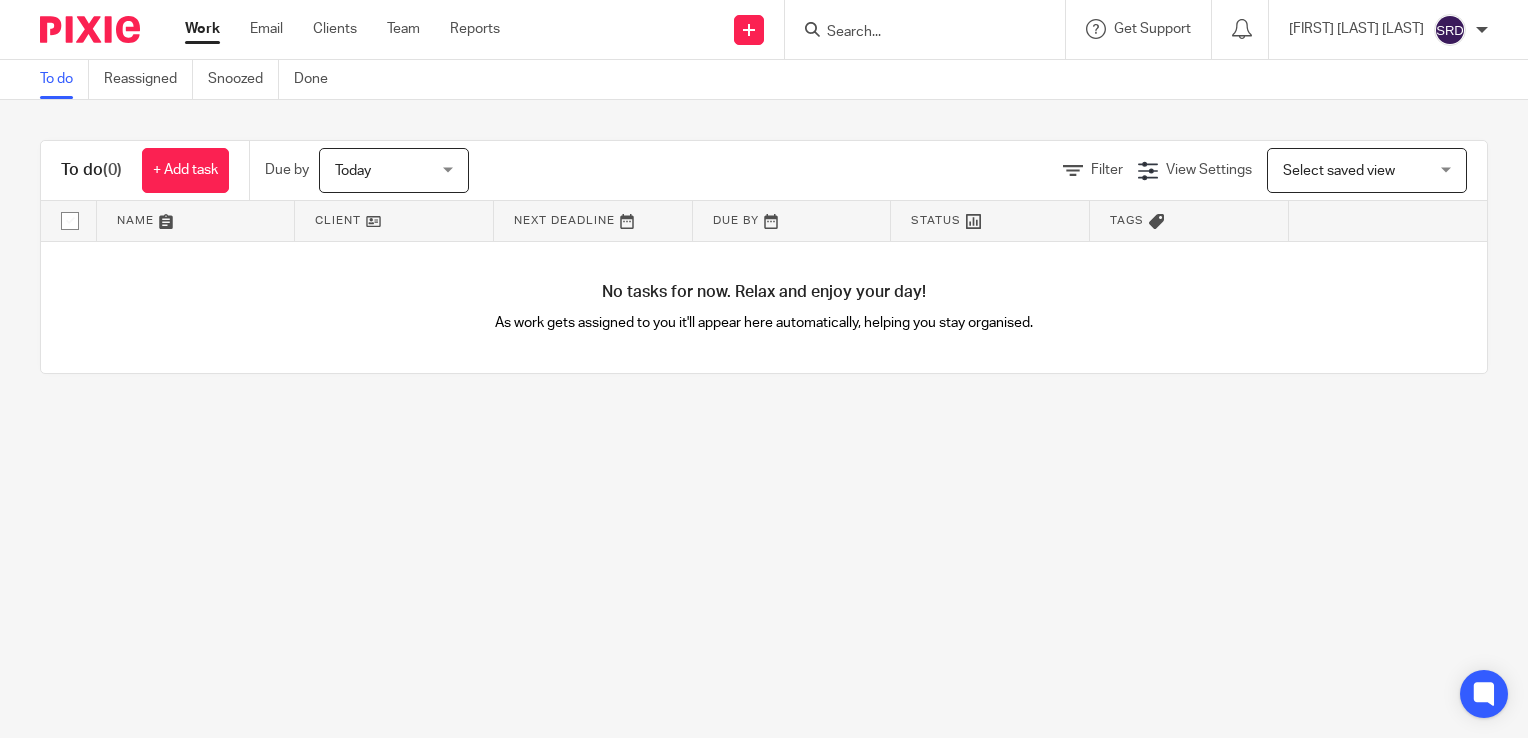scroll, scrollTop: 0, scrollLeft: 0, axis: both 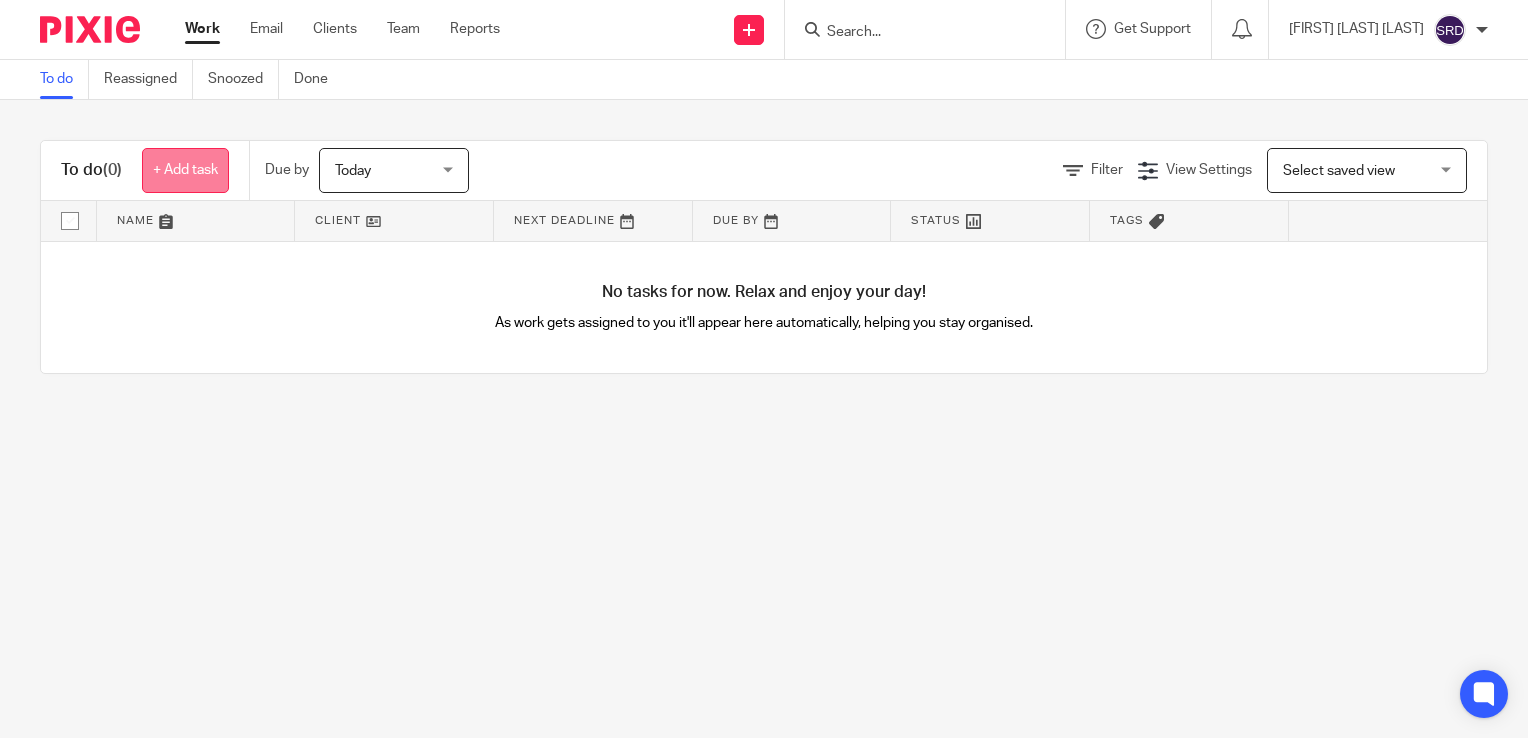 click on "+ Add task" at bounding box center [185, 170] 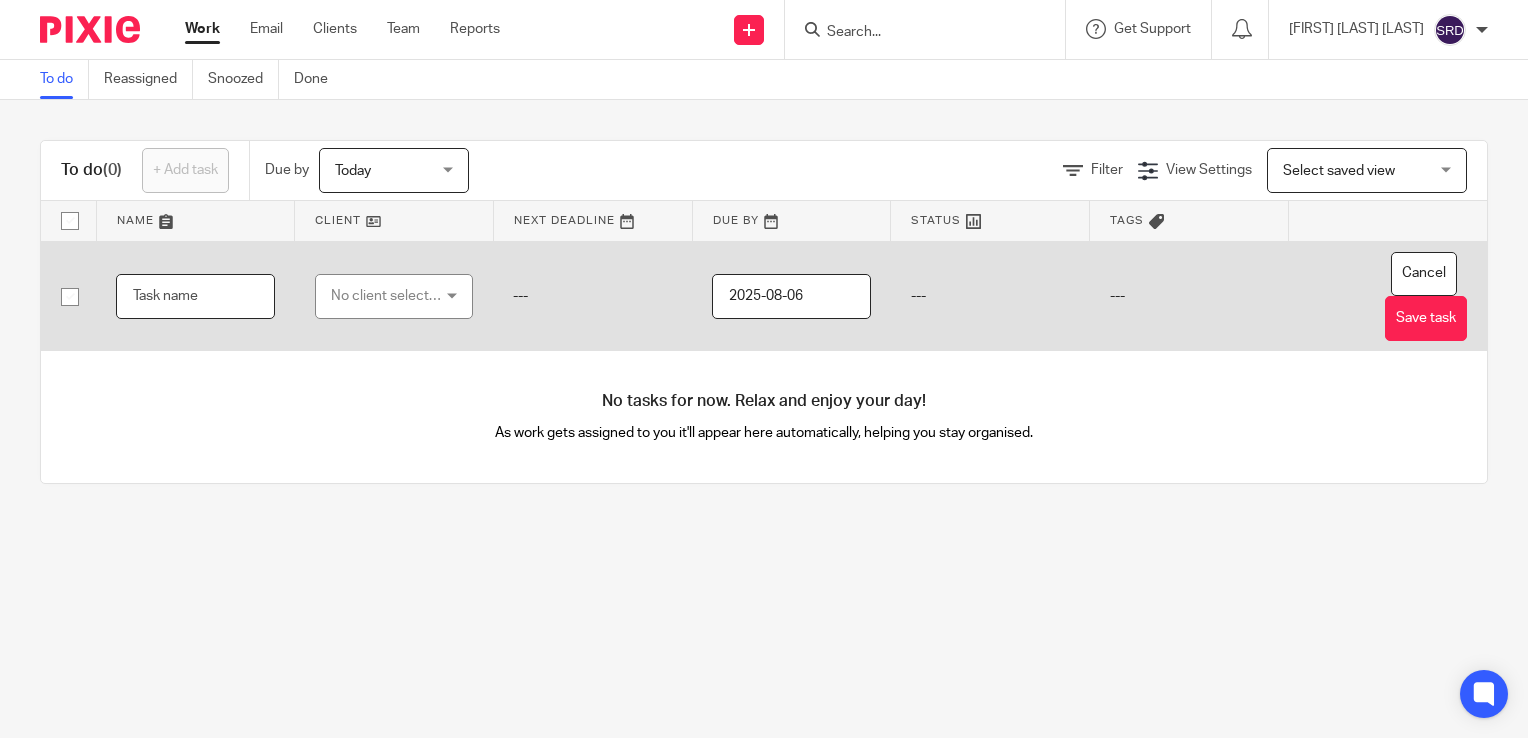 paste on "•	Call with Jody" 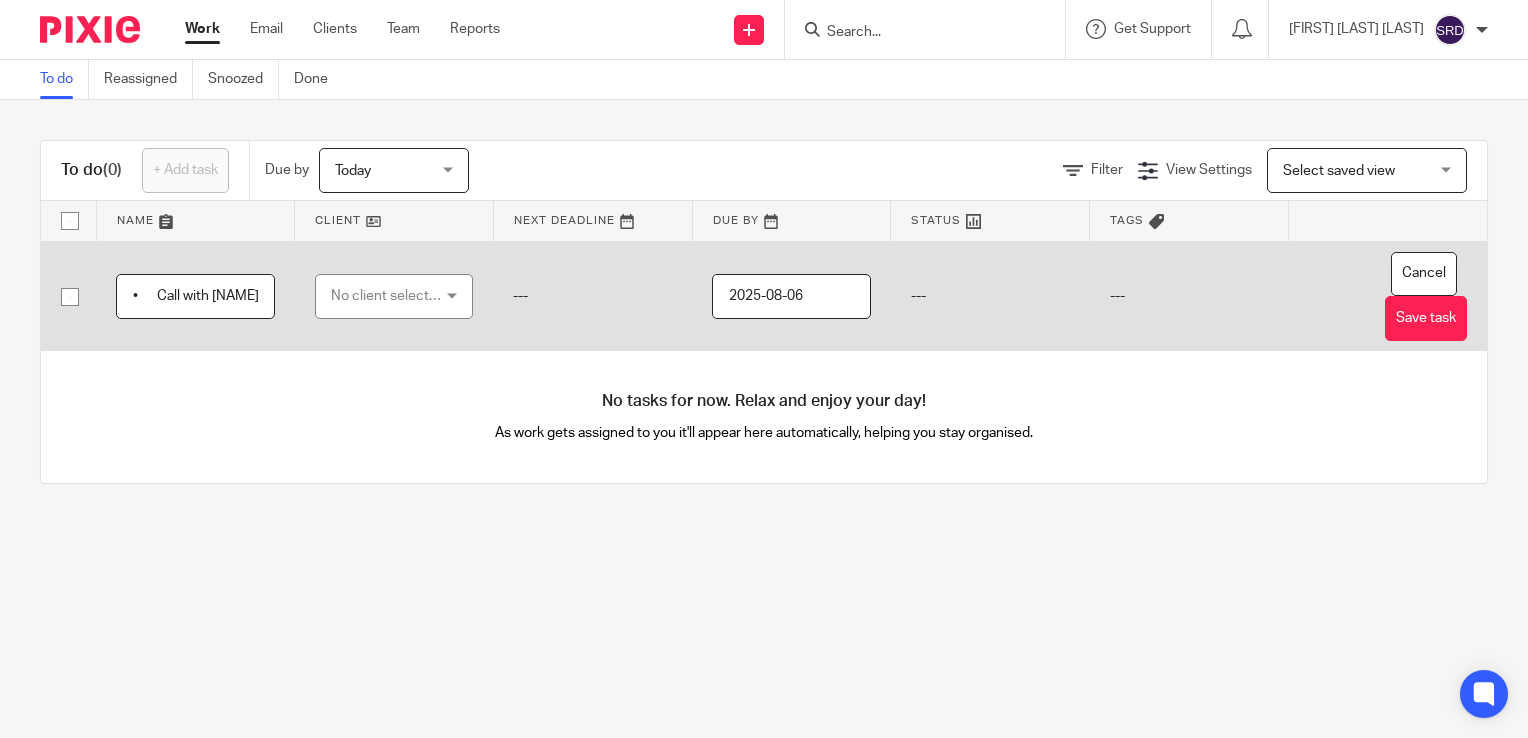 click on "•	Call with Jody" at bounding box center (195, 296) 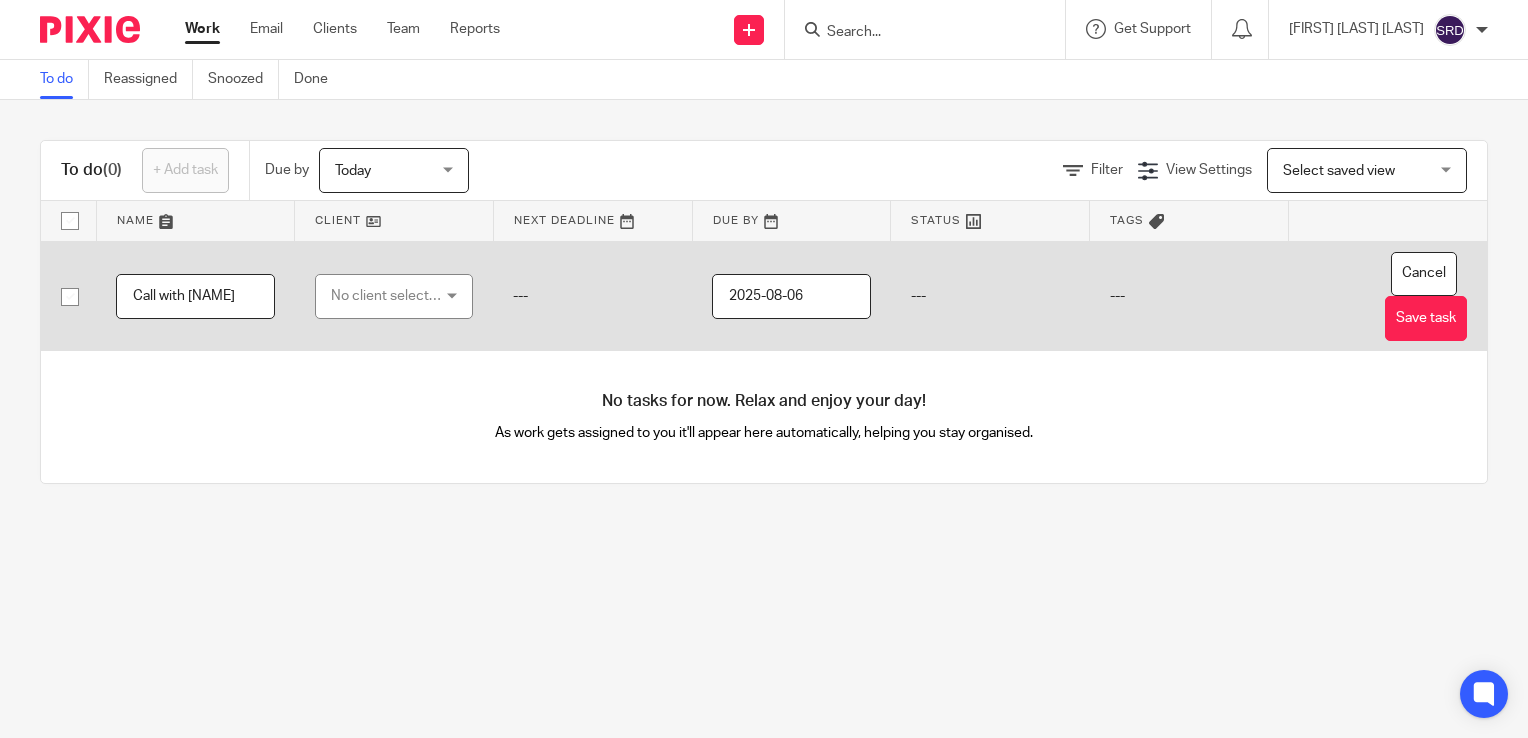 click on "Call with Jody" at bounding box center (195, 296) 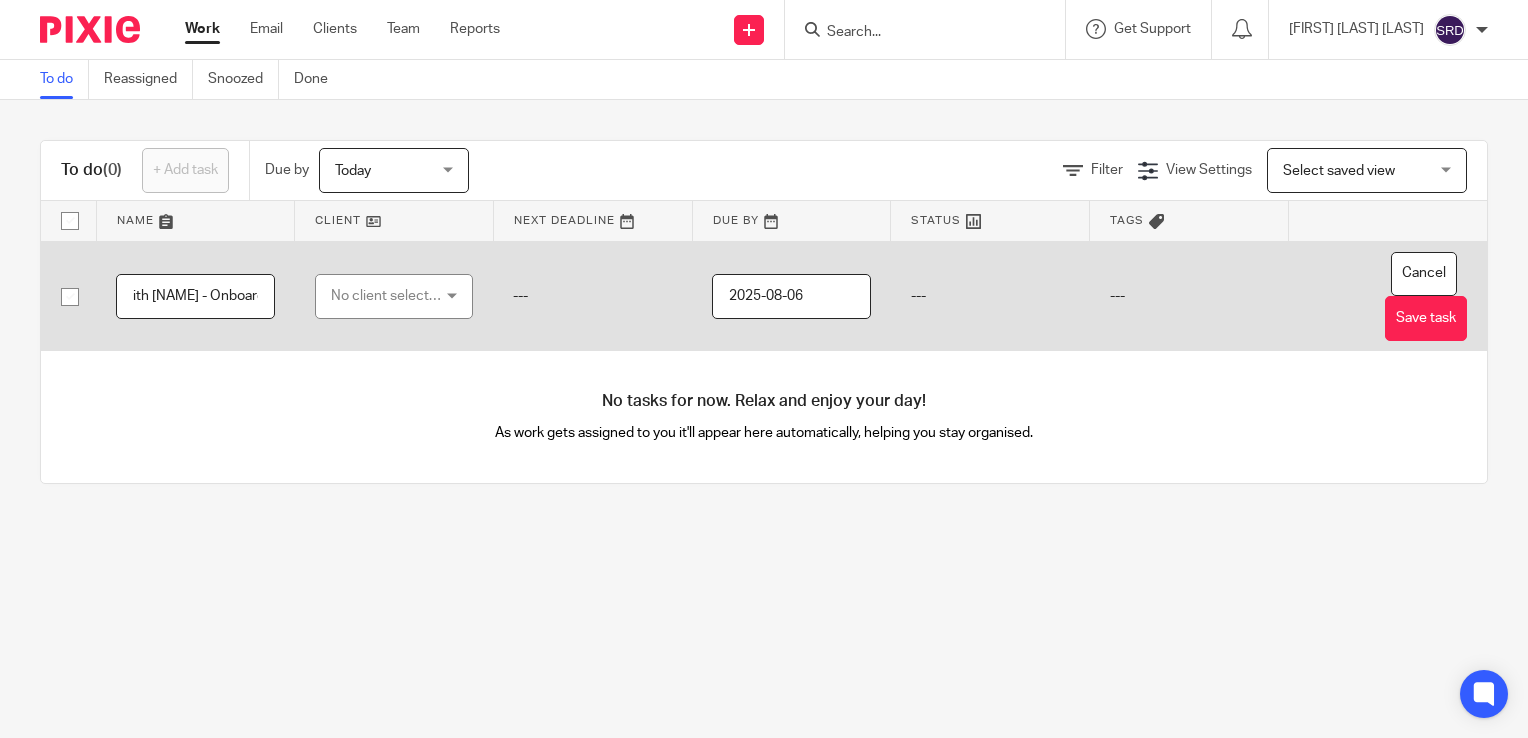 scroll, scrollTop: 0, scrollLeft: 52, axis: horizontal 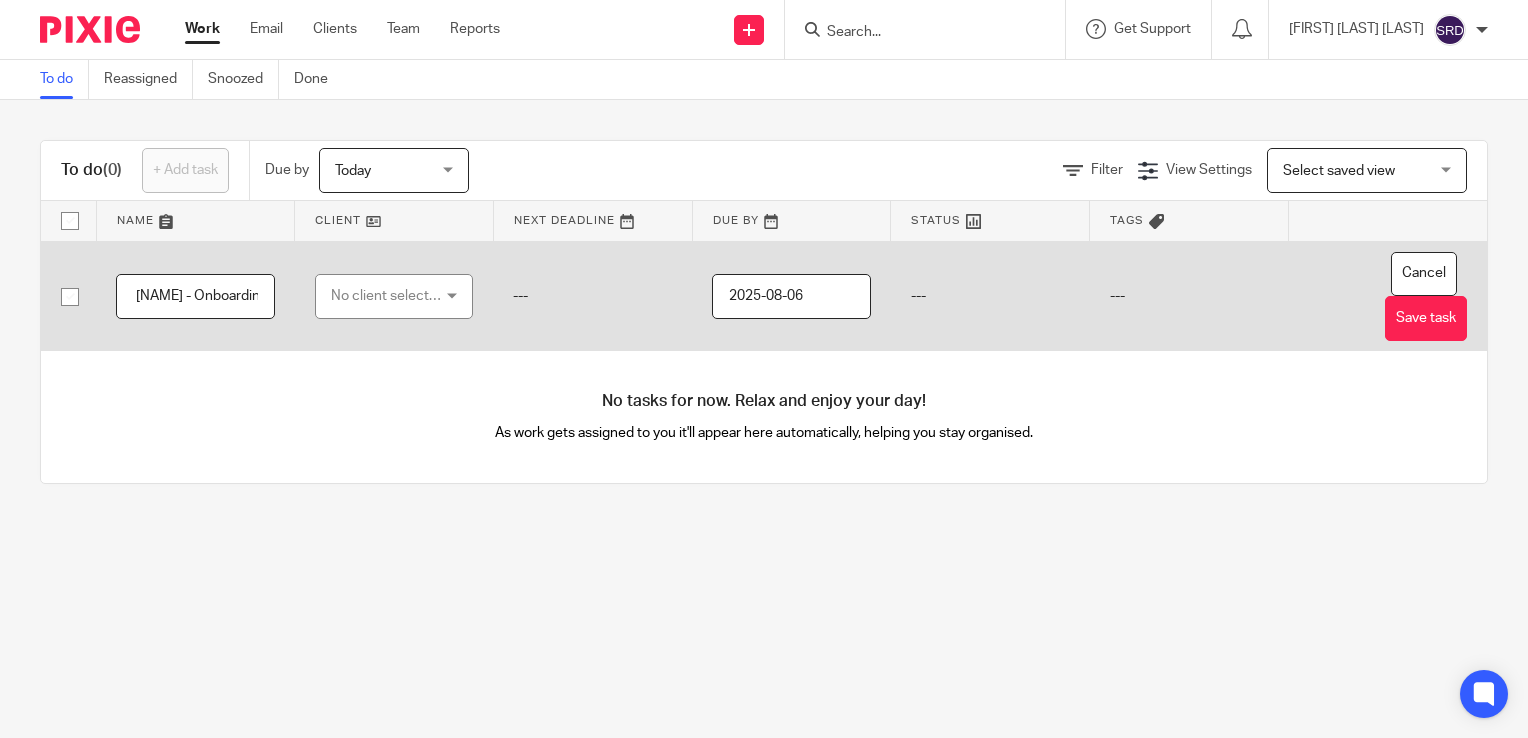 type on "Call with Jody - Onboarding" 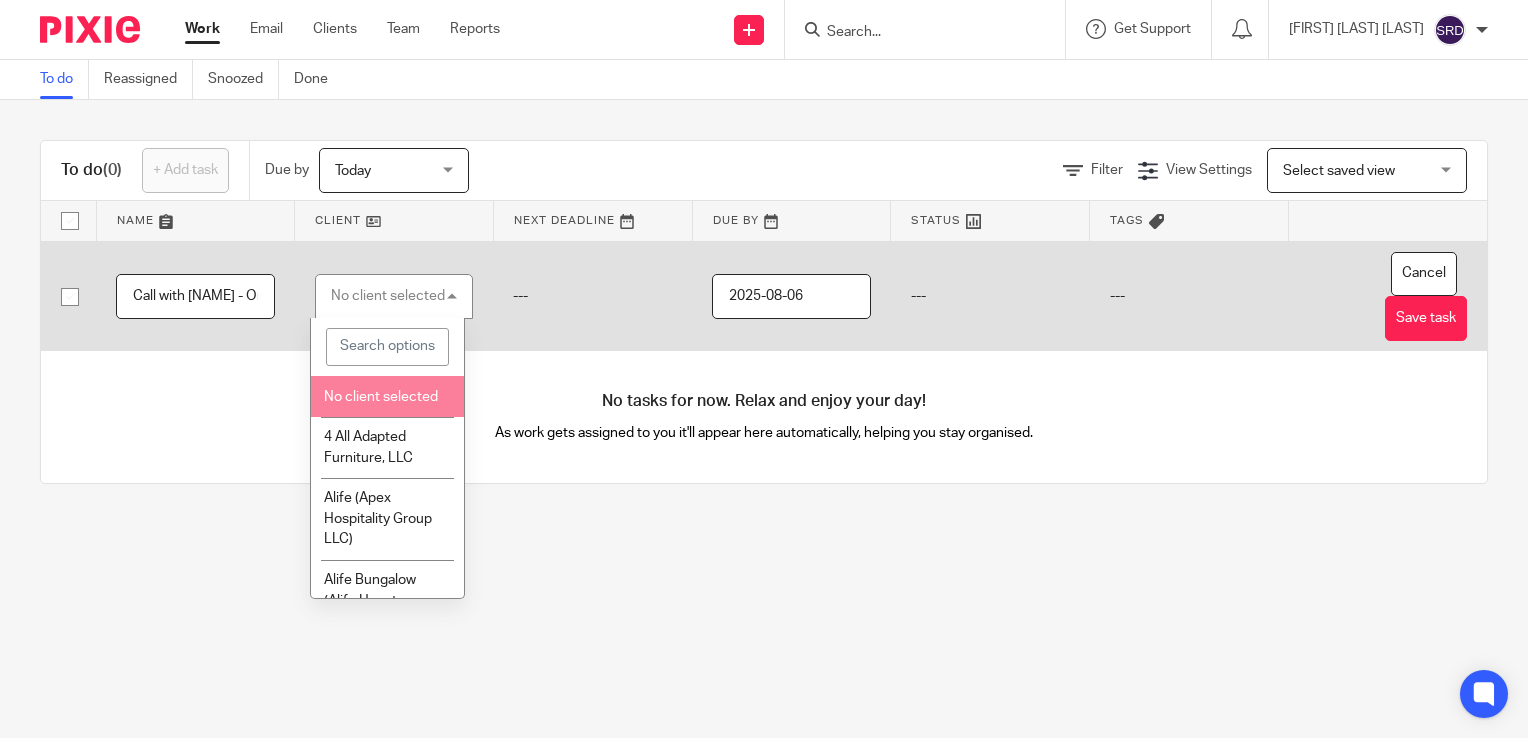 click on "No client selected" at bounding box center [381, 397] 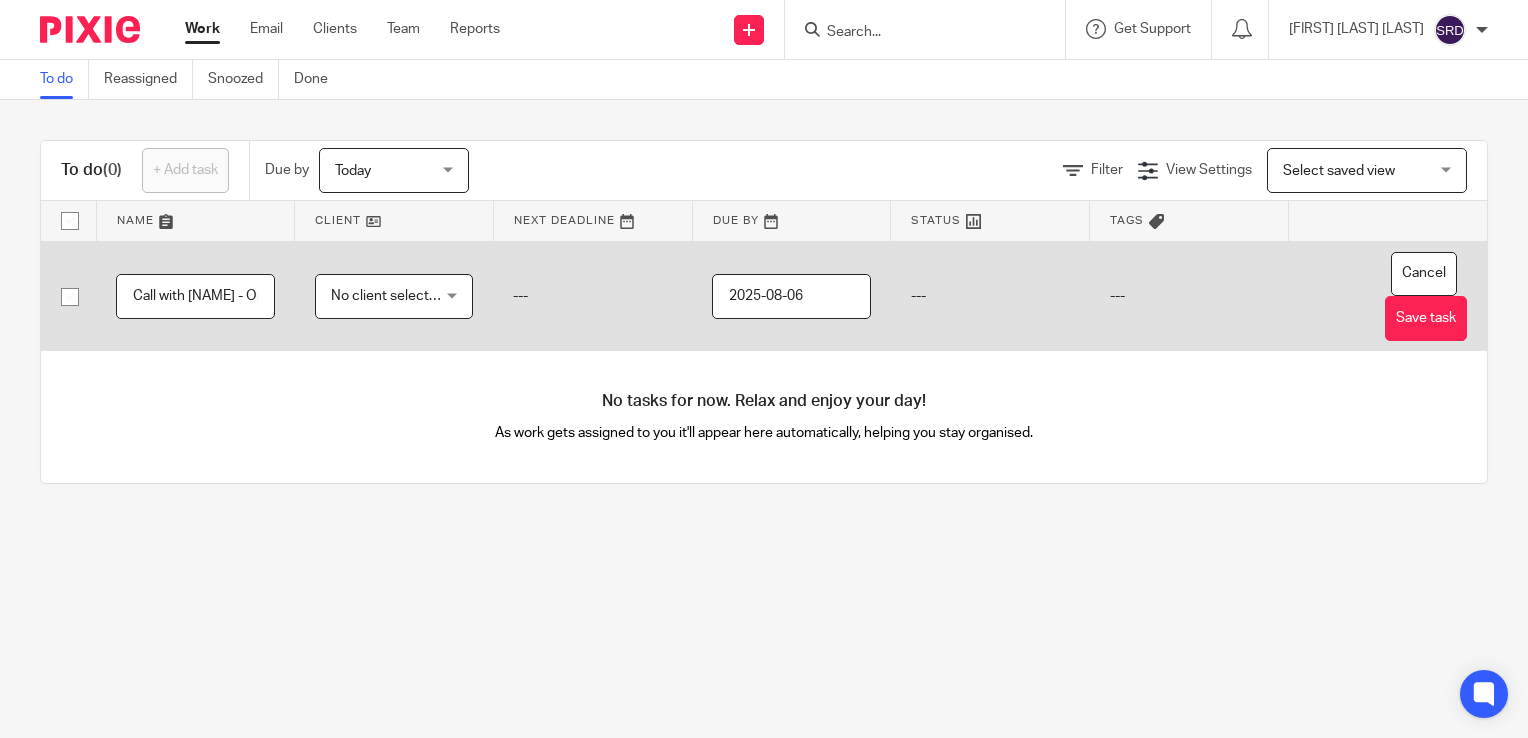 click on "2025-08-06" at bounding box center (791, 296) 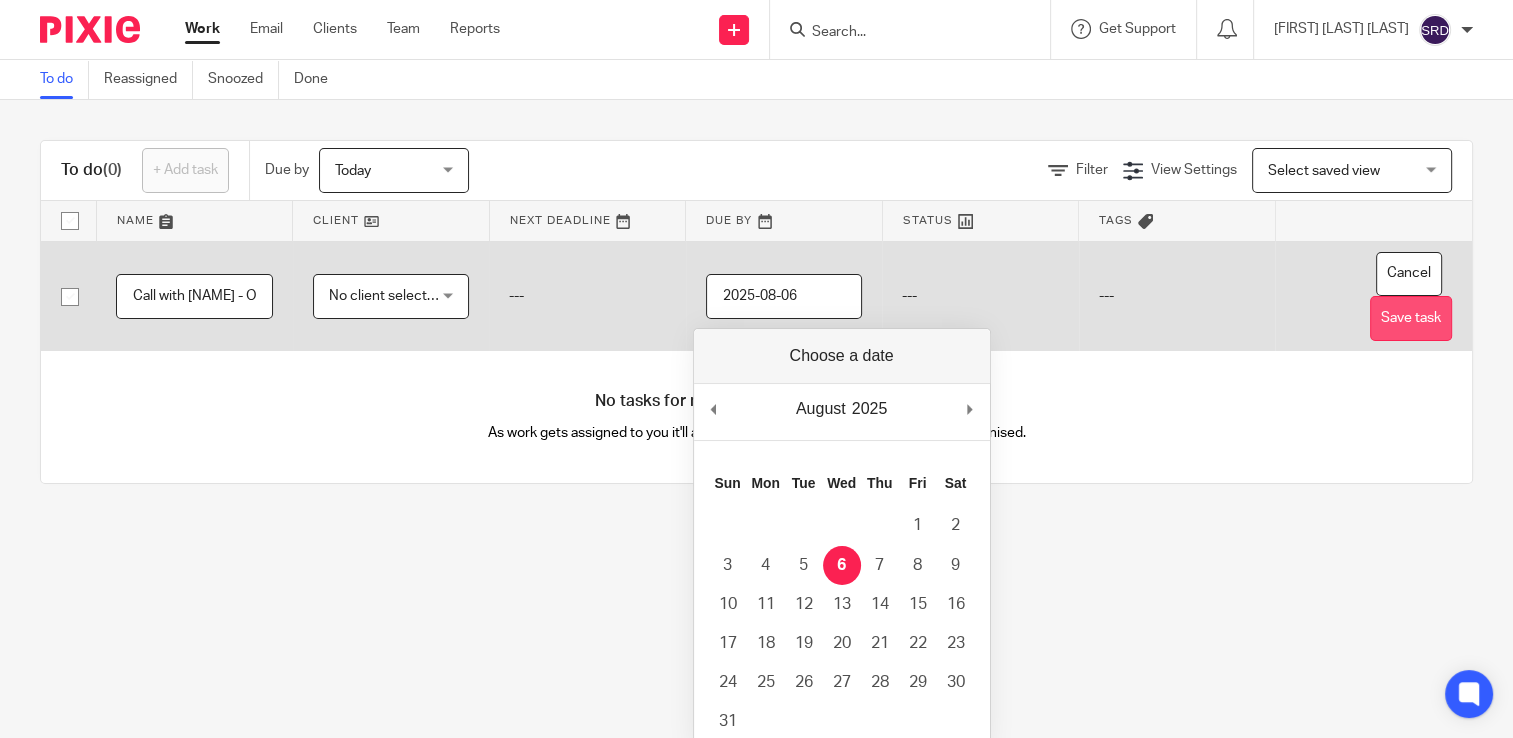 click on "Save task" at bounding box center (1411, 318) 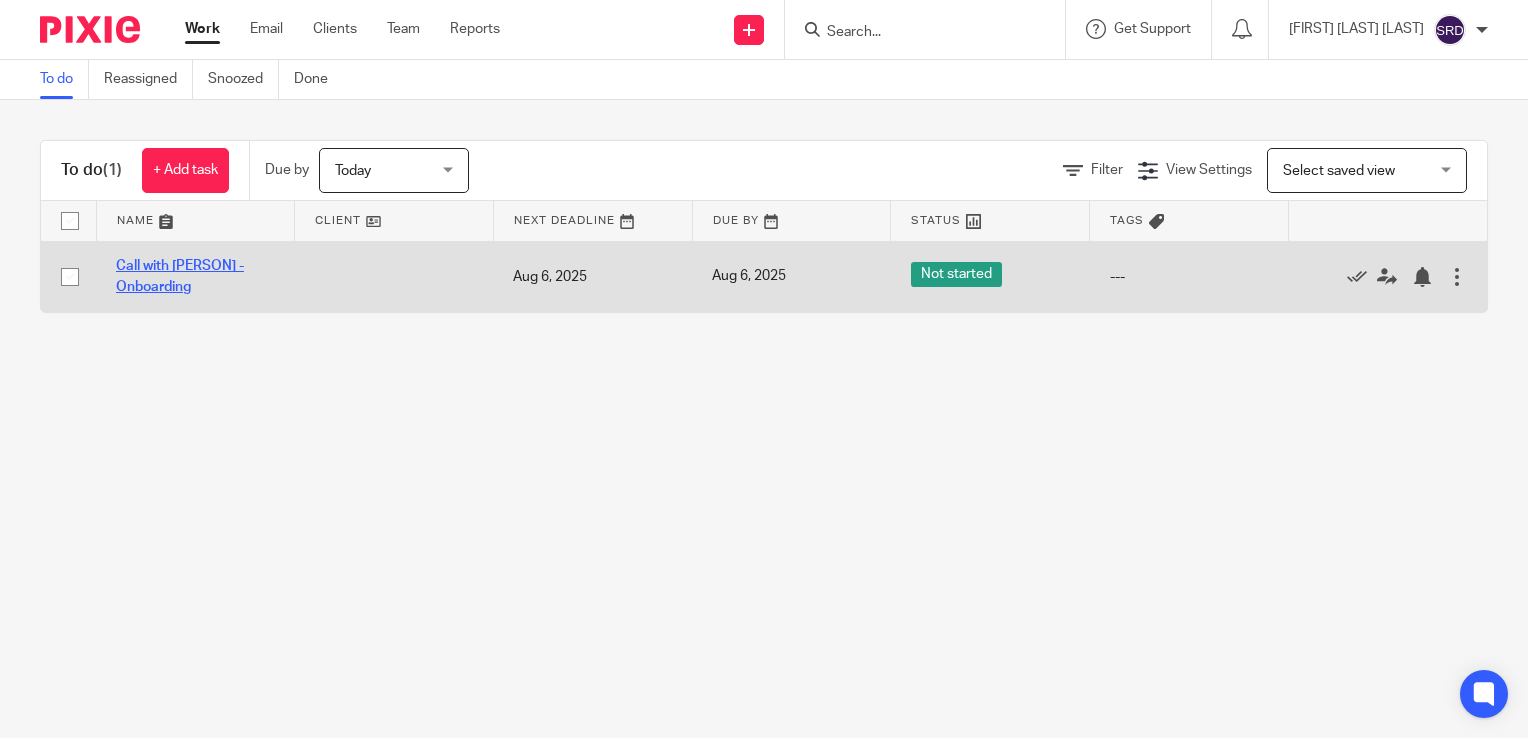 scroll, scrollTop: 0, scrollLeft: 0, axis: both 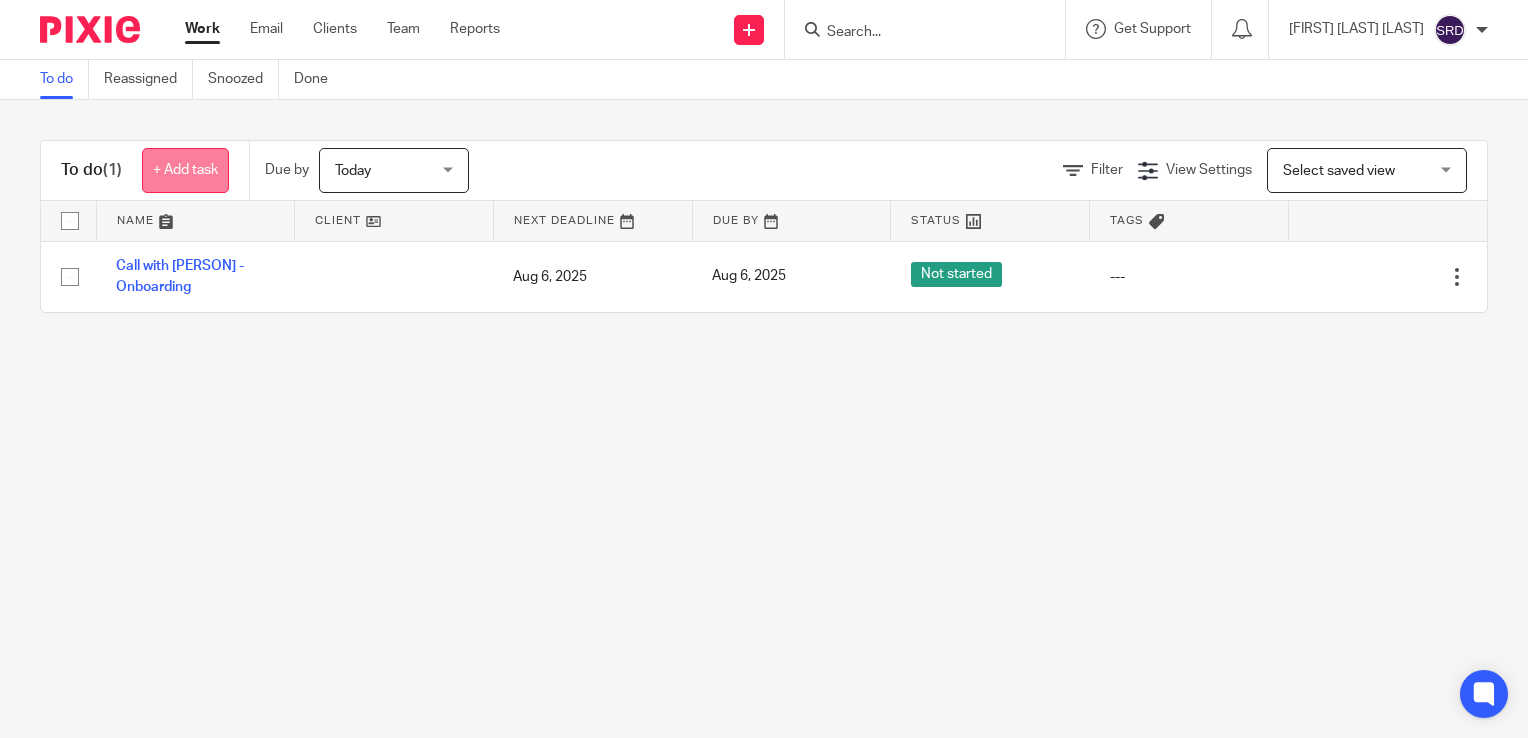 click on "+ Add task" at bounding box center [185, 170] 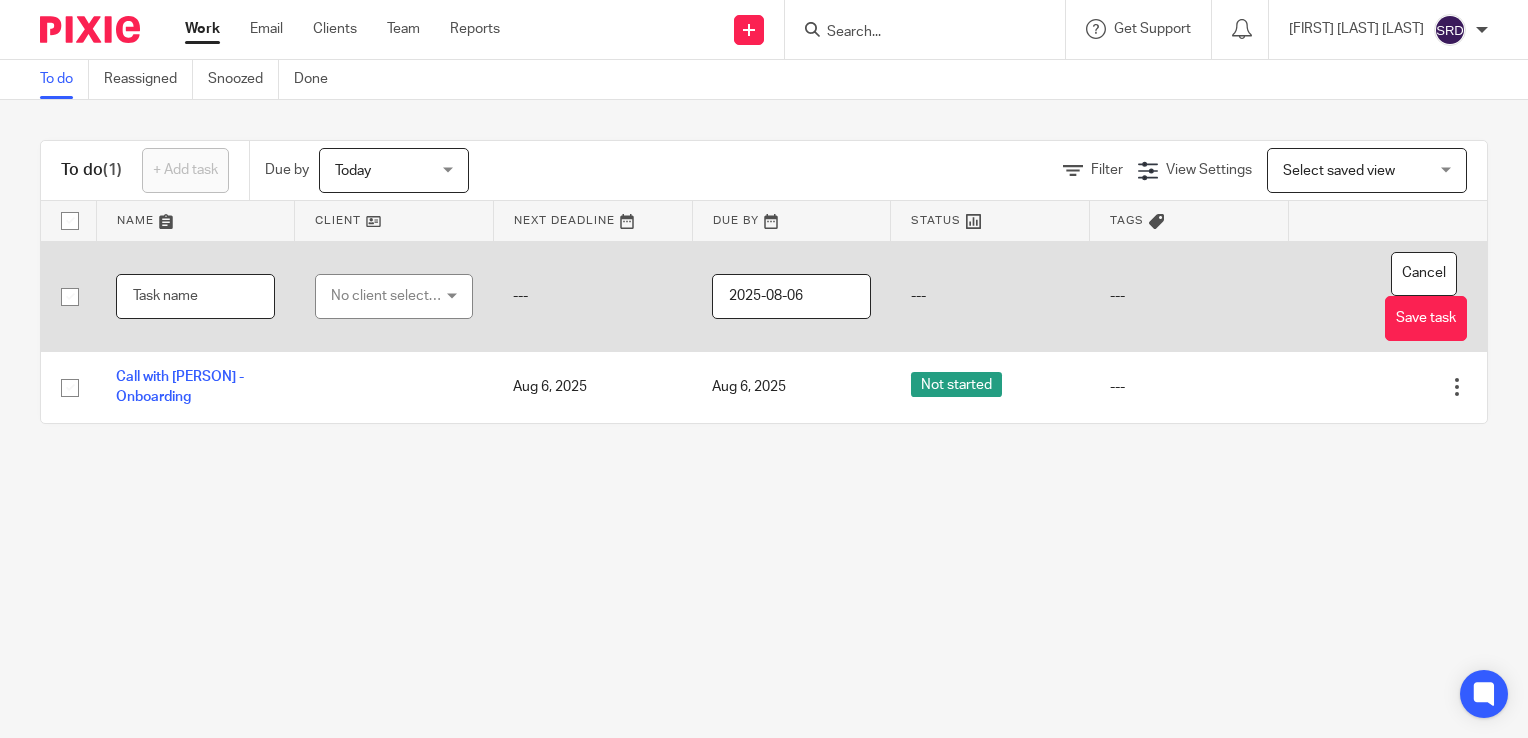 paste on "•	Call with [NAME] and [NAME]" 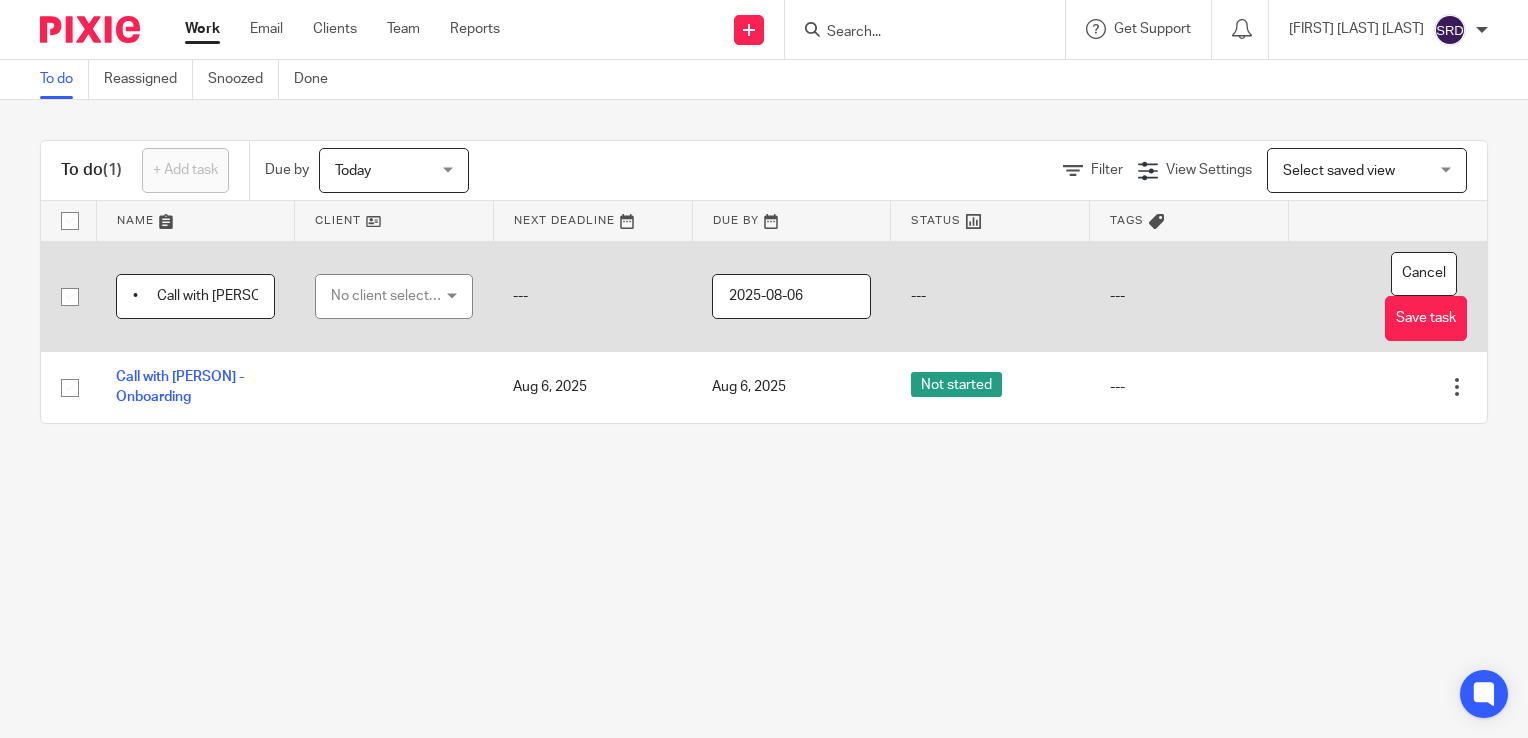 scroll, scrollTop: 0, scrollLeft: 50, axis: horizontal 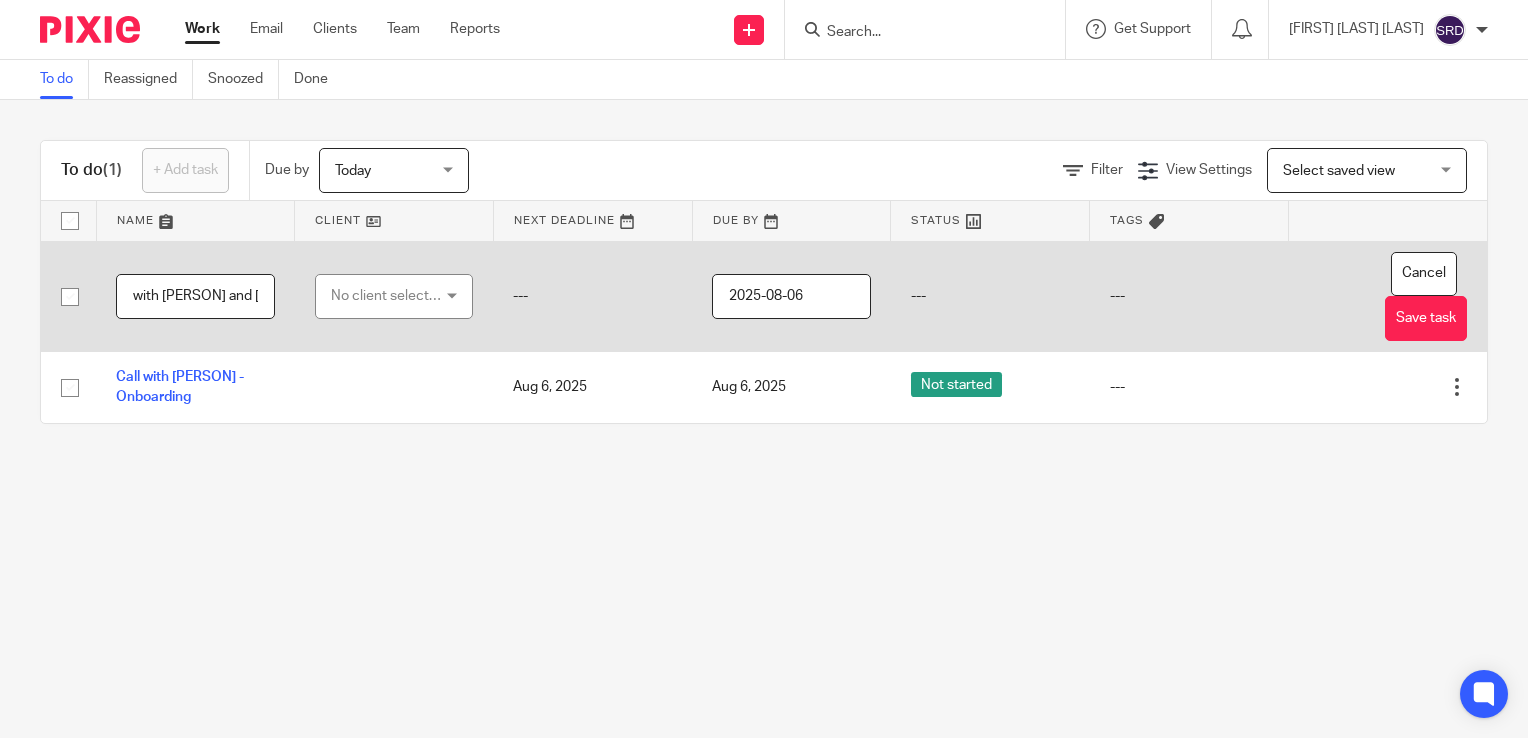 type on "•	Call with [NAME] and [NAME]" 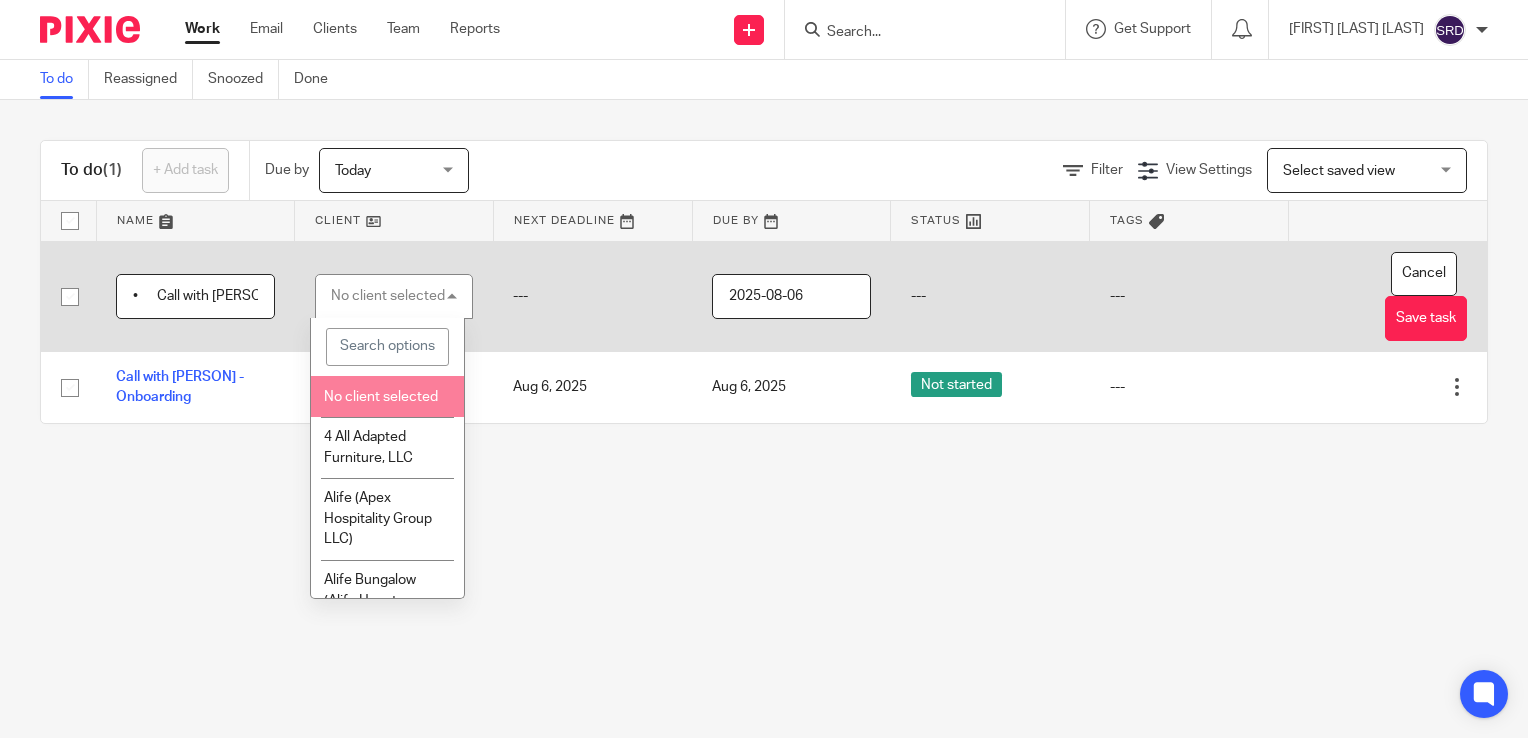 click on "No client selected" at bounding box center (381, 397) 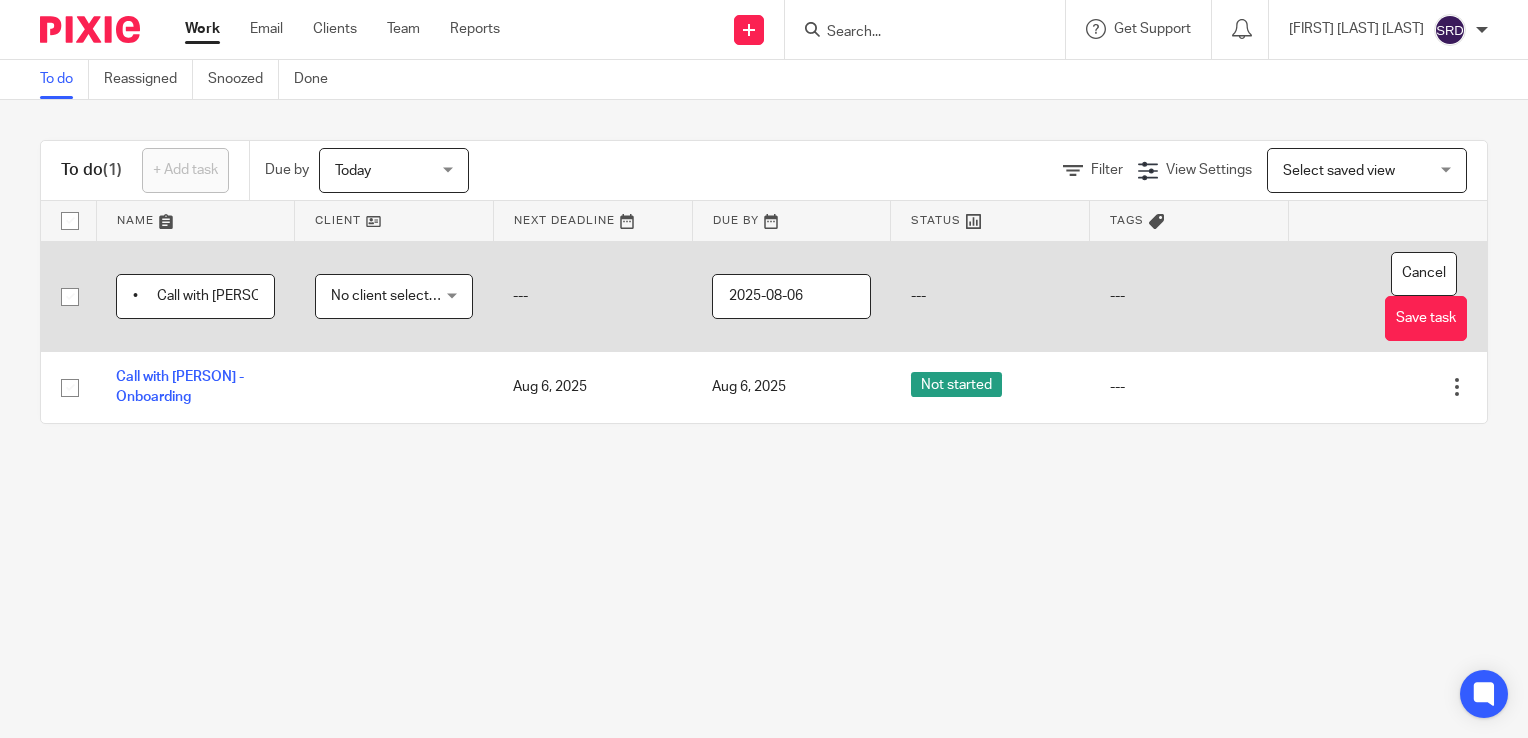 click on "2025-08-06" at bounding box center [791, 296] 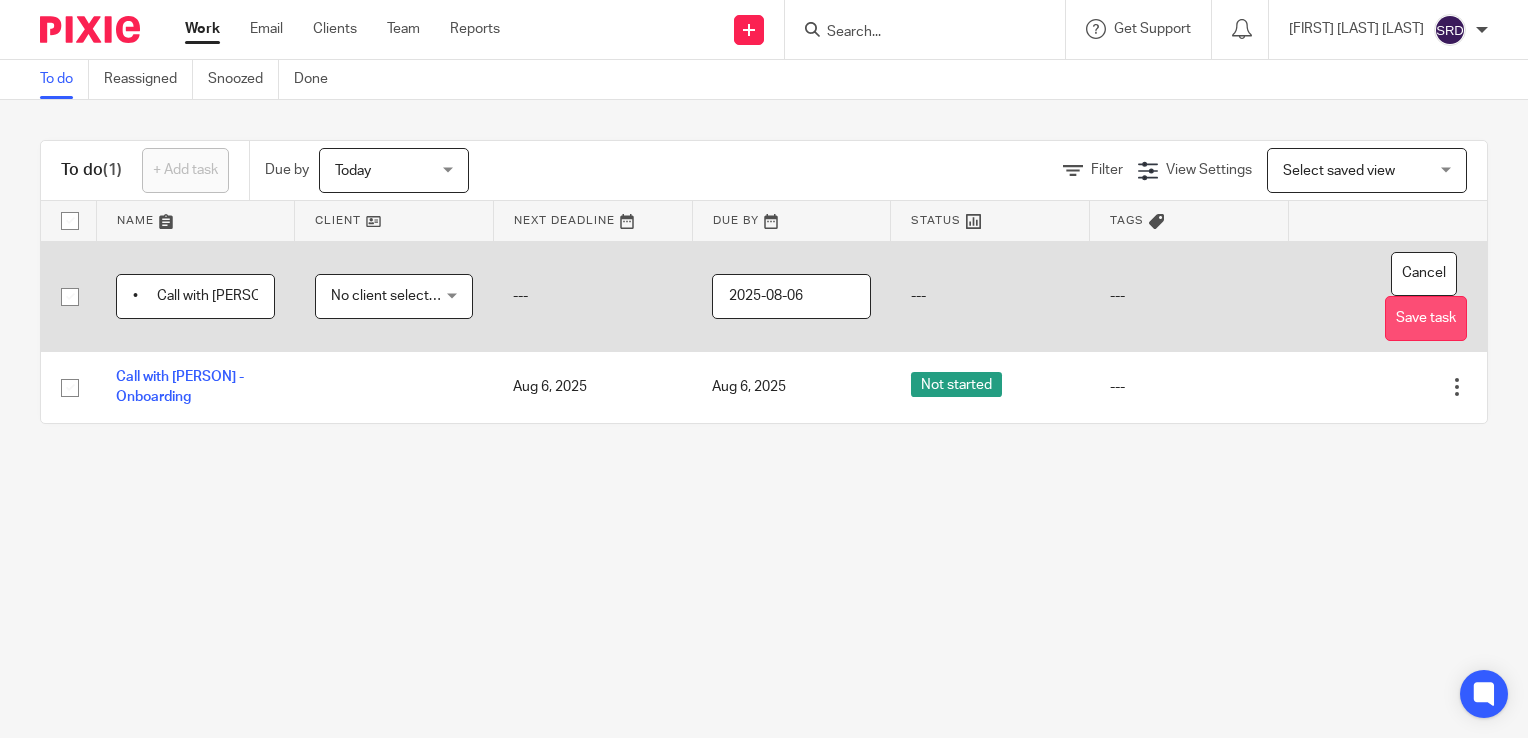 click on "Save task" at bounding box center (1426, 318) 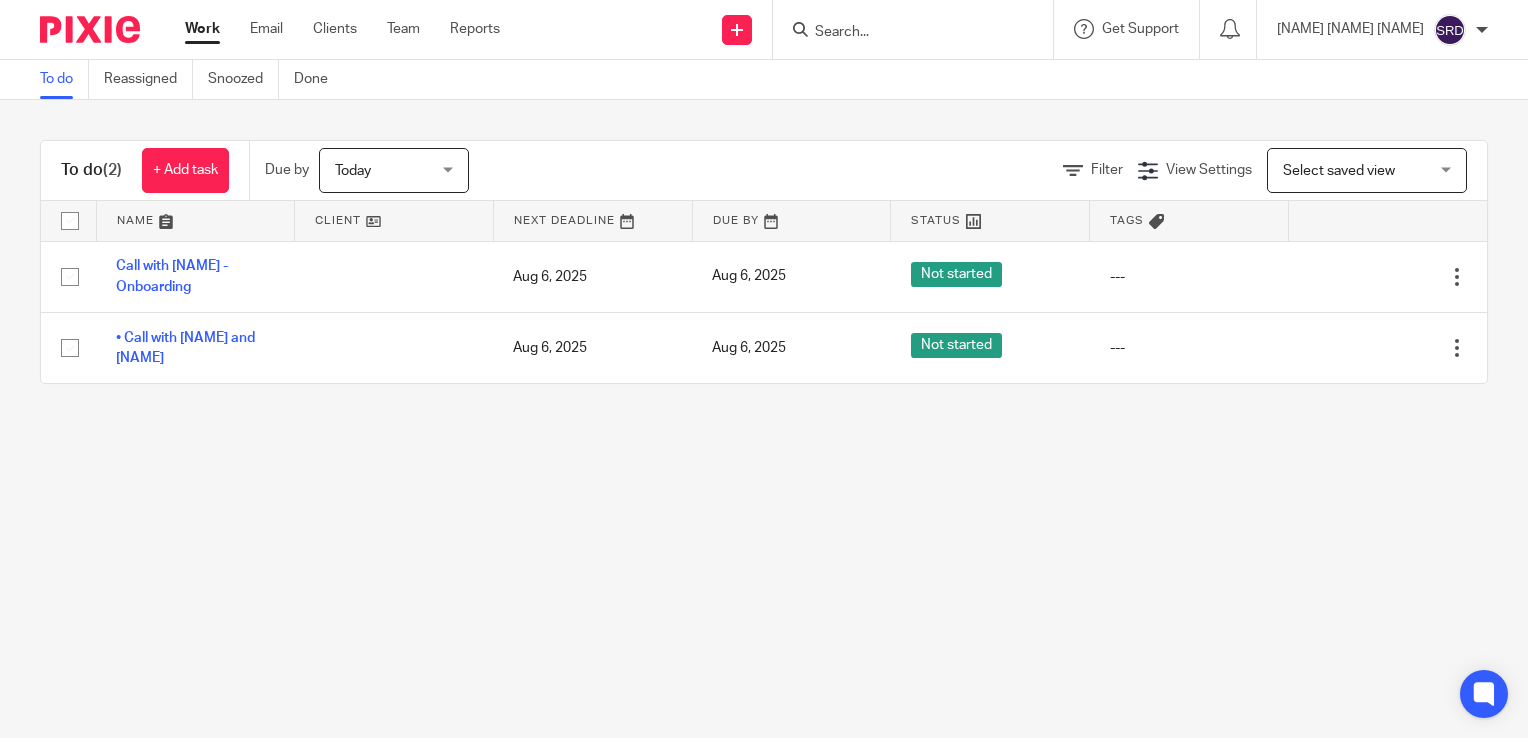 scroll, scrollTop: 0, scrollLeft: 0, axis: both 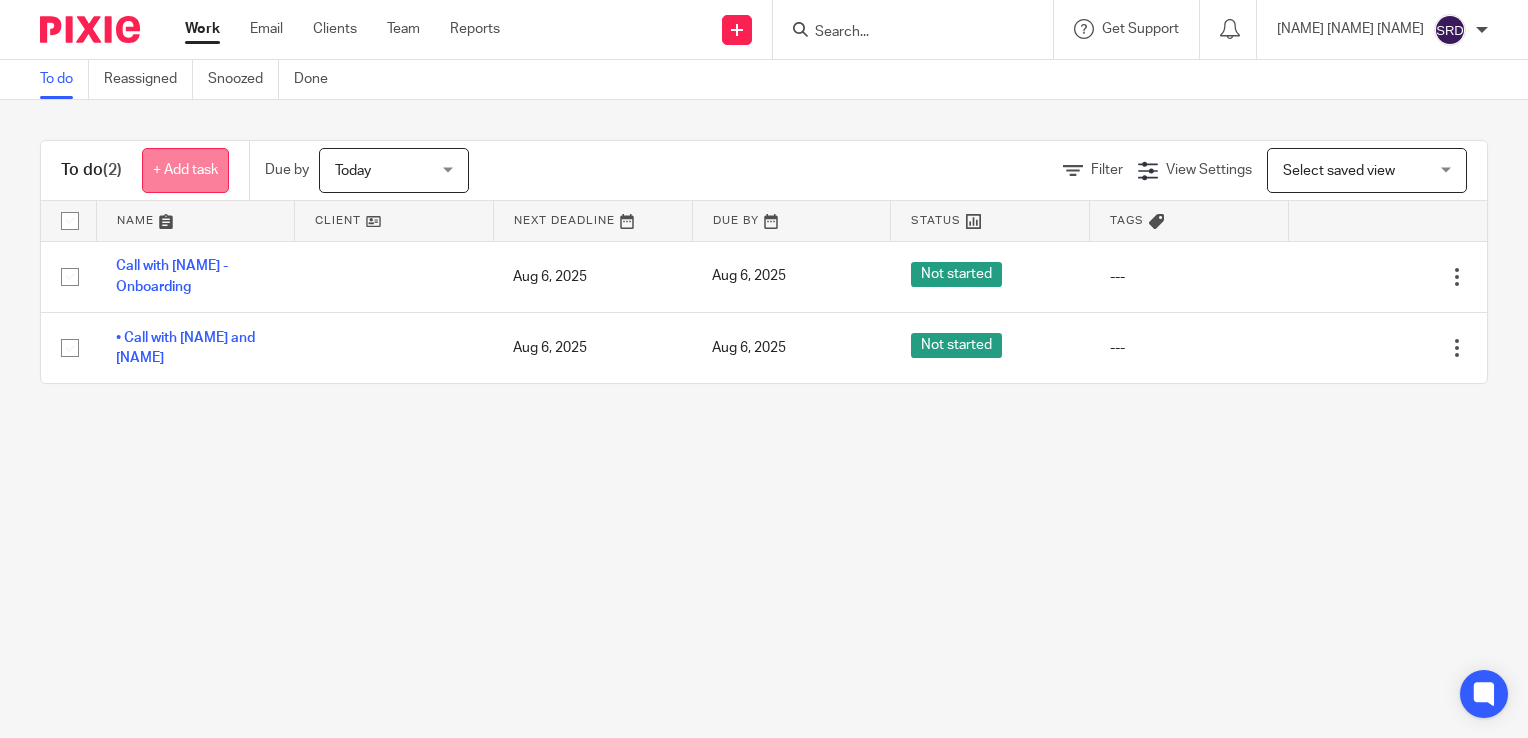 click on "+ Add task" at bounding box center [185, 170] 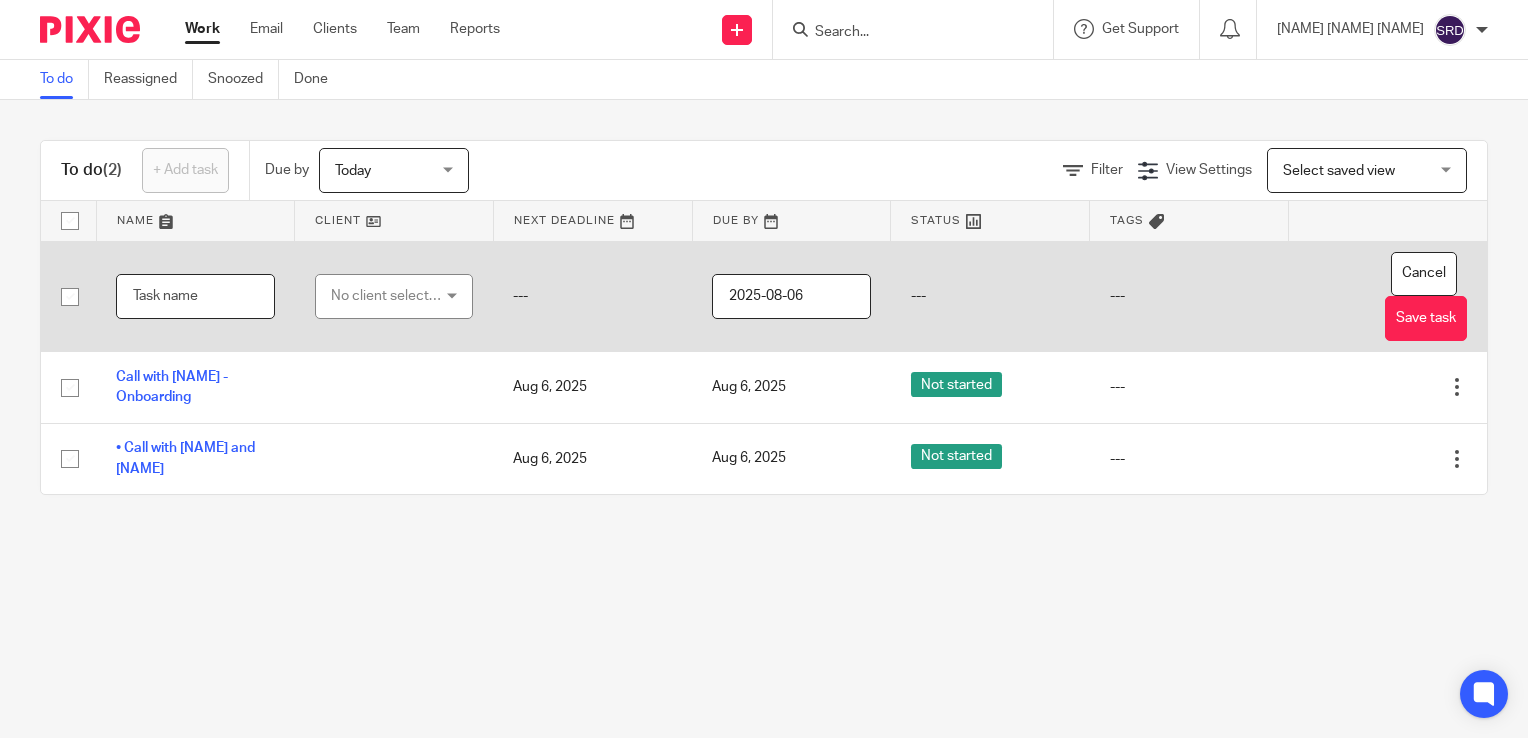 click at bounding box center (195, 296) 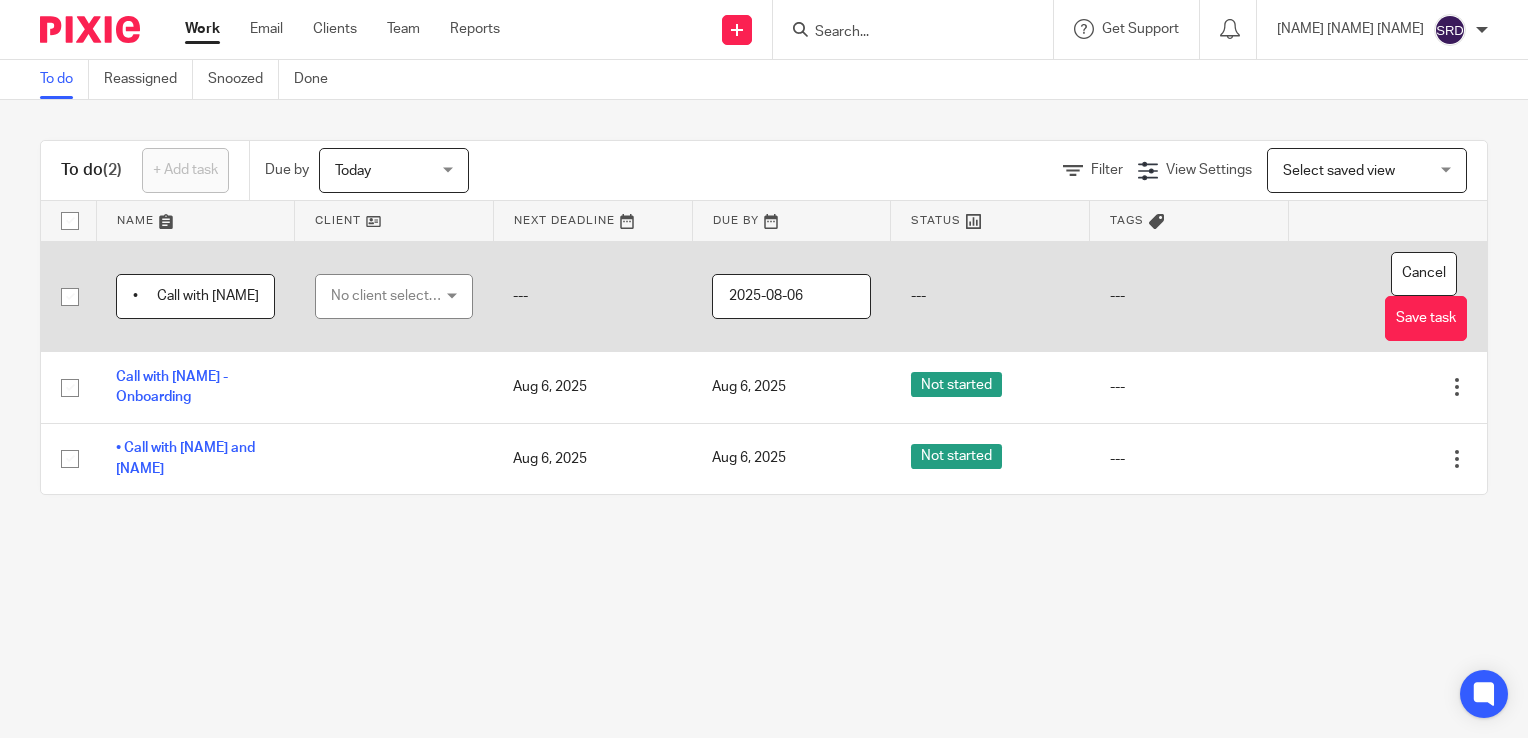scroll, scrollTop: 0, scrollLeft: 0, axis: both 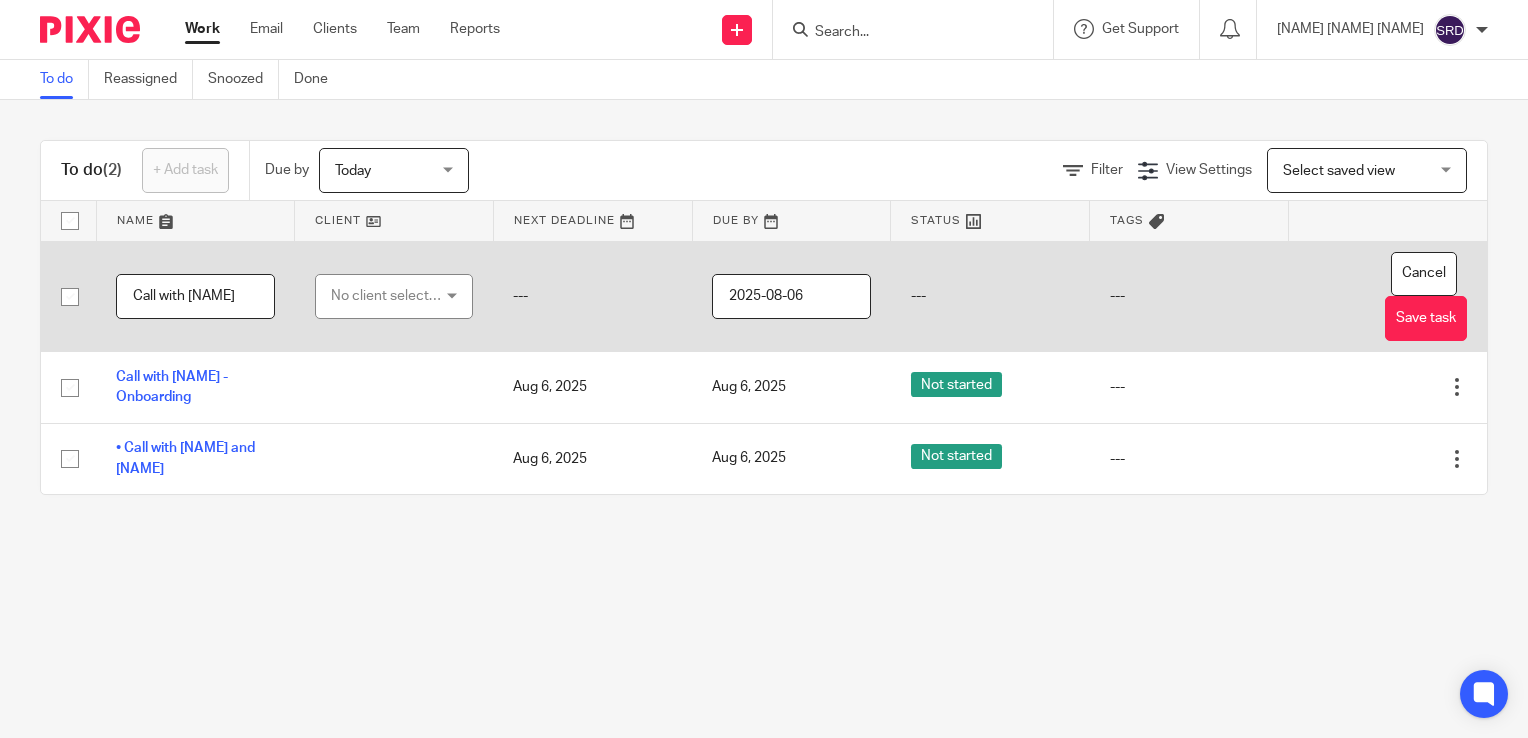 type on "Call with [NAME]" 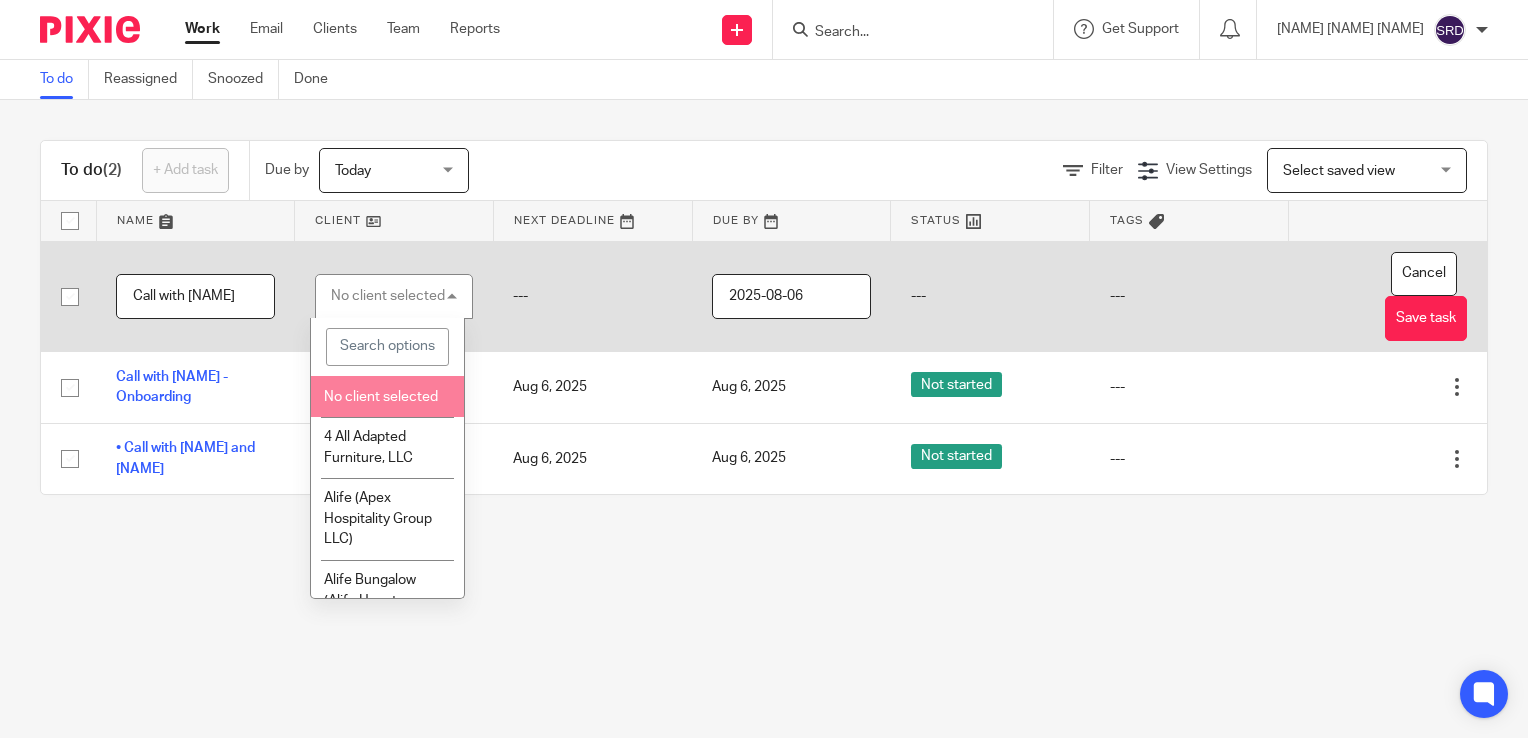 click on "No client selected" at bounding box center (387, 396) 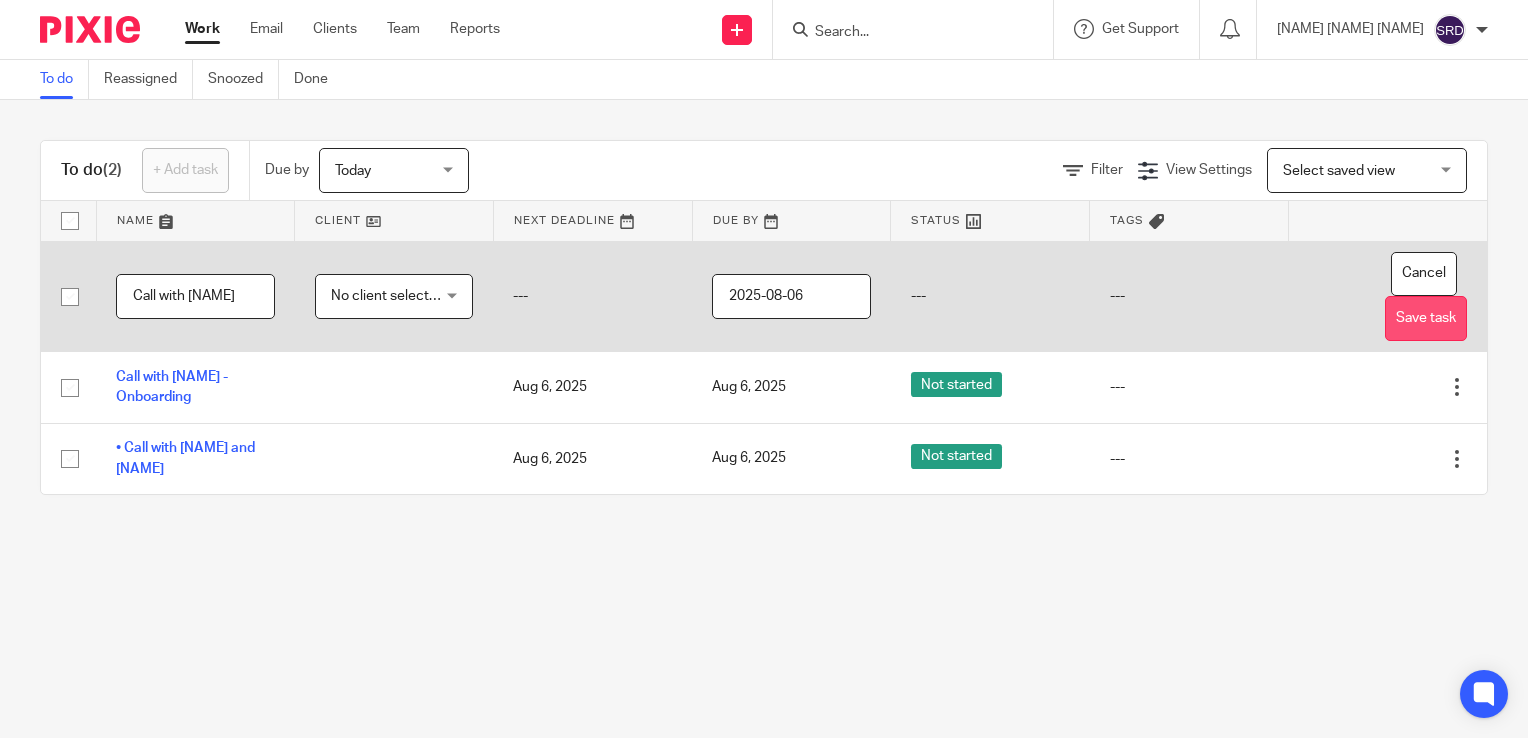 click on "Save task" at bounding box center [1426, 318] 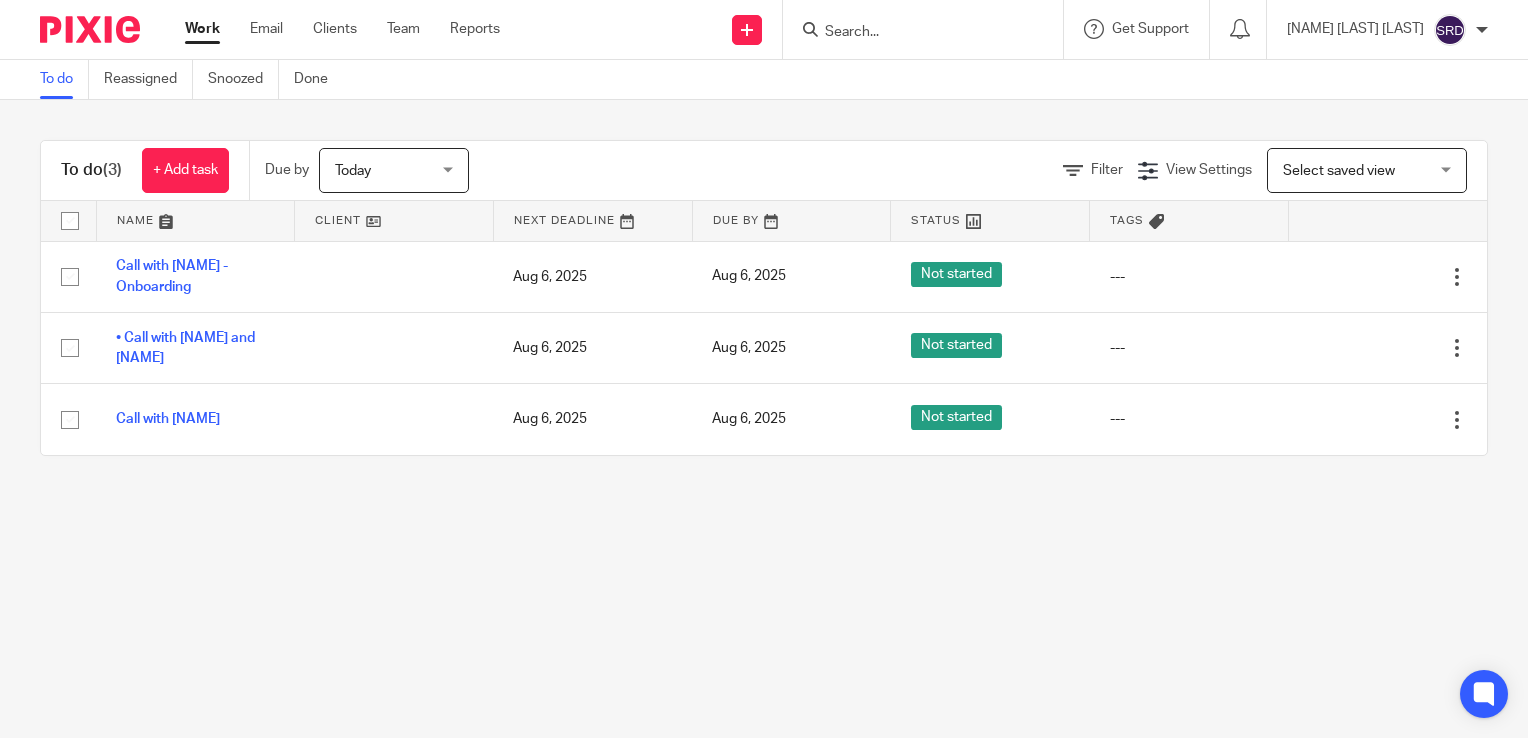 scroll, scrollTop: 0, scrollLeft: 0, axis: both 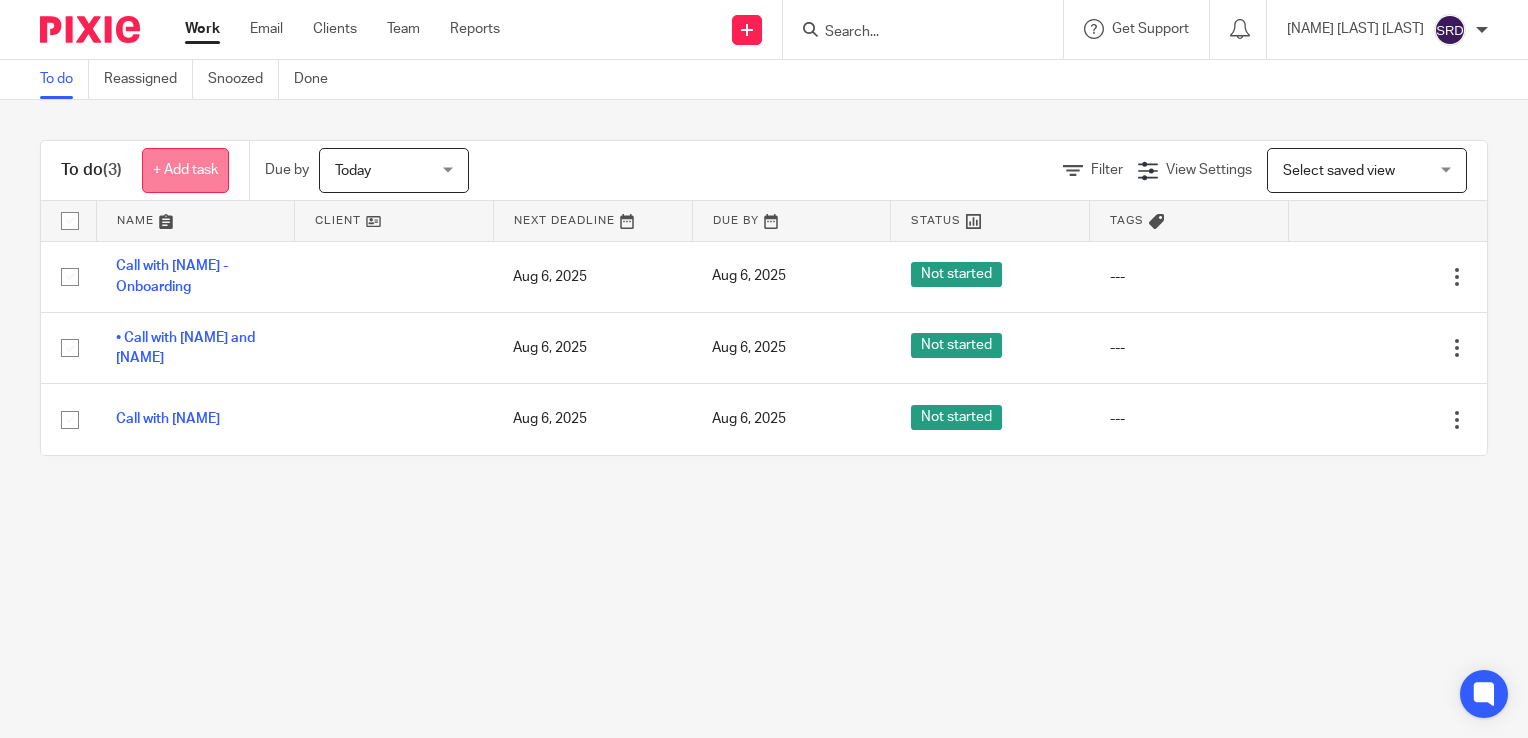 click on "+ Add task" at bounding box center [185, 170] 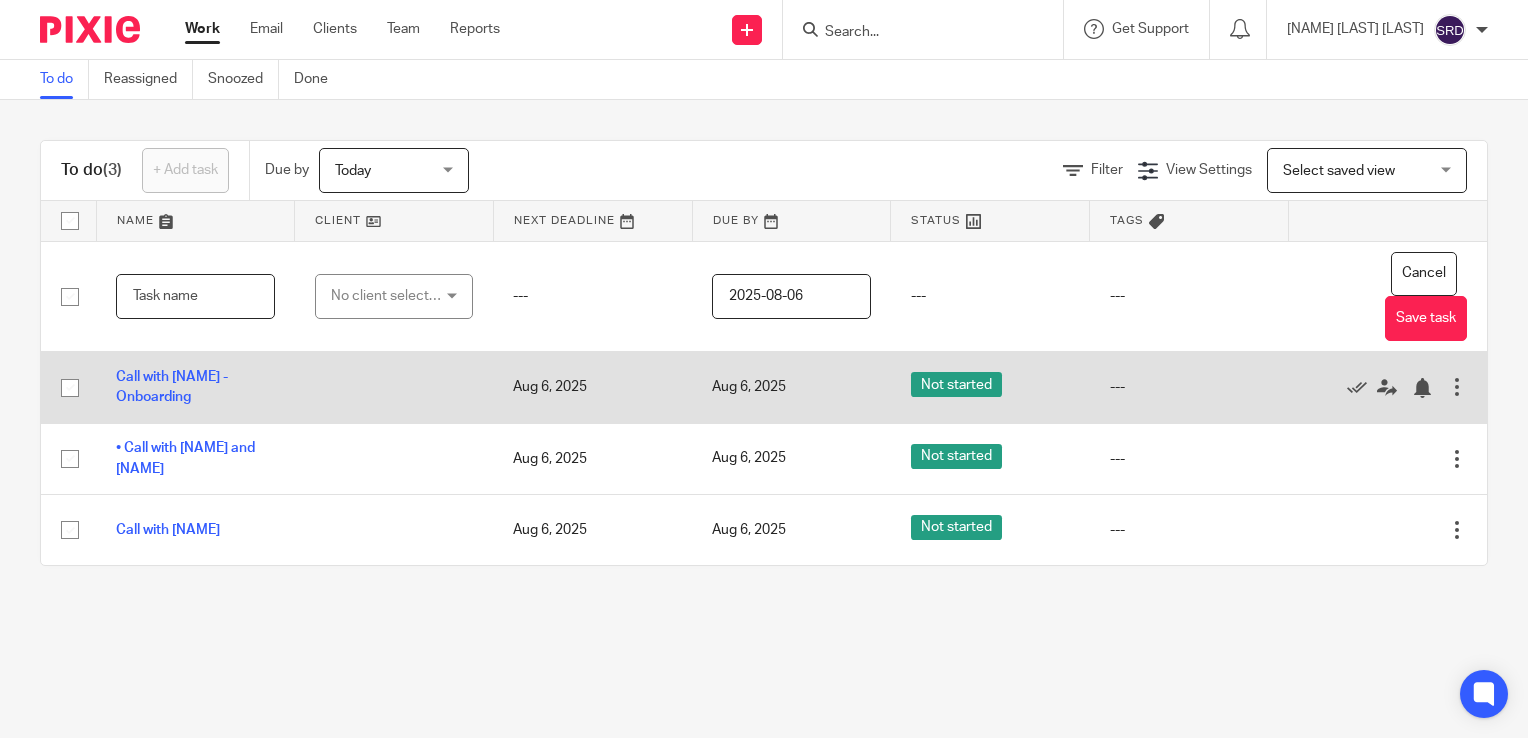 paste on "•	R365’s trainings" 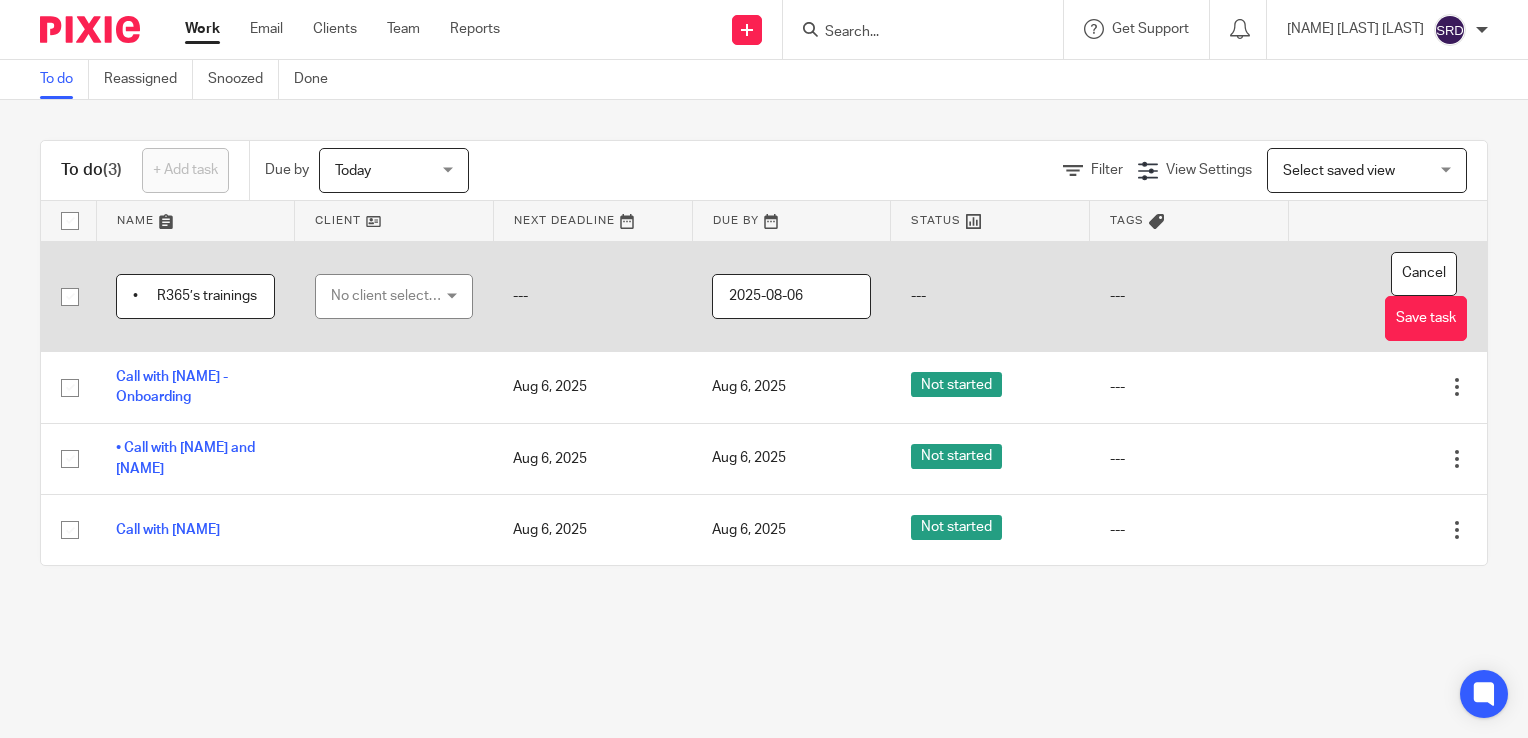 scroll, scrollTop: 0, scrollLeft: 4, axis: horizontal 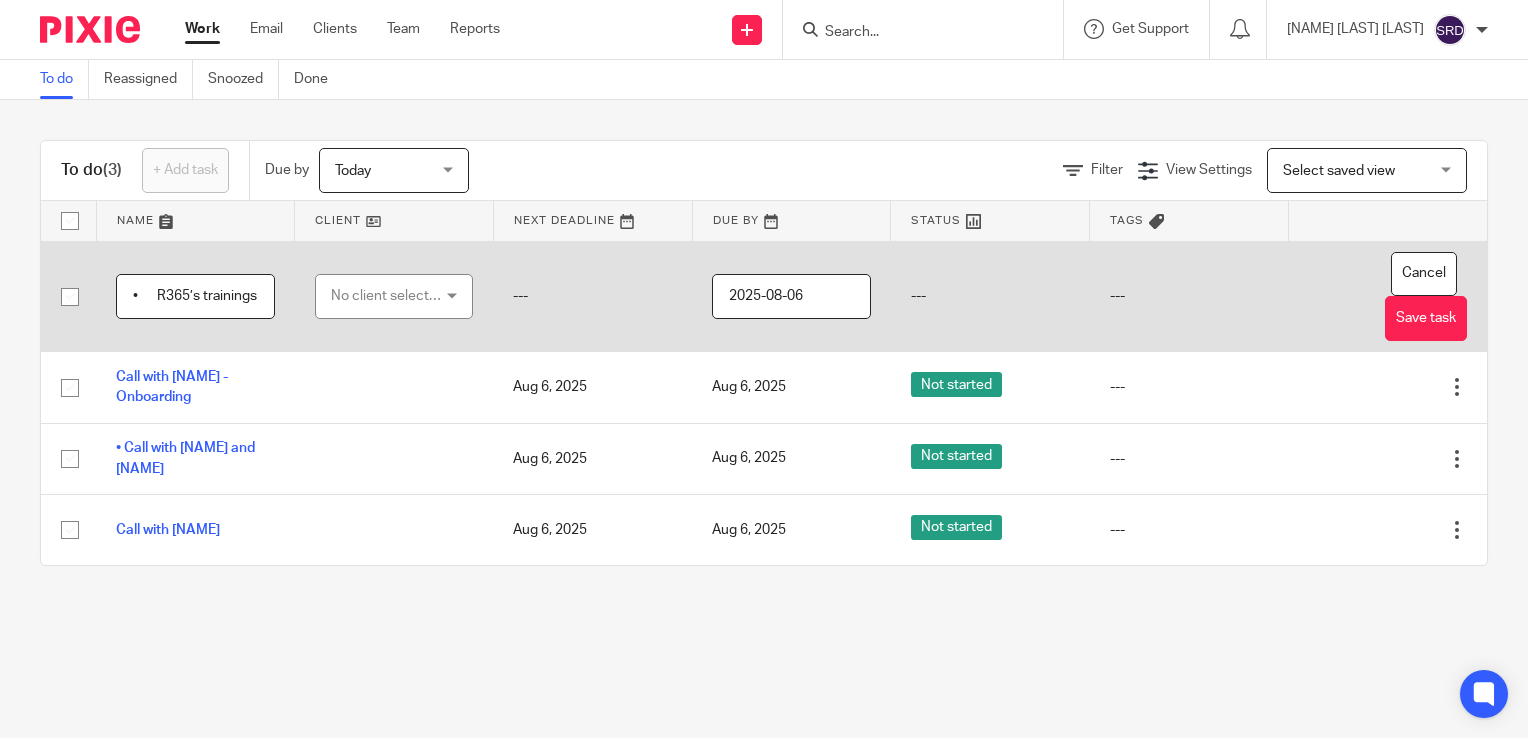 click on "•	R365’s trainings" at bounding box center (195, 296) 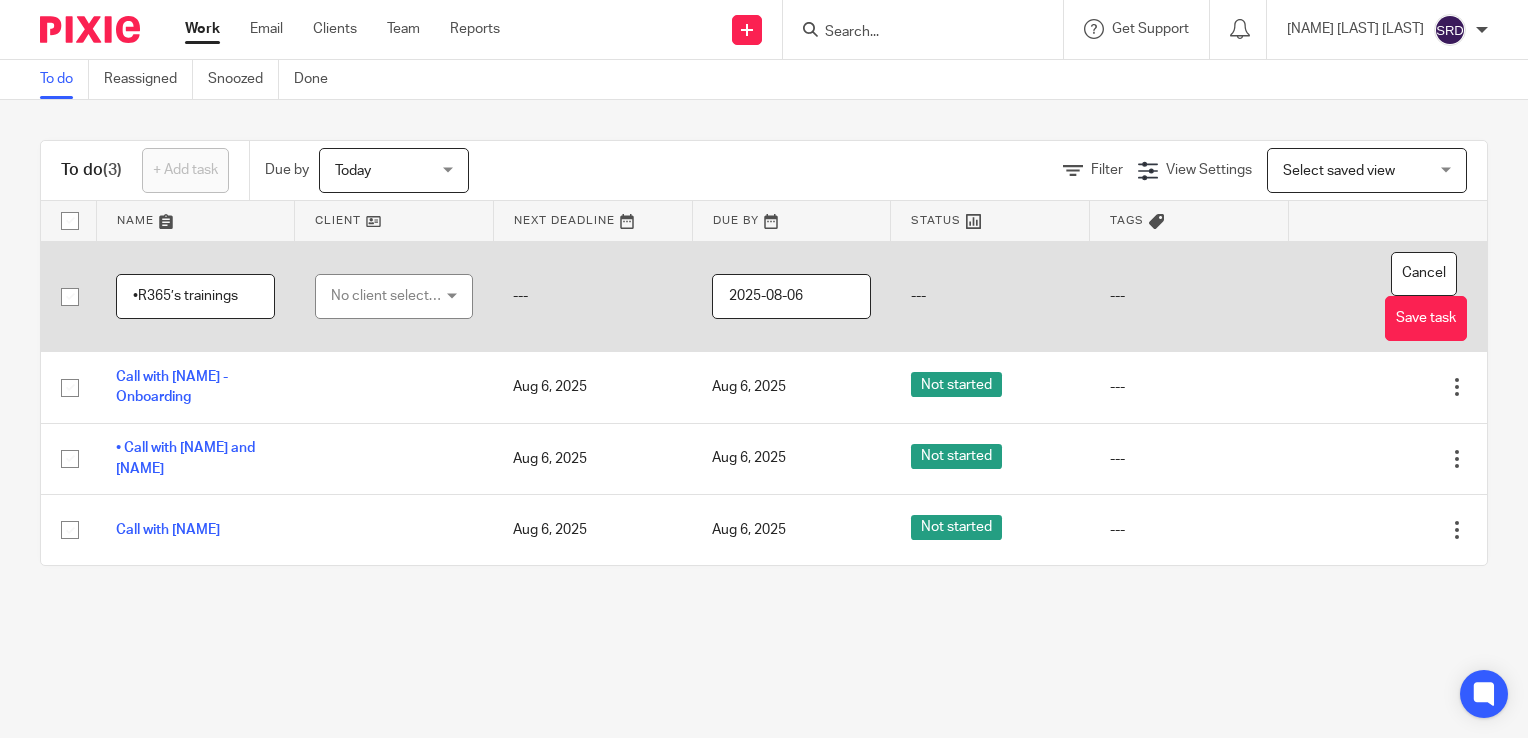 scroll, scrollTop: 0, scrollLeft: 0, axis: both 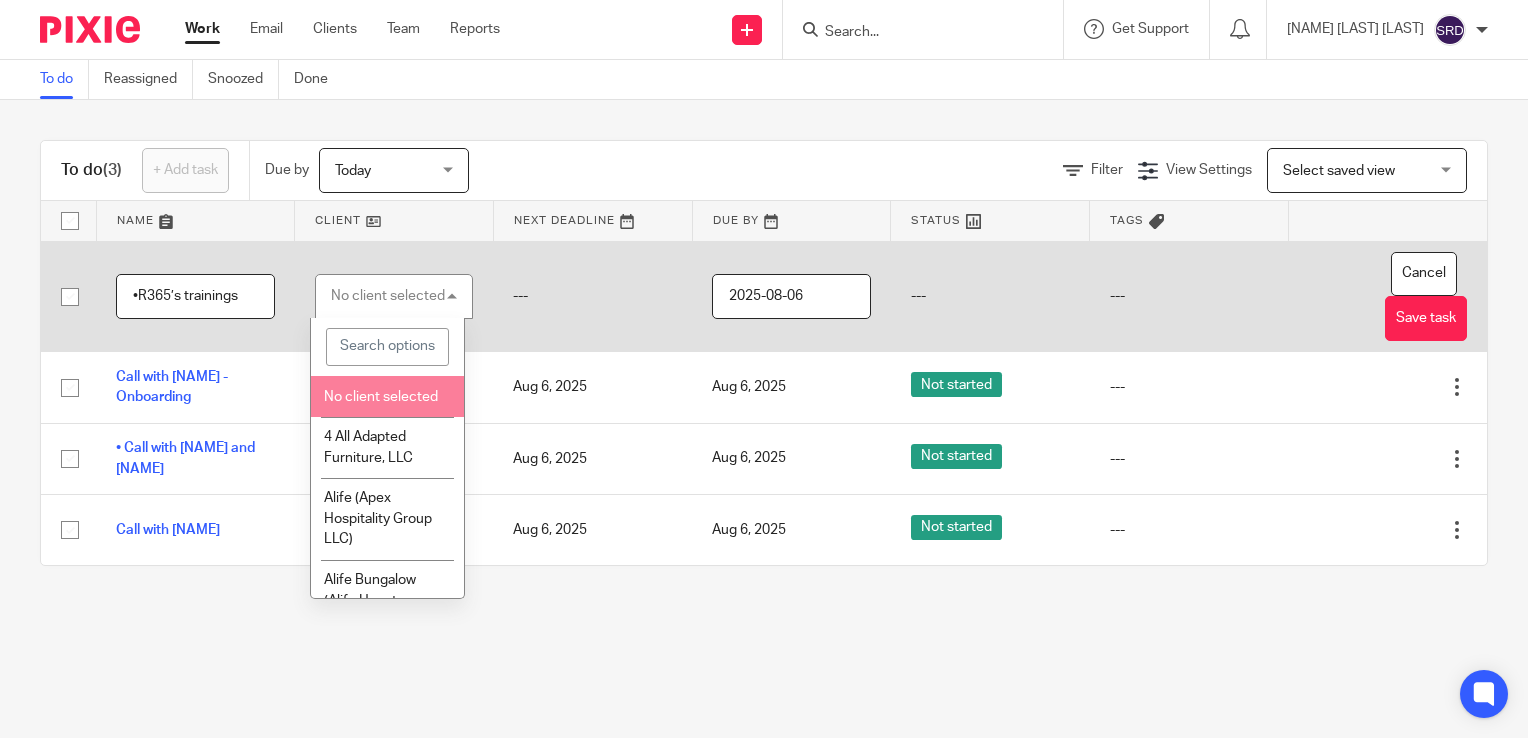 click on "No client selected" at bounding box center [381, 397] 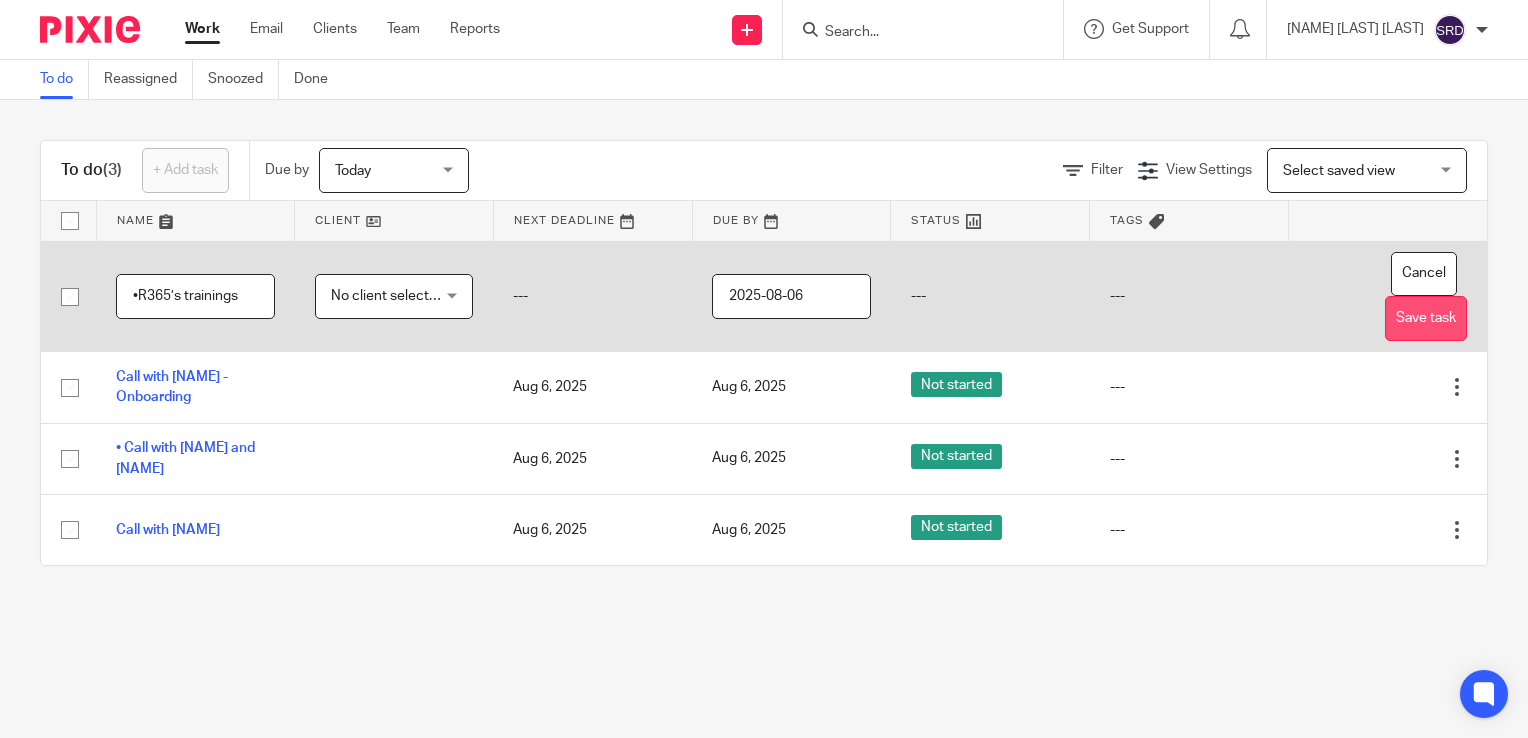 click on "Save task" at bounding box center (1426, 318) 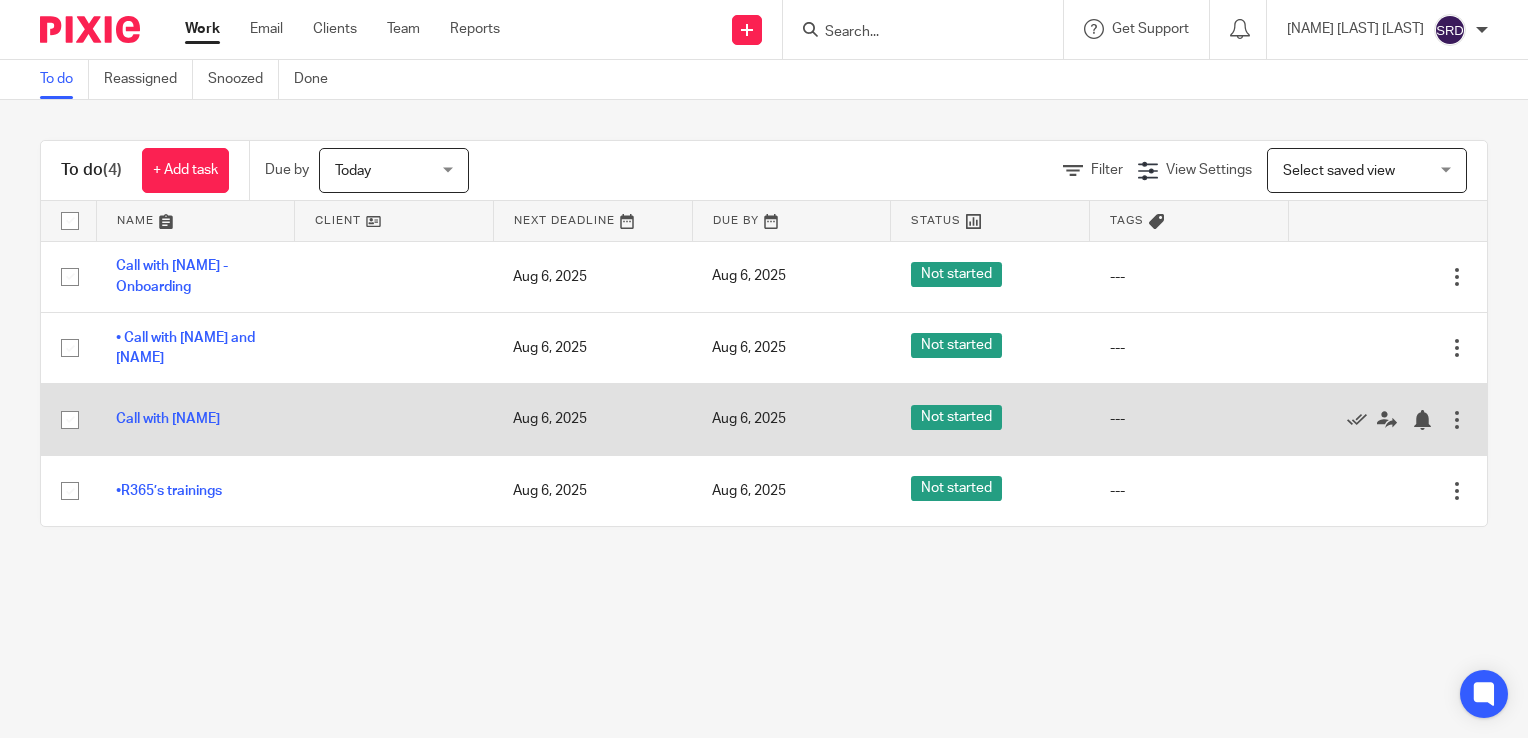 scroll, scrollTop: 0, scrollLeft: 0, axis: both 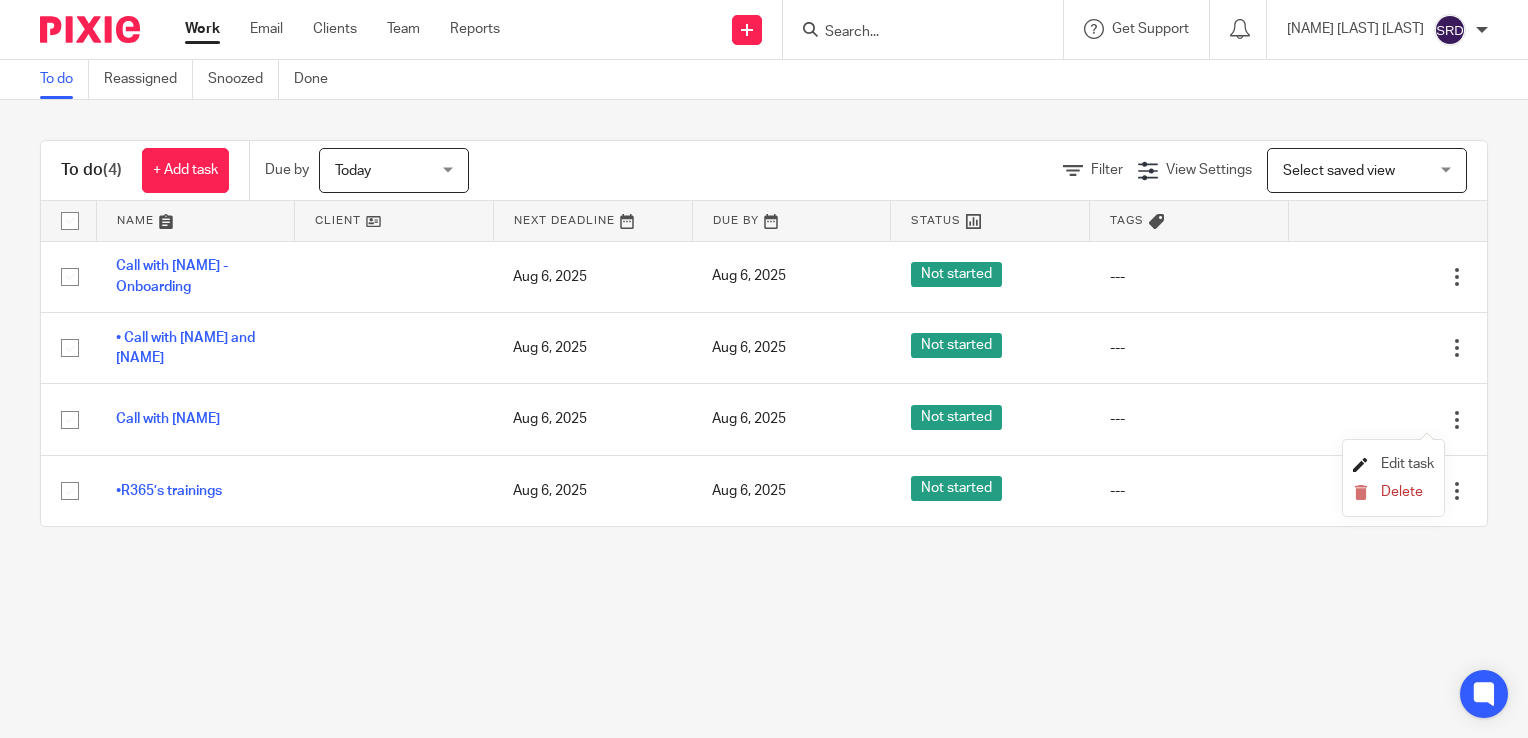 click on "Edit task" at bounding box center [1407, 464] 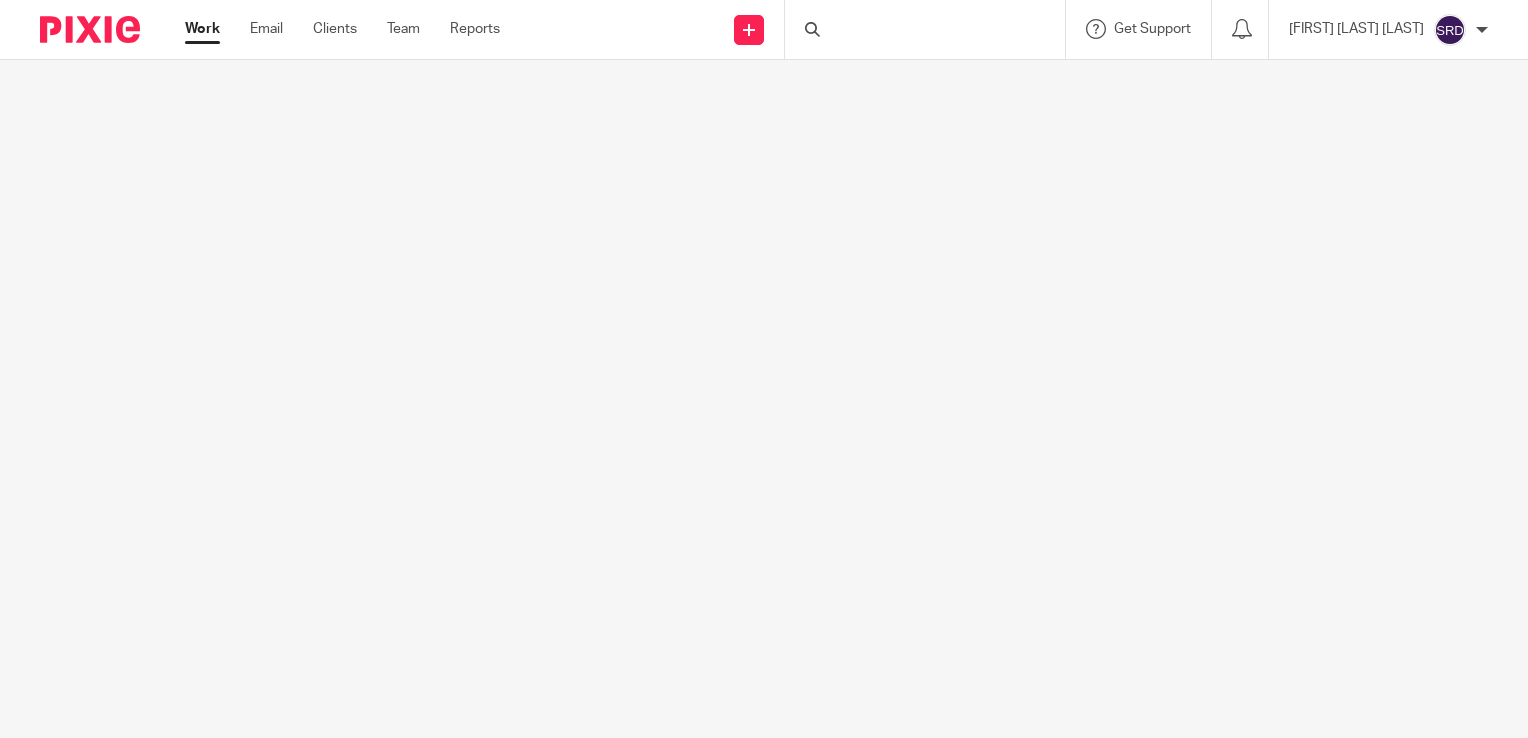 scroll, scrollTop: 0, scrollLeft: 0, axis: both 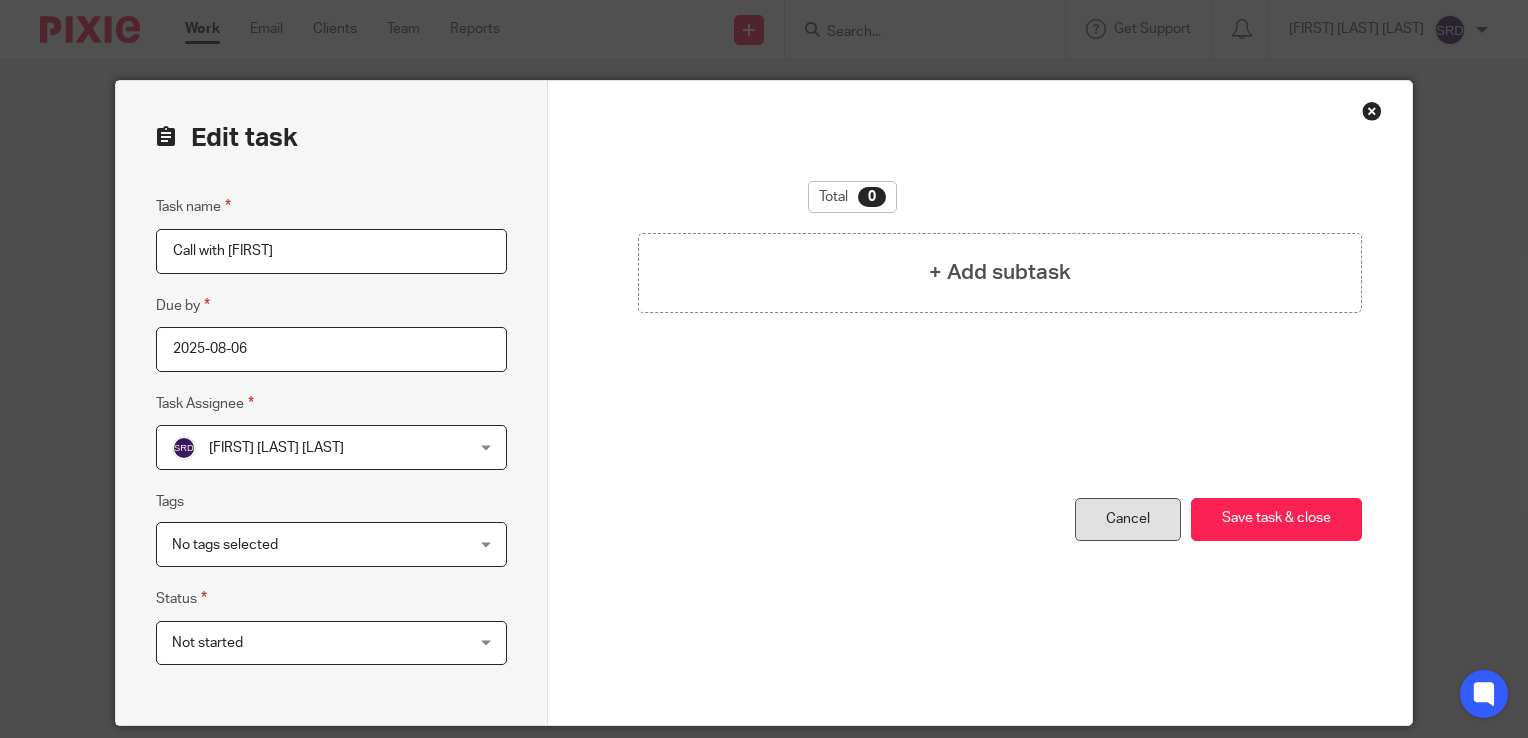 click on "Cancel" at bounding box center (1128, 519) 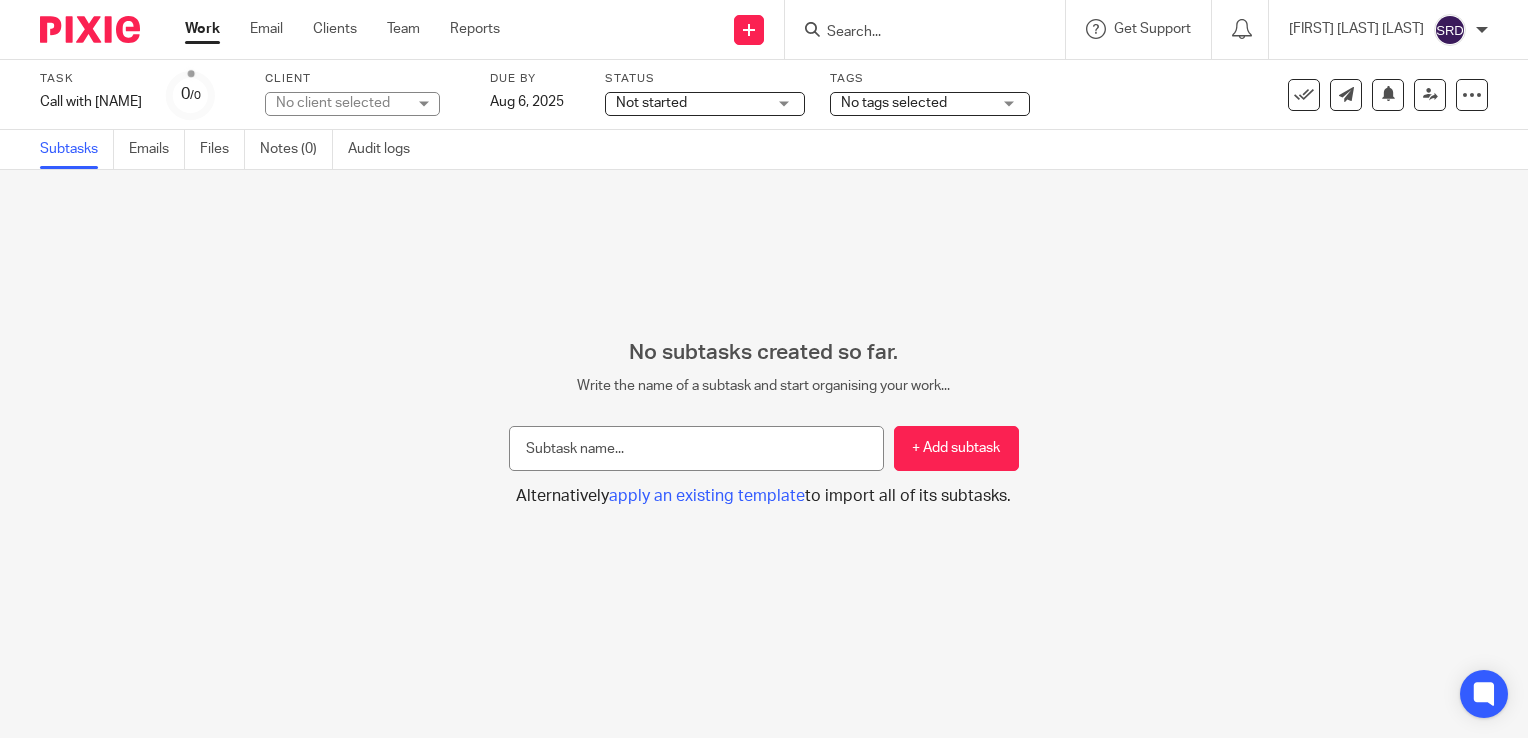 scroll, scrollTop: 0, scrollLeft: 0, axis: both 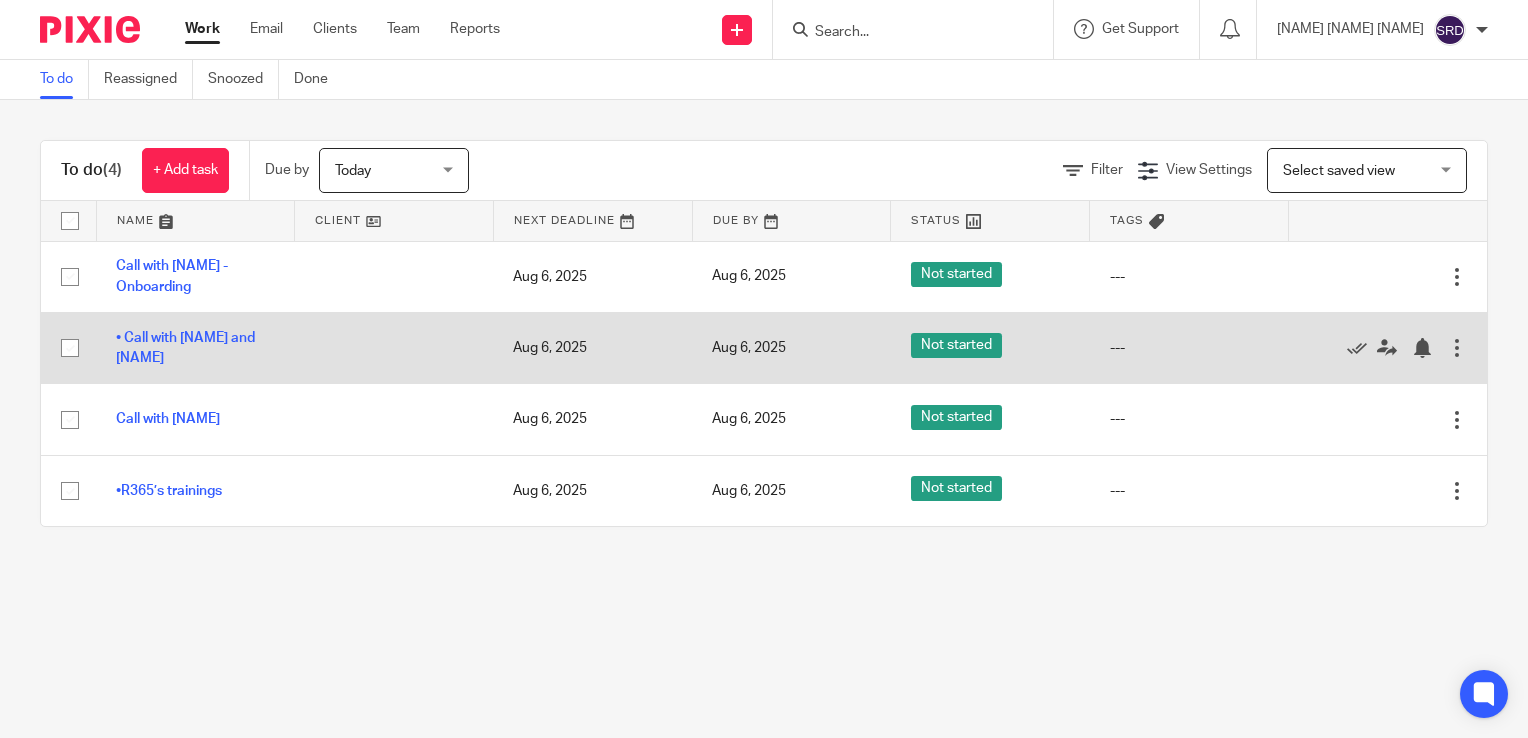 click on "Edit task
Delete" at bounding box center (1387, 347) 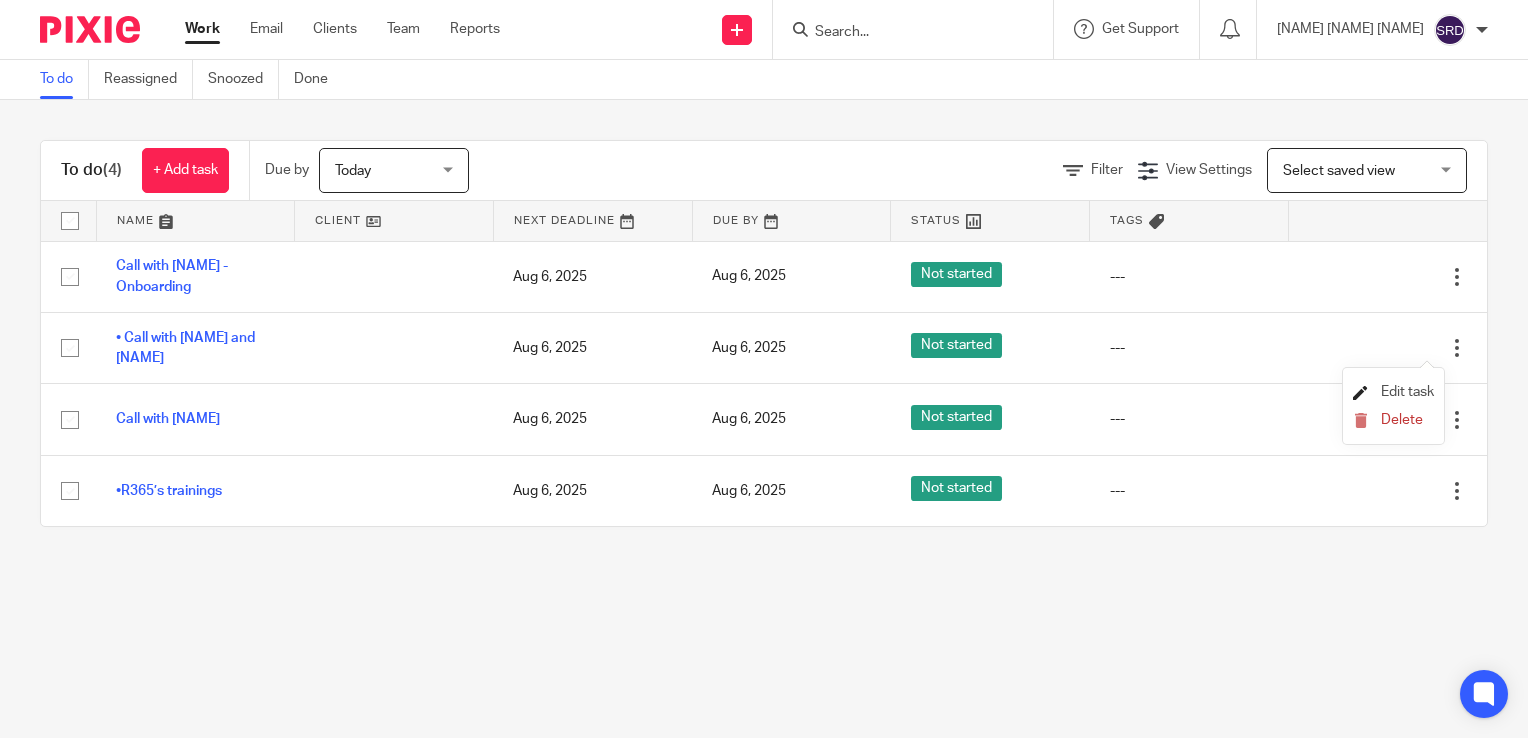 click on "Edit task" at bounding box center [1407, 392] 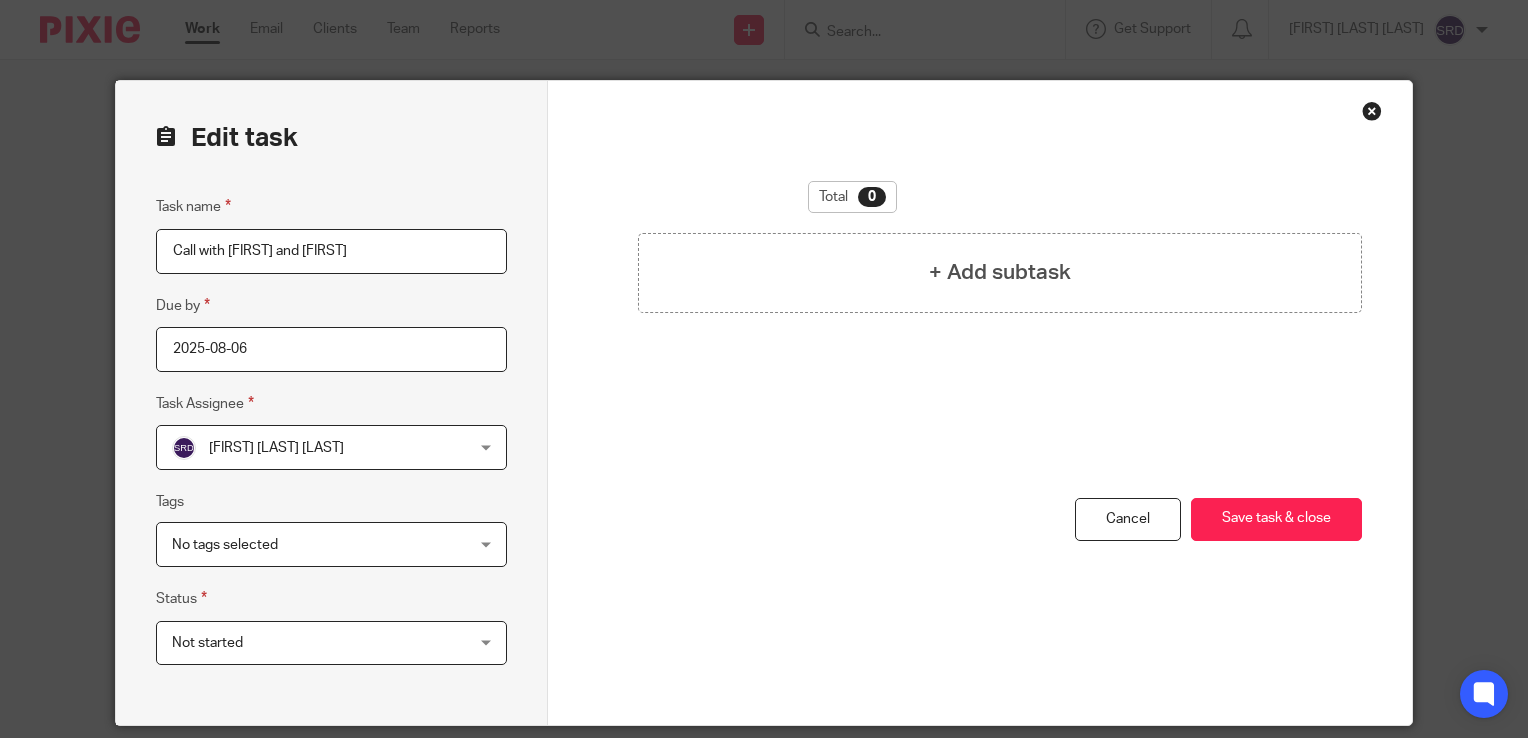 scroll, scrollTop: 0, scrollLeft: 0, axis: both 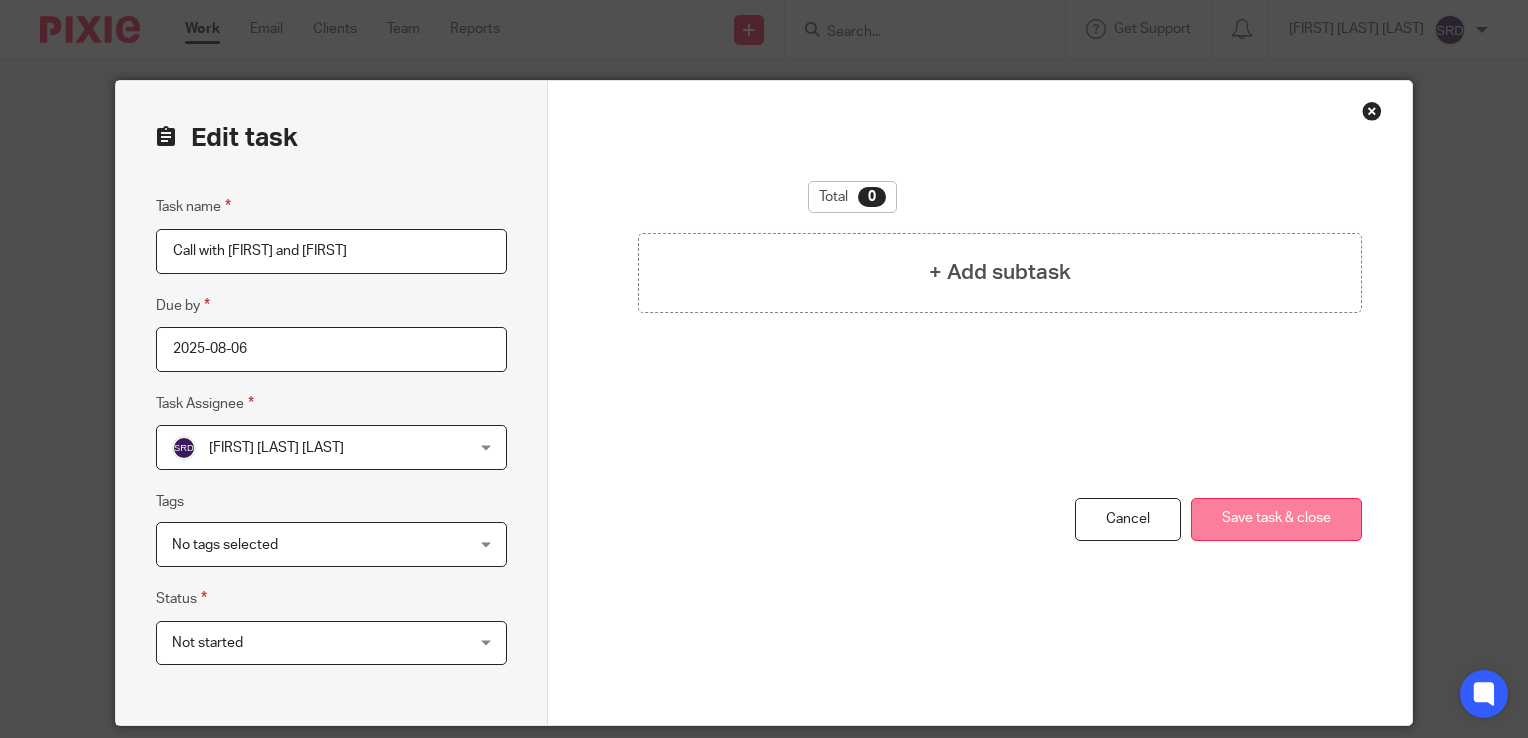 type on "Call with [FIRST] and [FIRST]" 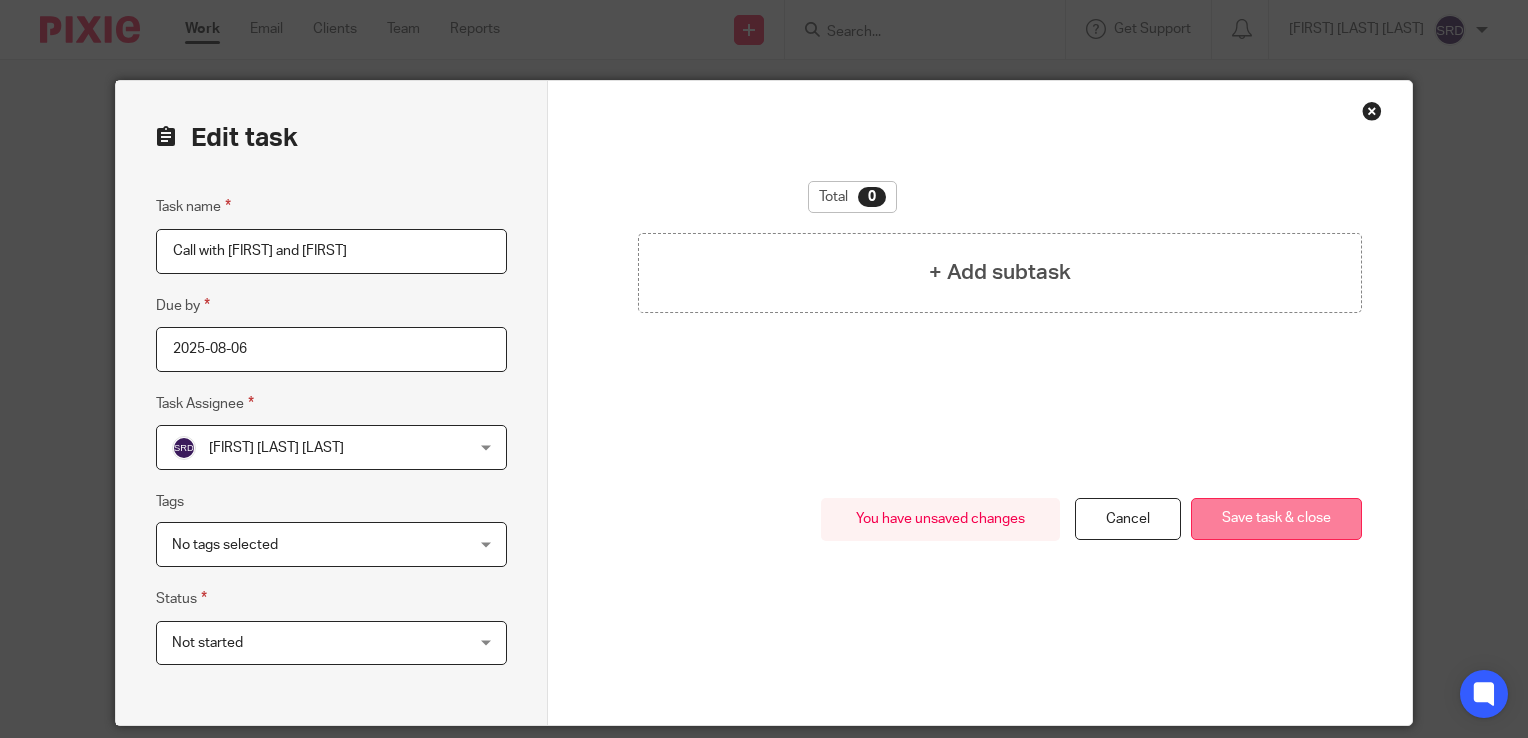 click on "Save task & close" at bounding box center (1276, 519) 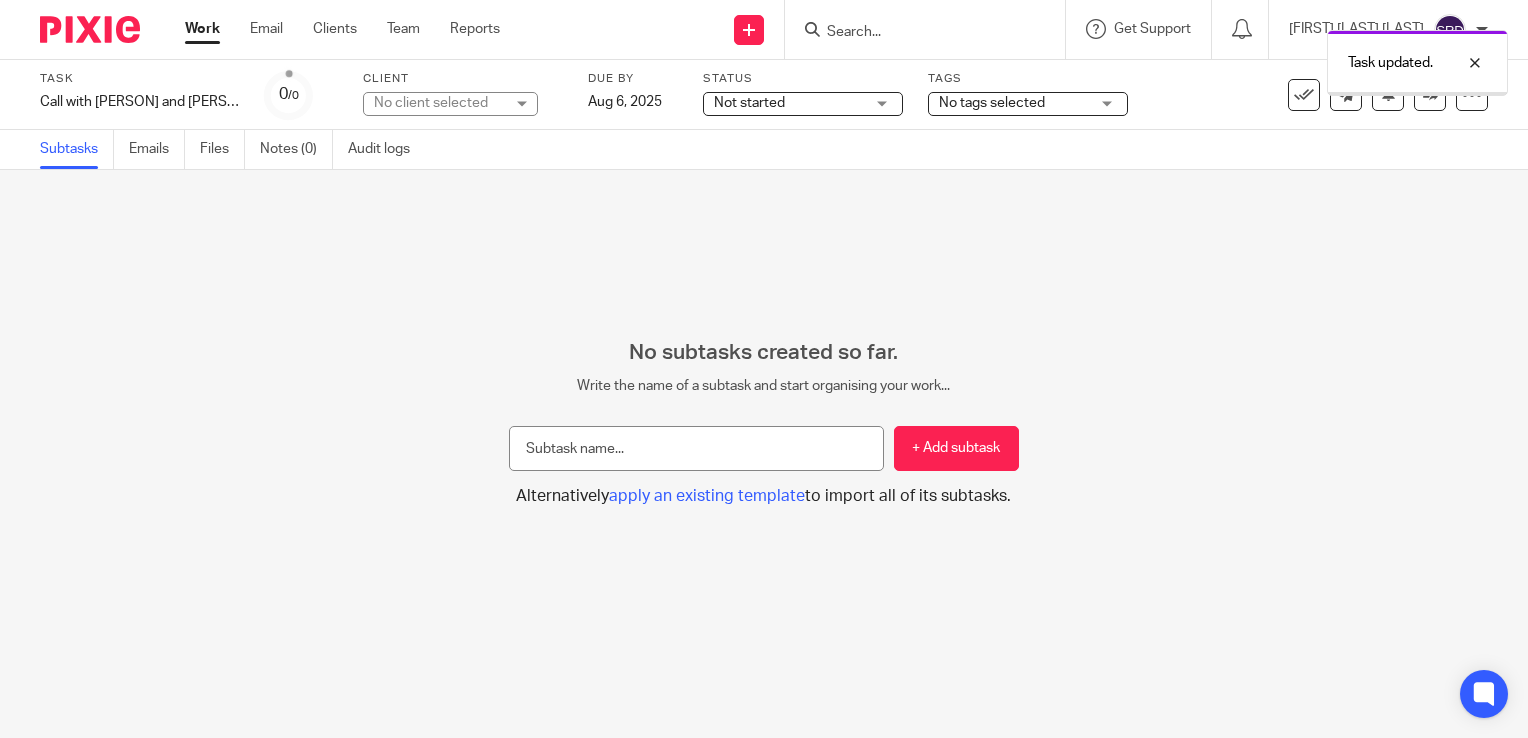scroll, scrollTop: 0, scrollLeft: 0, axis: both 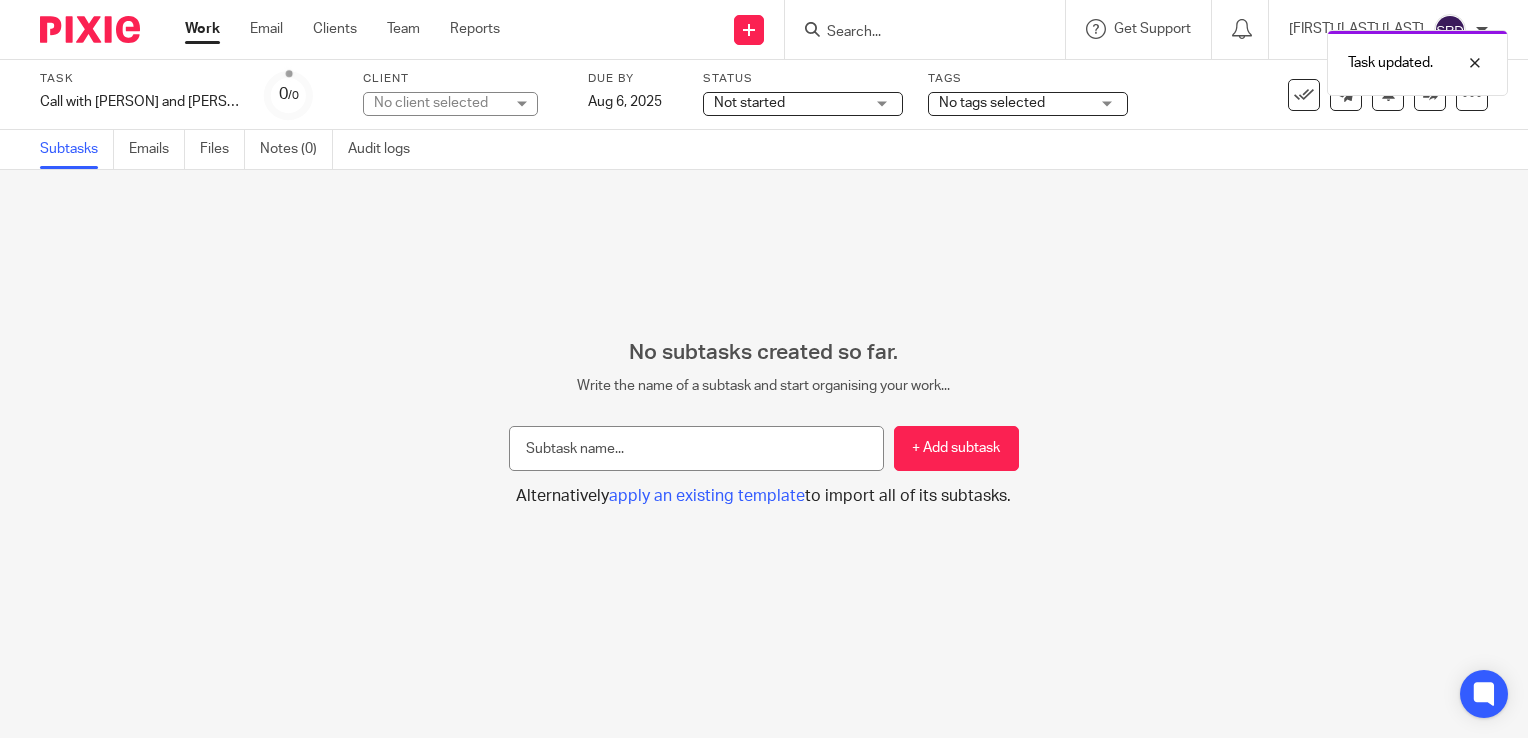 click at bounding box center [90, 29] 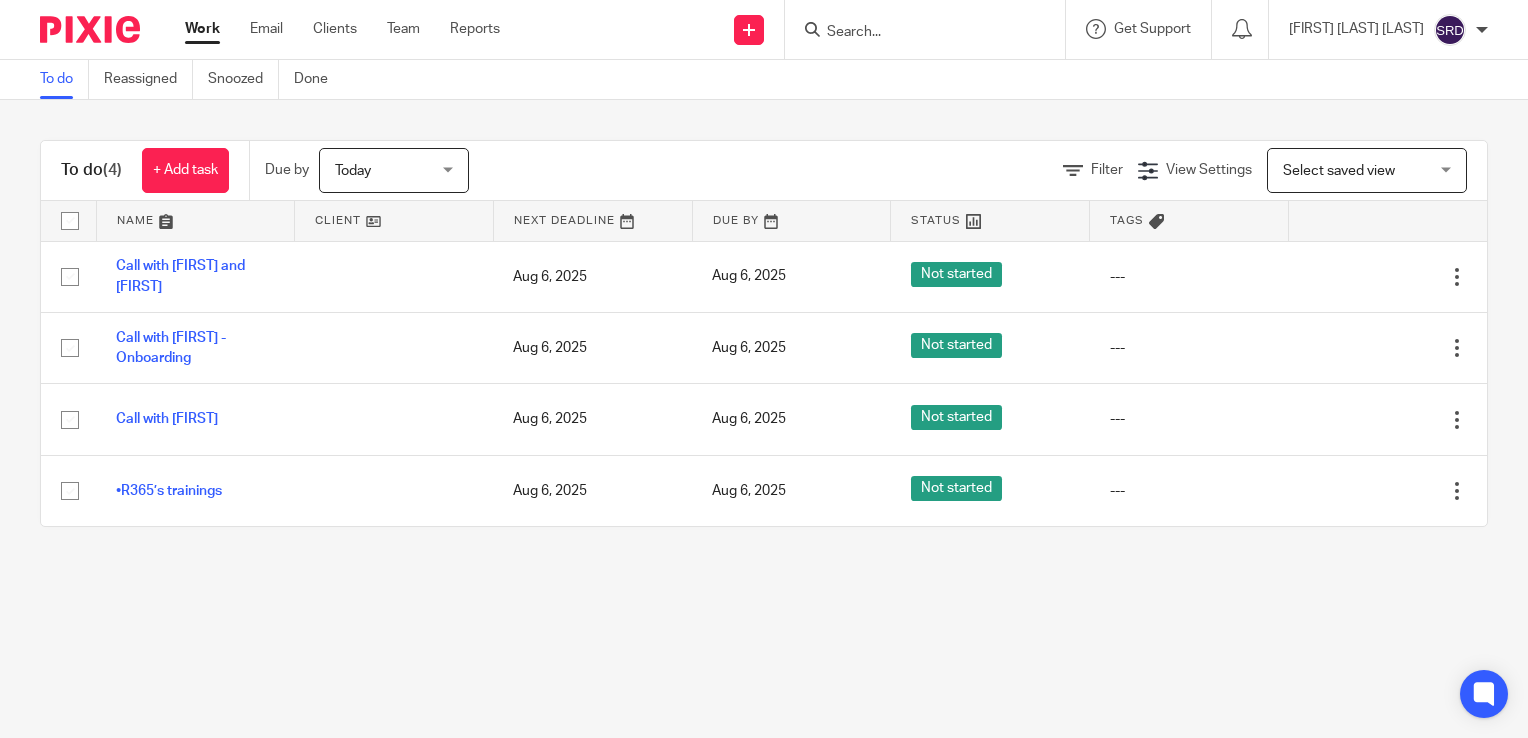 scroll, scrollTop: 0, scrollLeft: 0, axis: both 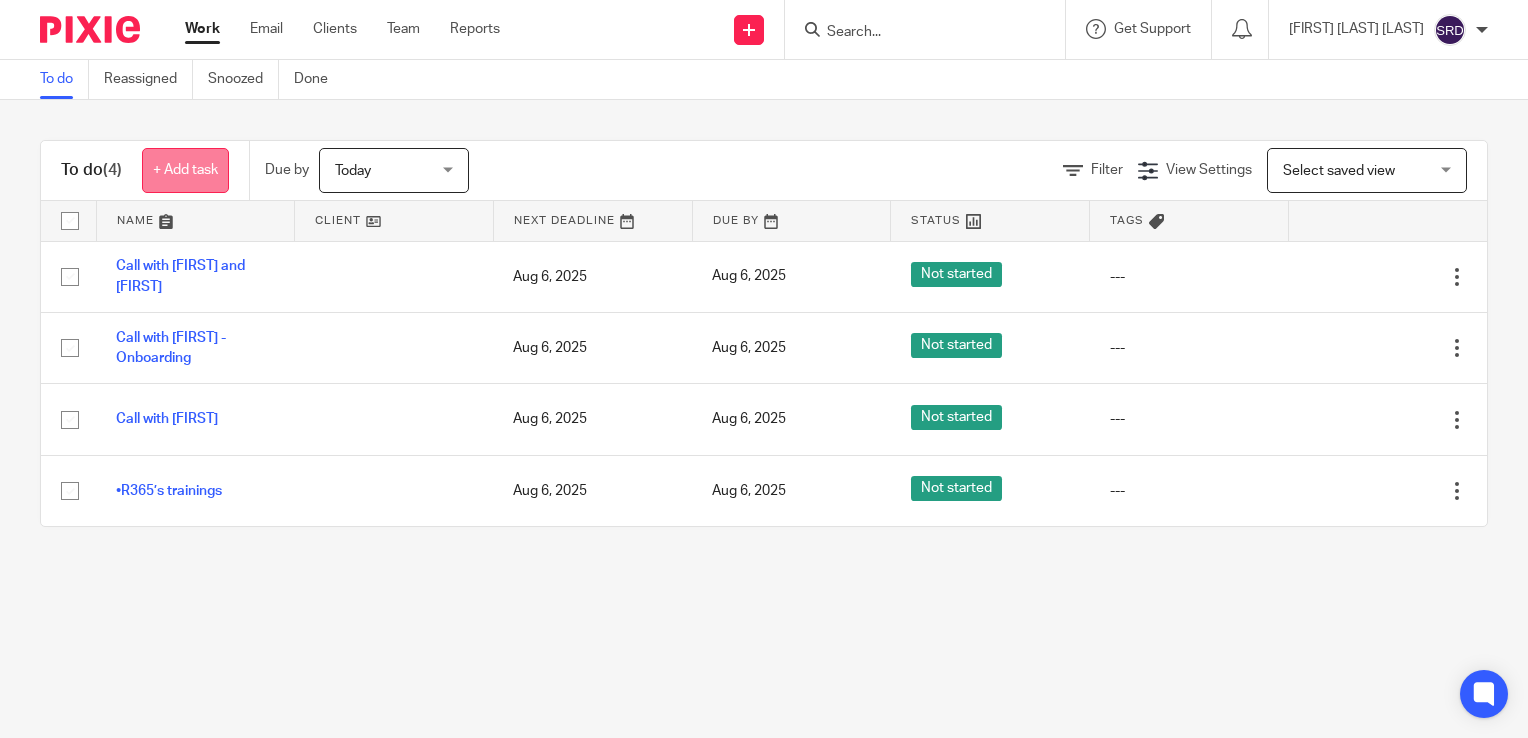 click on "+ Add task" at bounding box center (185, 170) 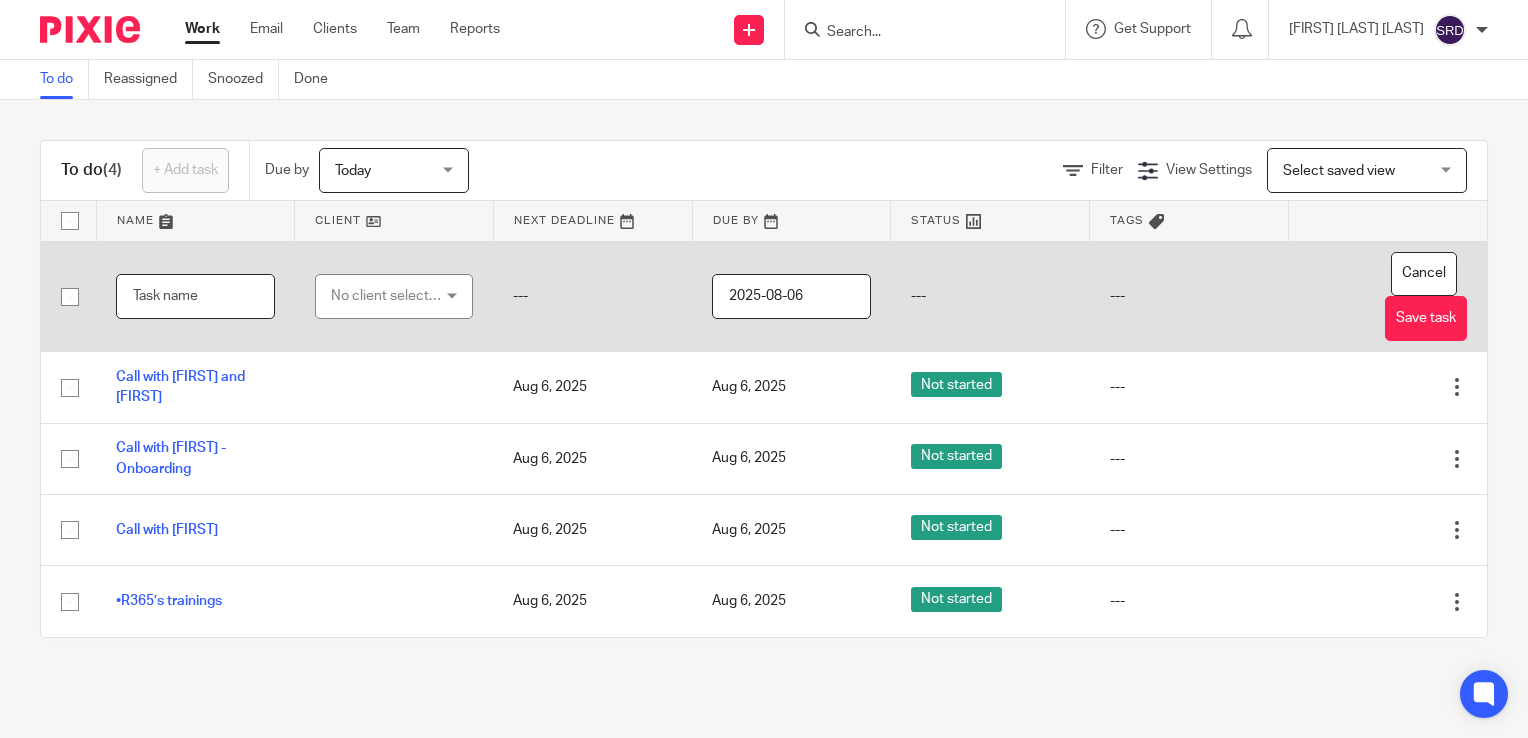 paste on "•	R365’s trainings" 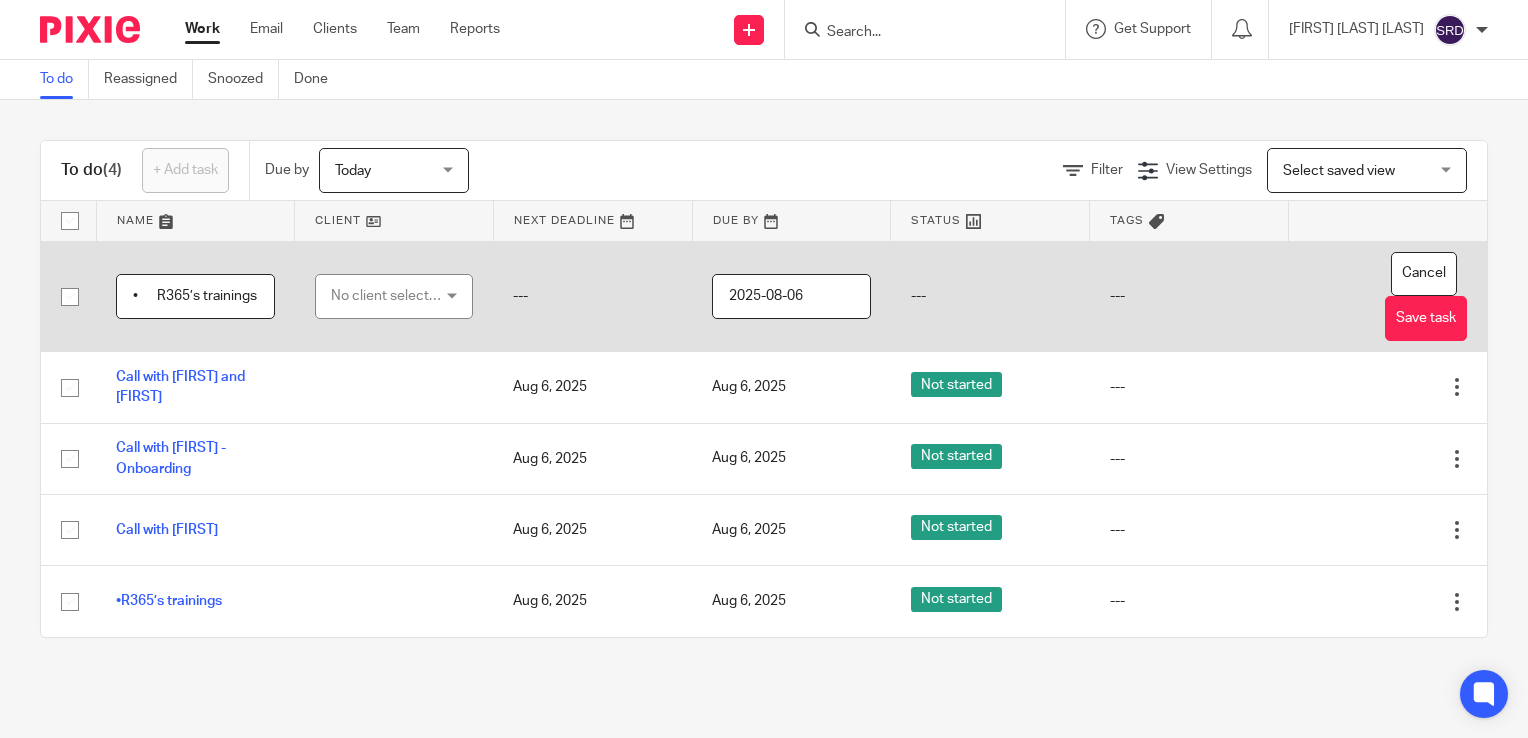scroll, scrollTop: 0, scrollLeft: 4, axis: horizontal 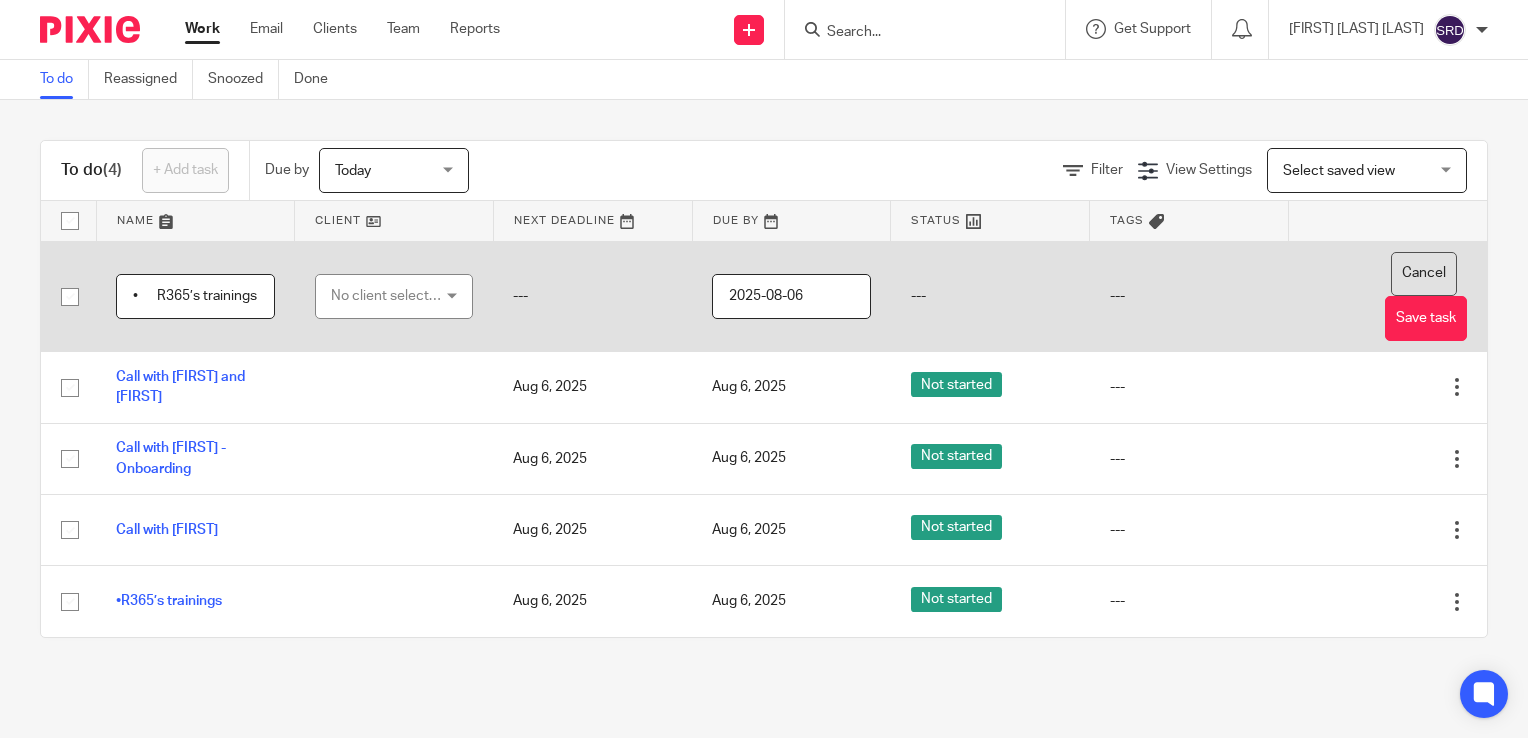 type on "•	R365’s trainings" 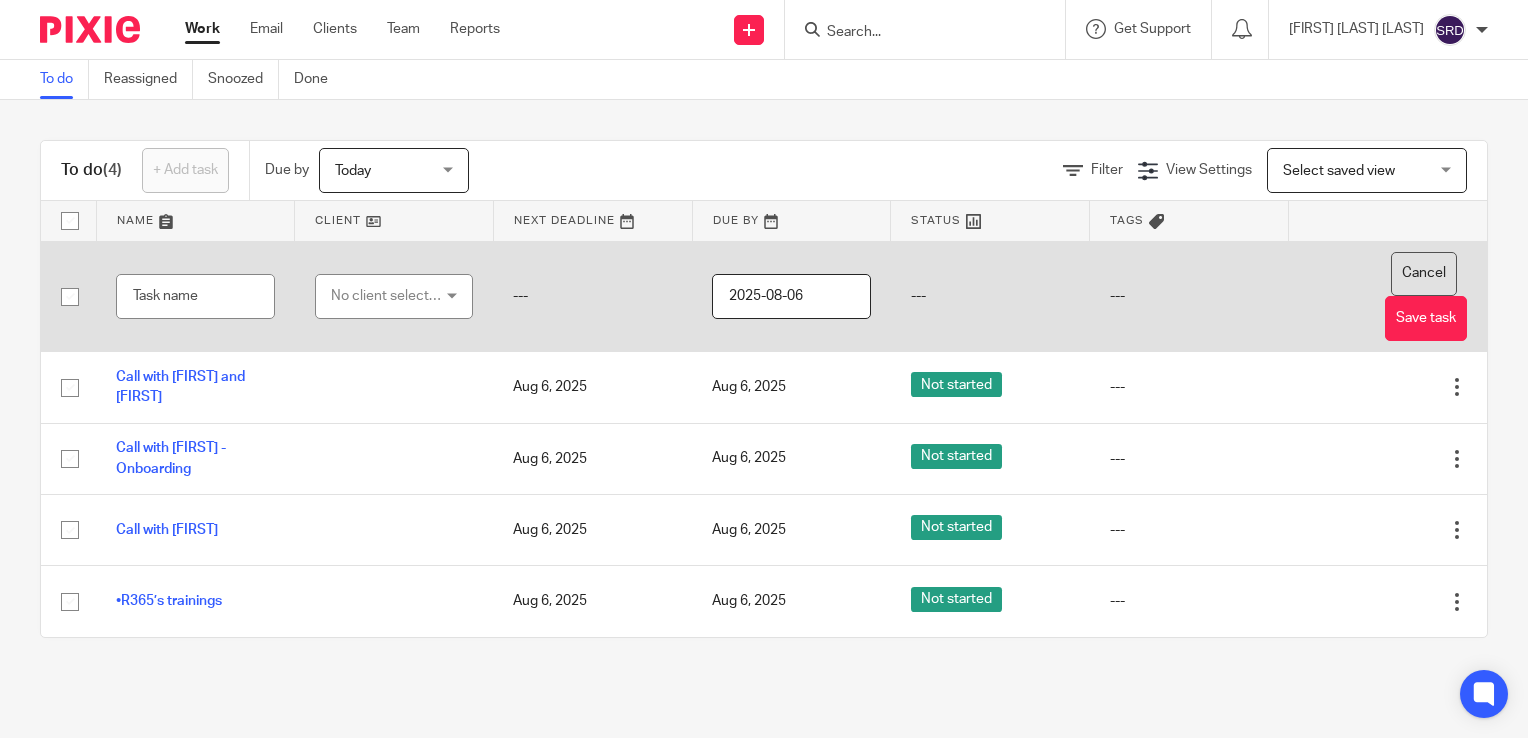 scroll, scrollTop: 0, scrollLeft: 0, axis: both 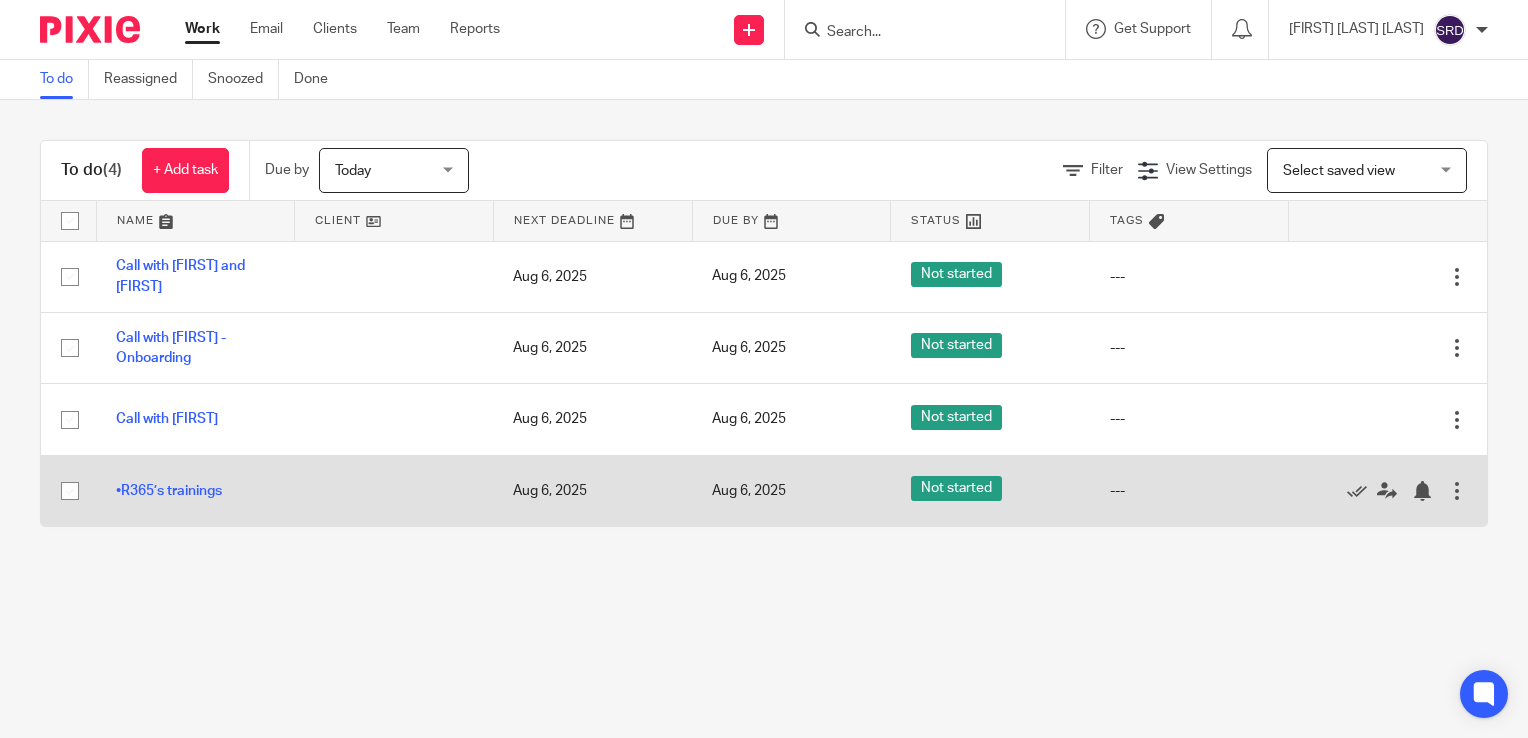 click on "Edit task
Delete" at bounding box center [1387, 490] 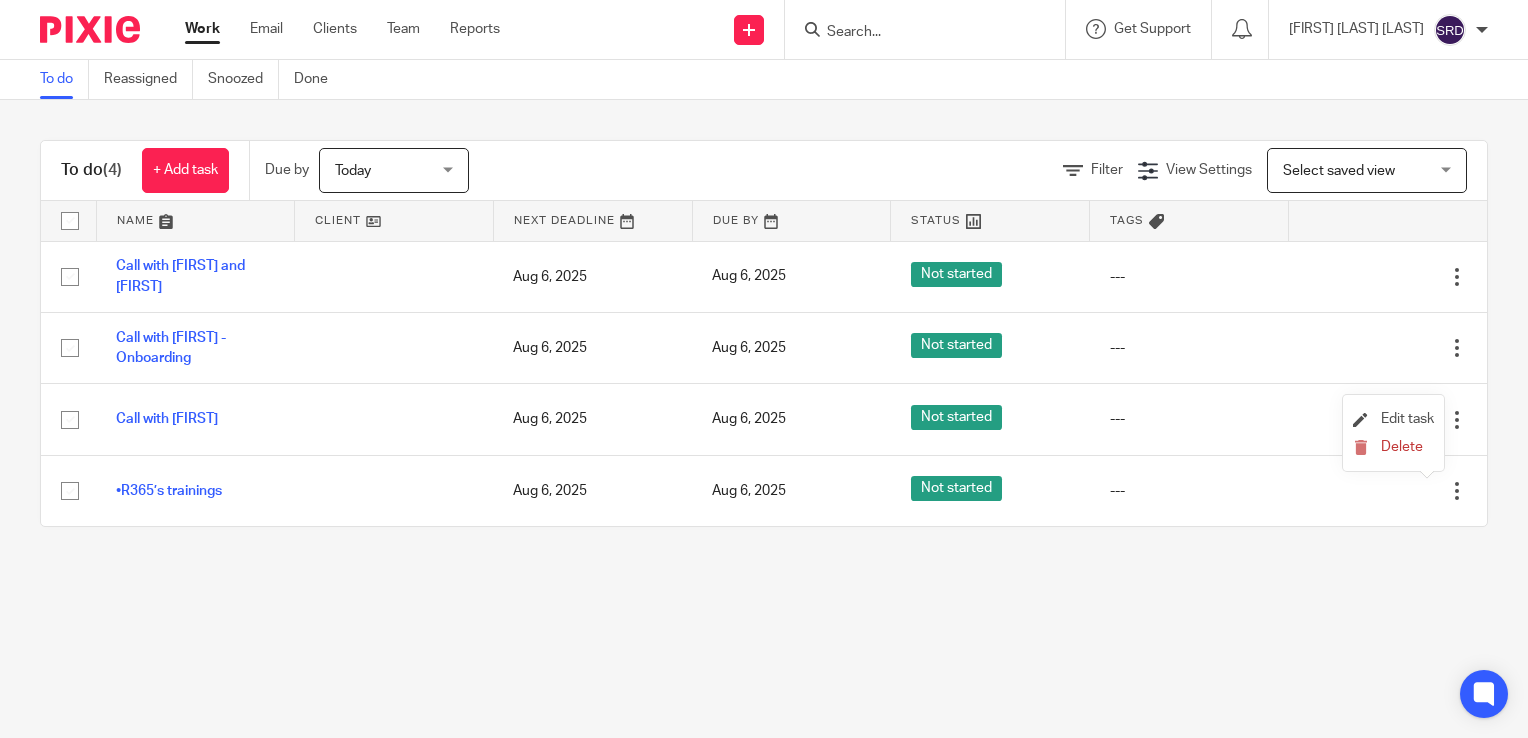 click on "Edit task" at bounding box center (1393, 420) 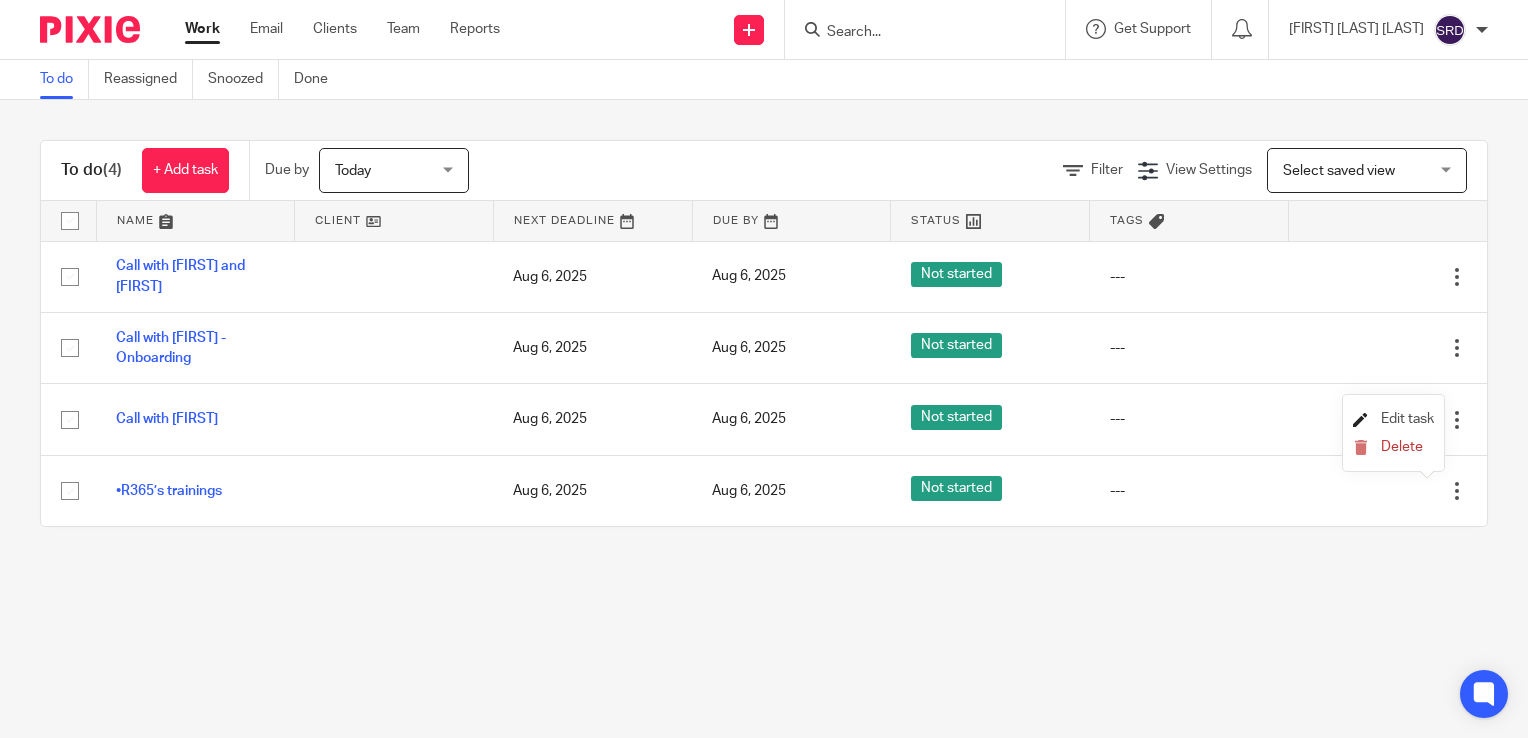 click on "Edit task" at bounding box center (1407, 419) 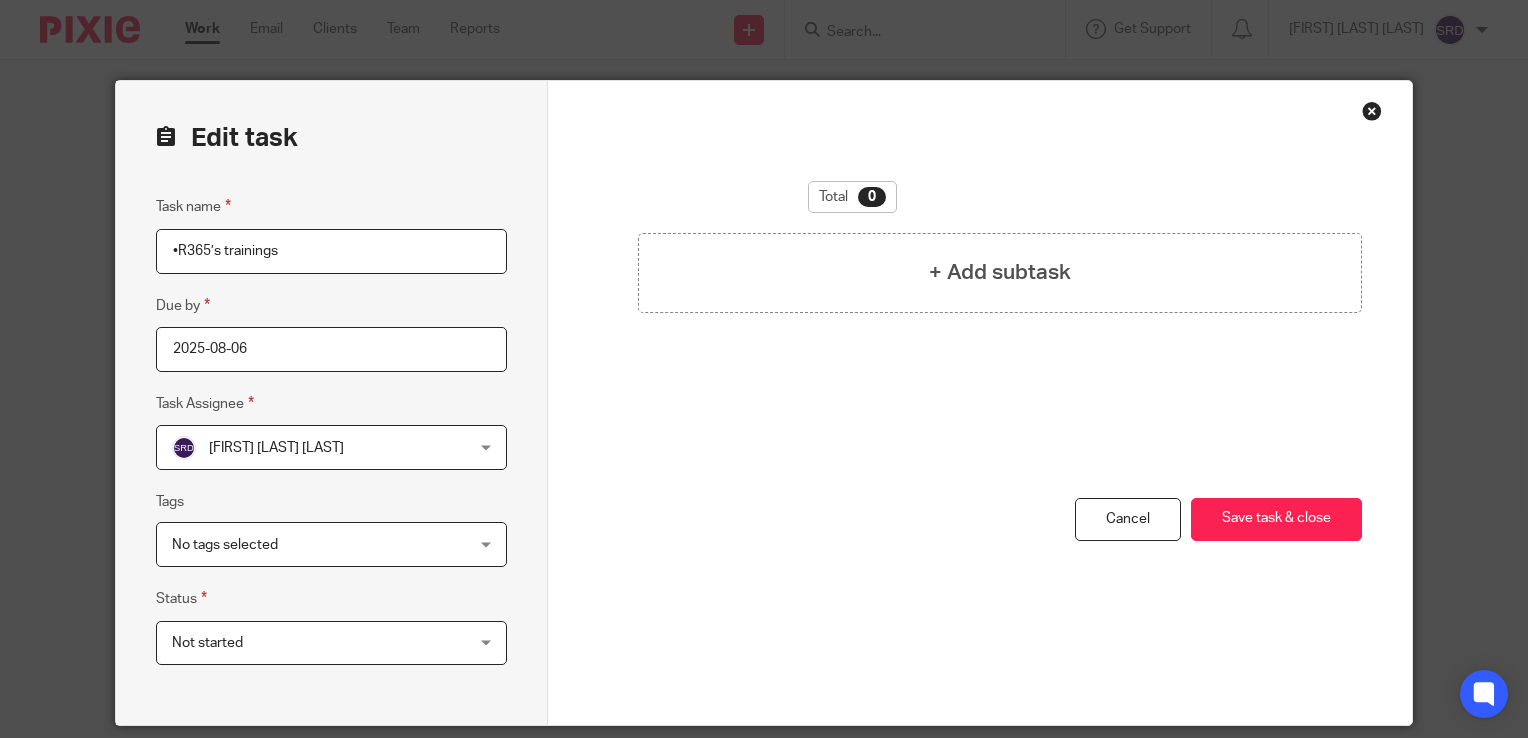 scroll, scrollTop: 0, scrollLeft: 0, axis: both 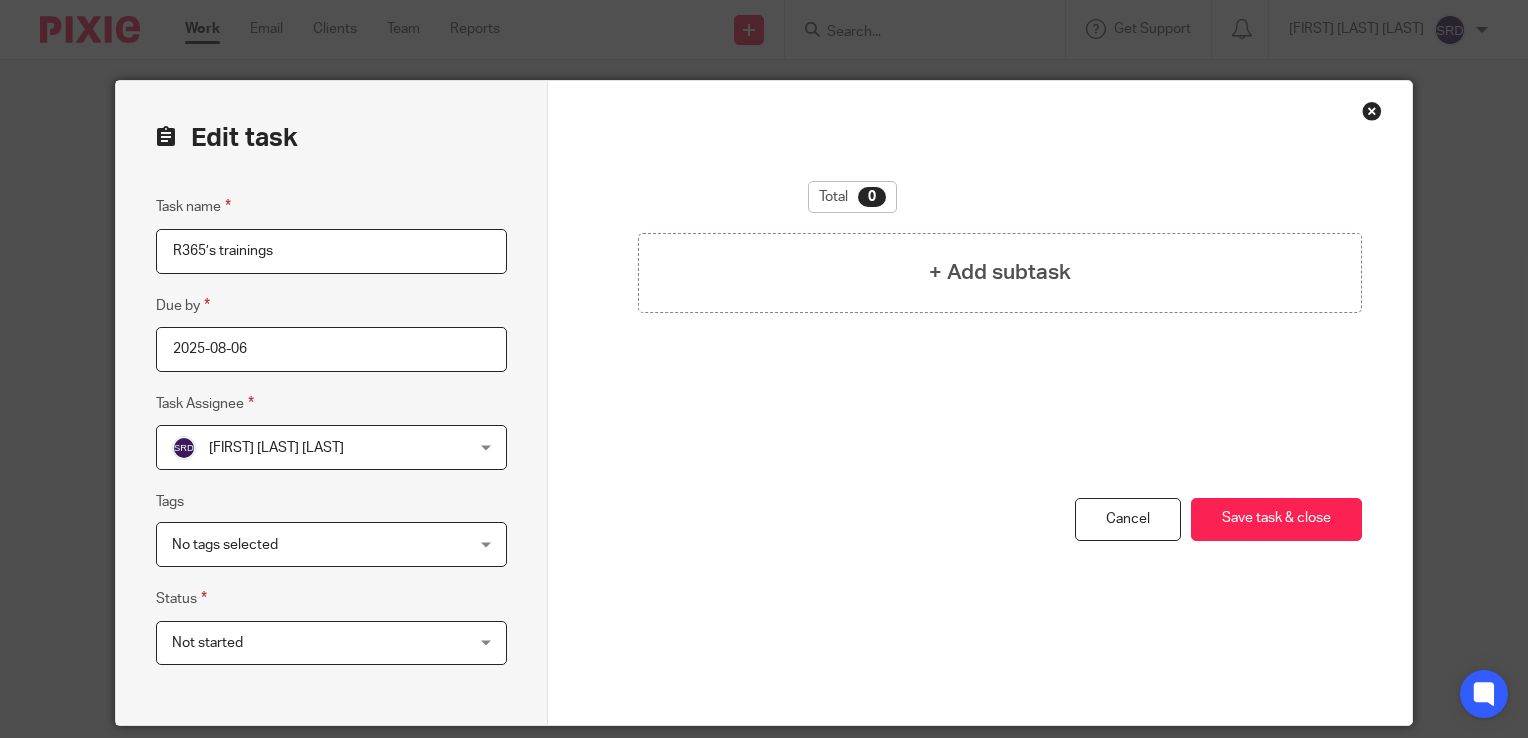 type on "R365’s trainings" 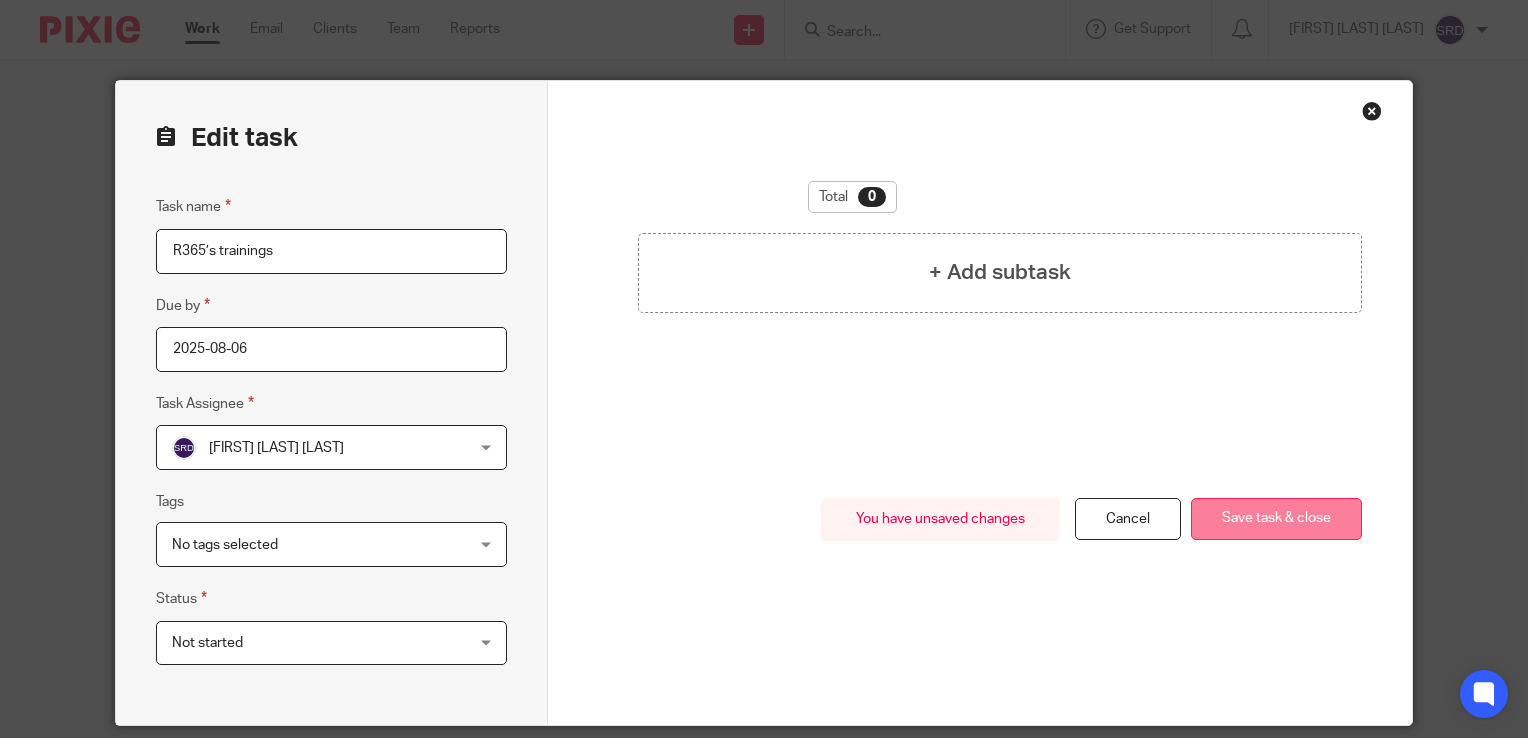 click on "Save task & close" at bounding box center [1276, 519] 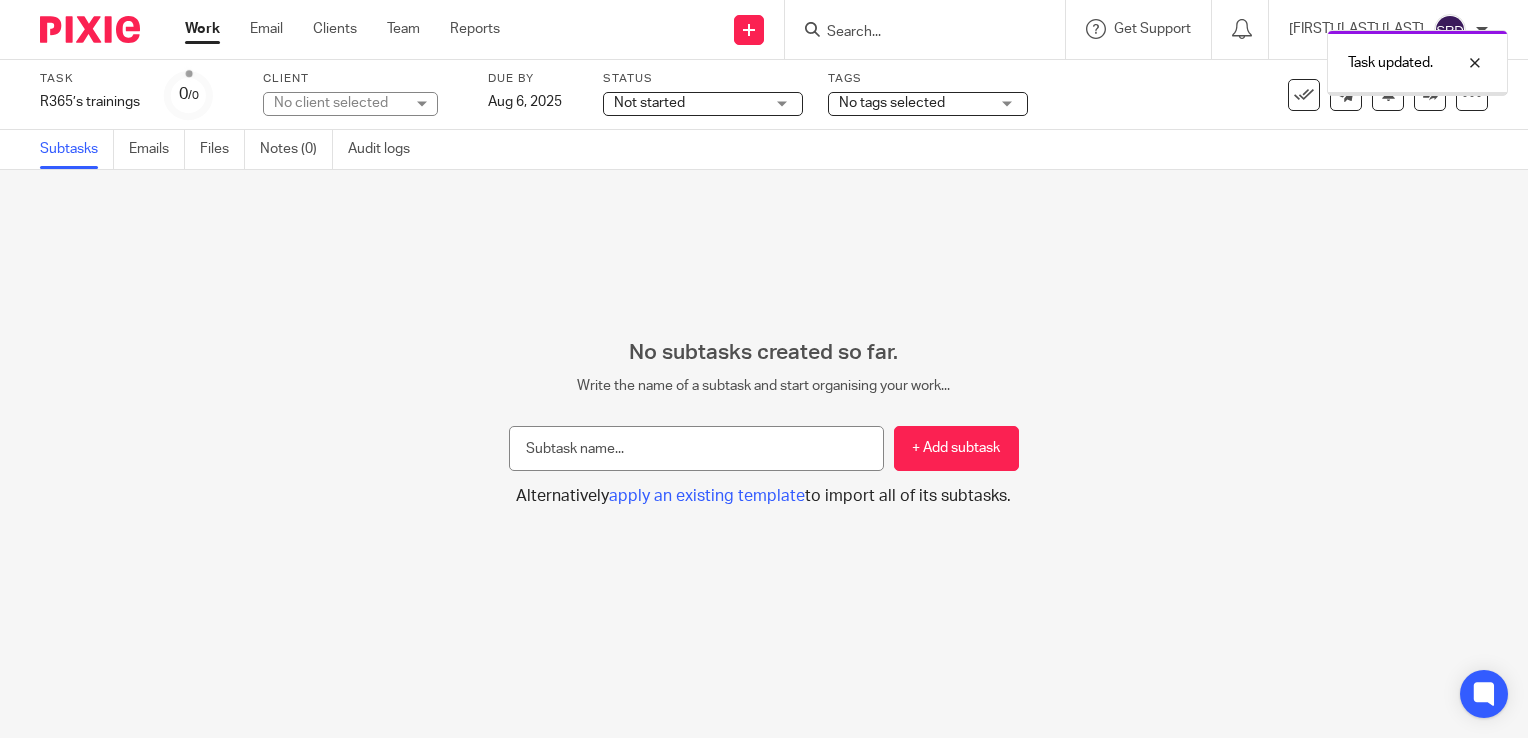 scroll, scrollTop: 0, scrollLeft: 0, axis: both 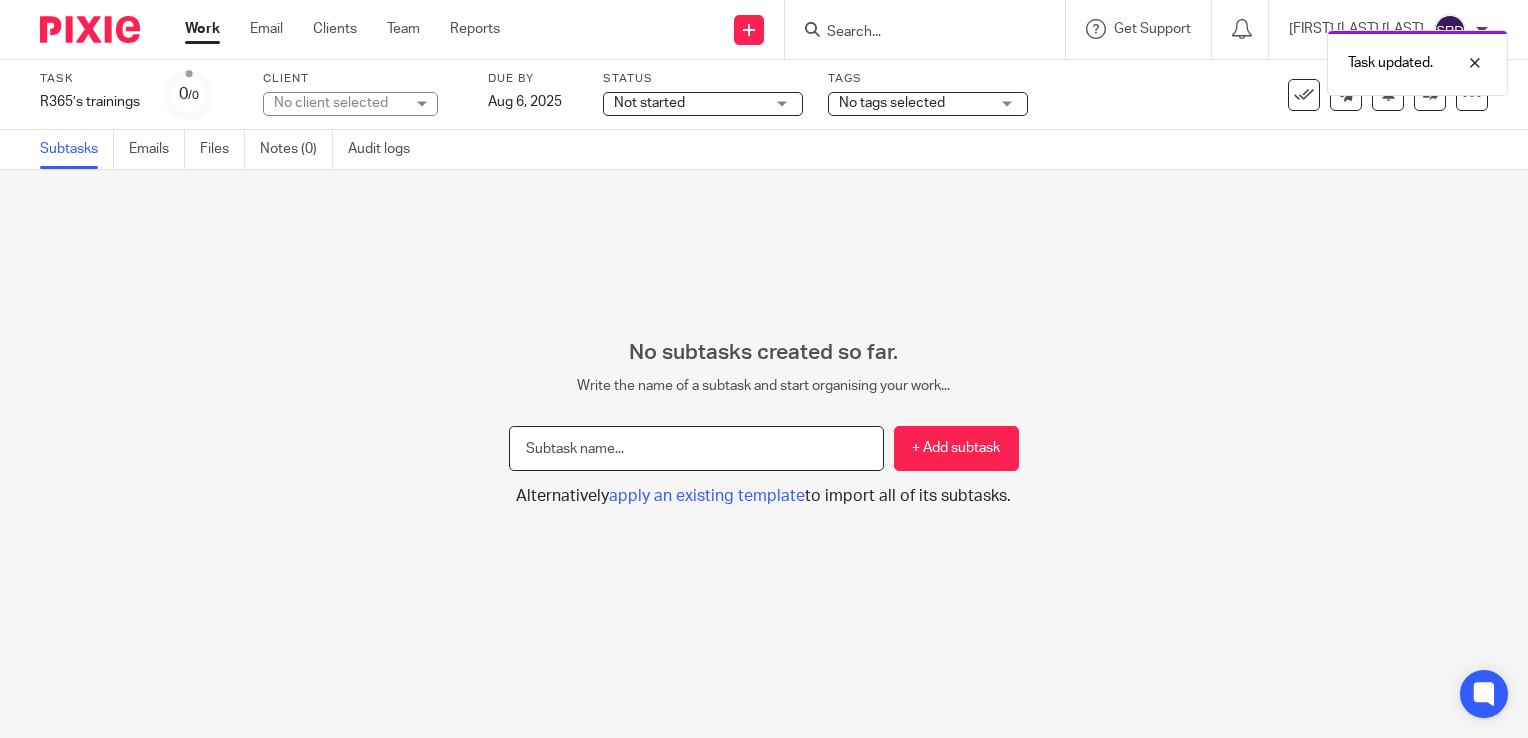 click at bounding box center [696, 448] 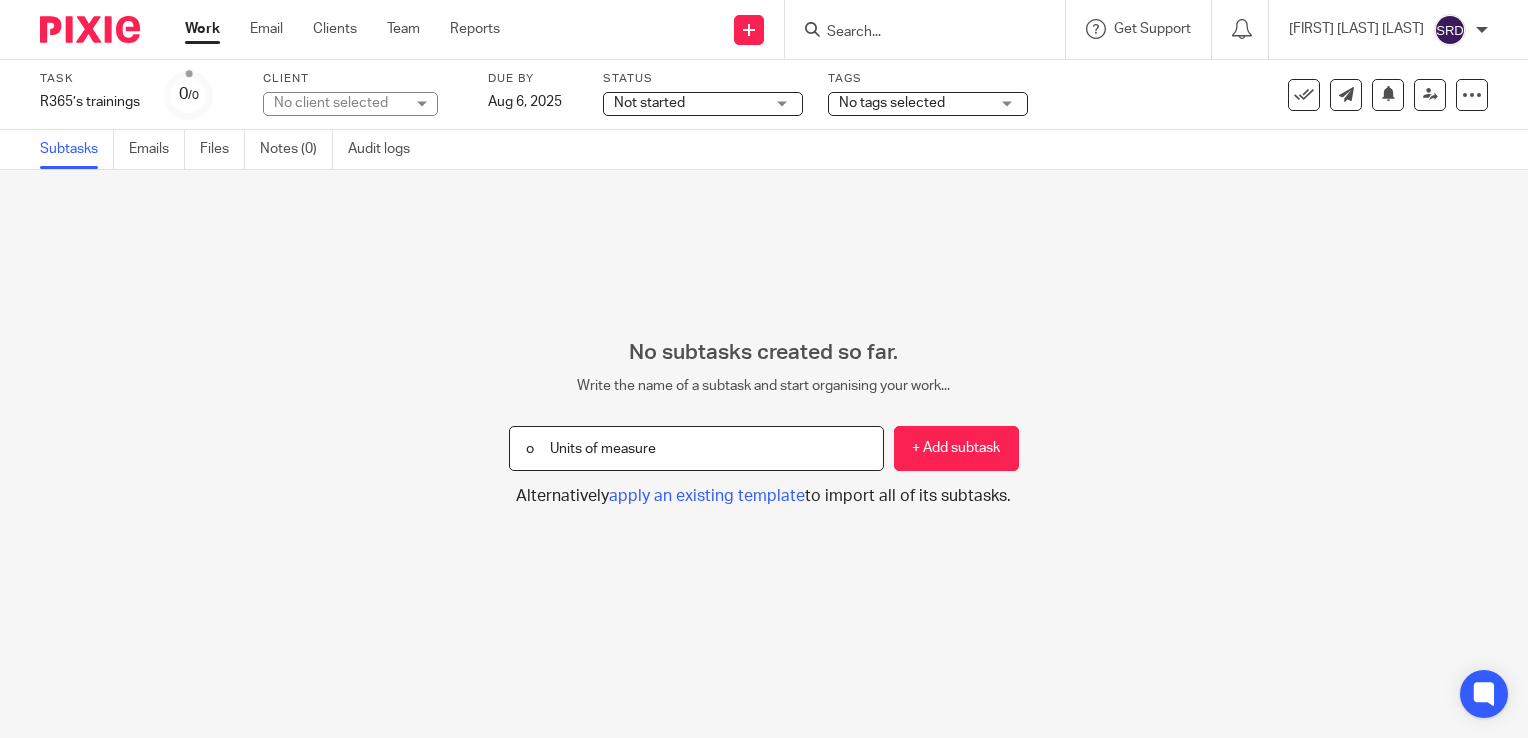click on "o	Units of measure" at bounding box center (696, 448) 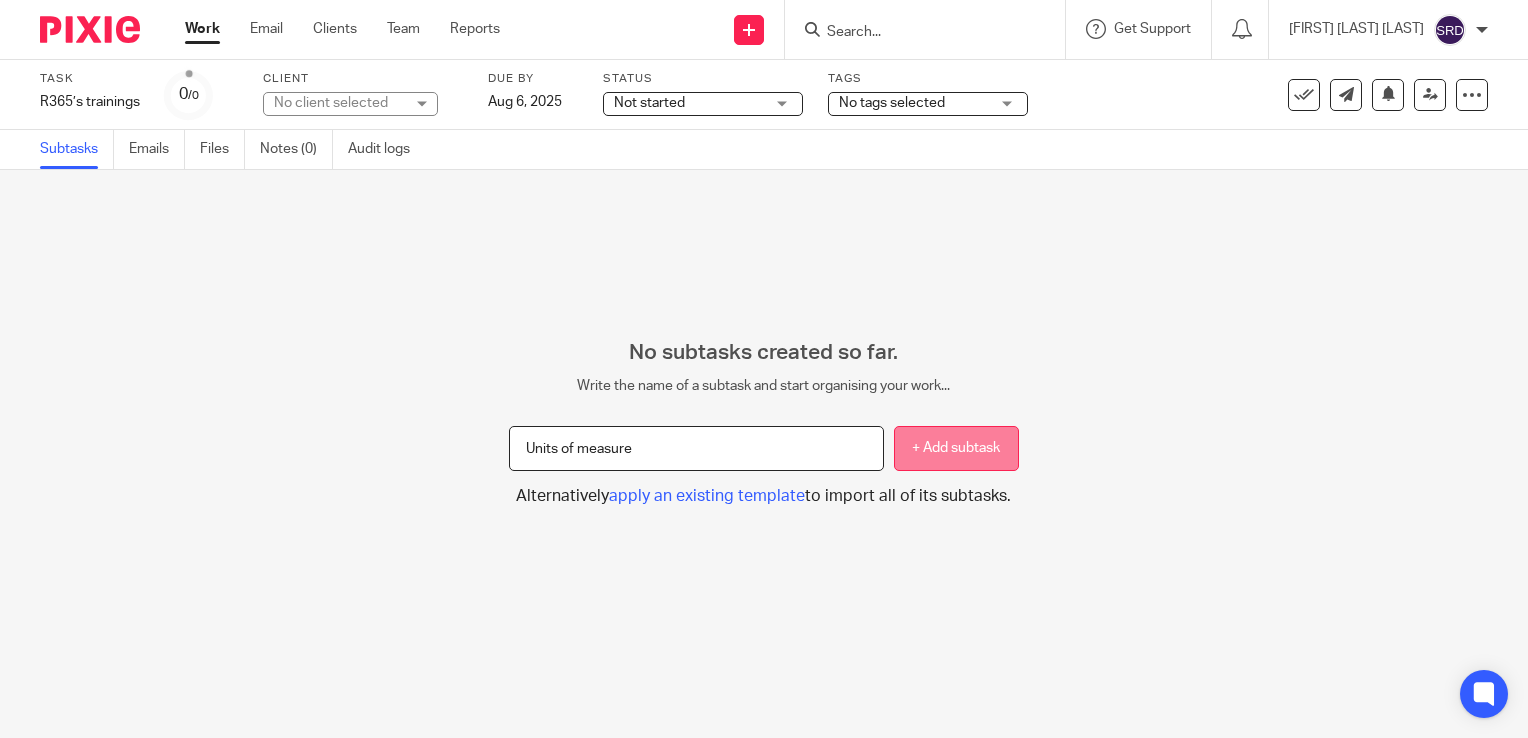 type on "Units of measure" 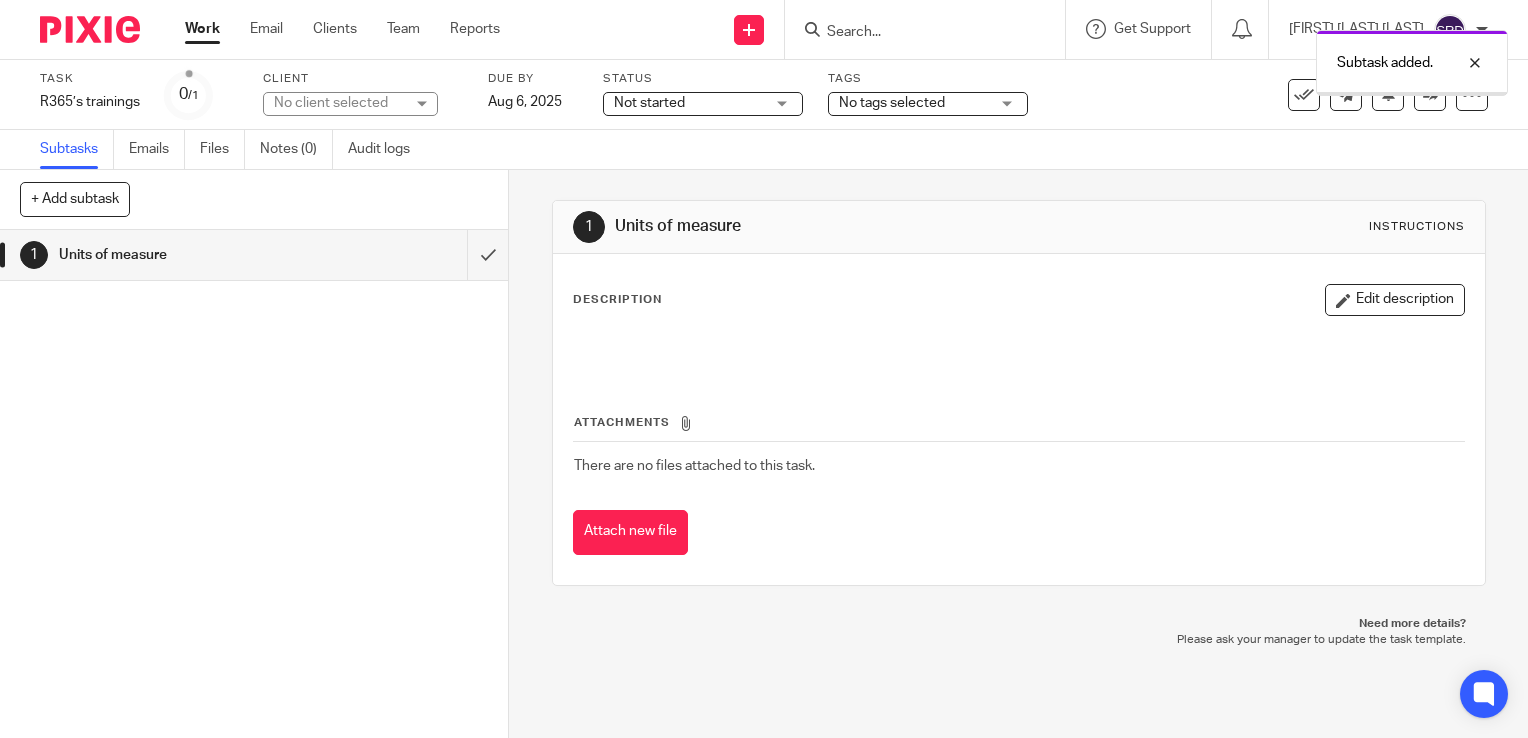 scroll, scrollTop: 0, scrollLeft: 0, axis: both 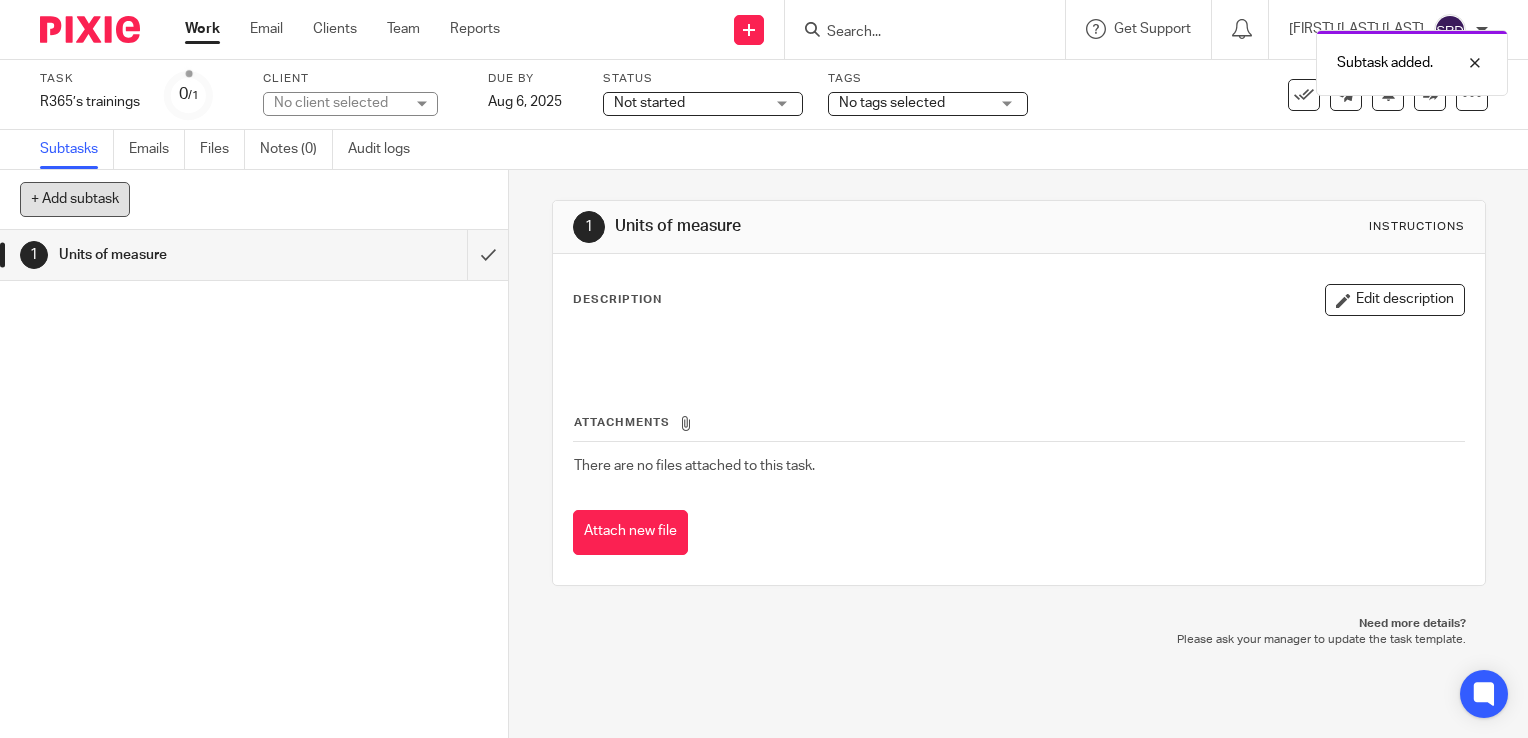 click on "+ Add subtask" at bounding box center (75, 199) 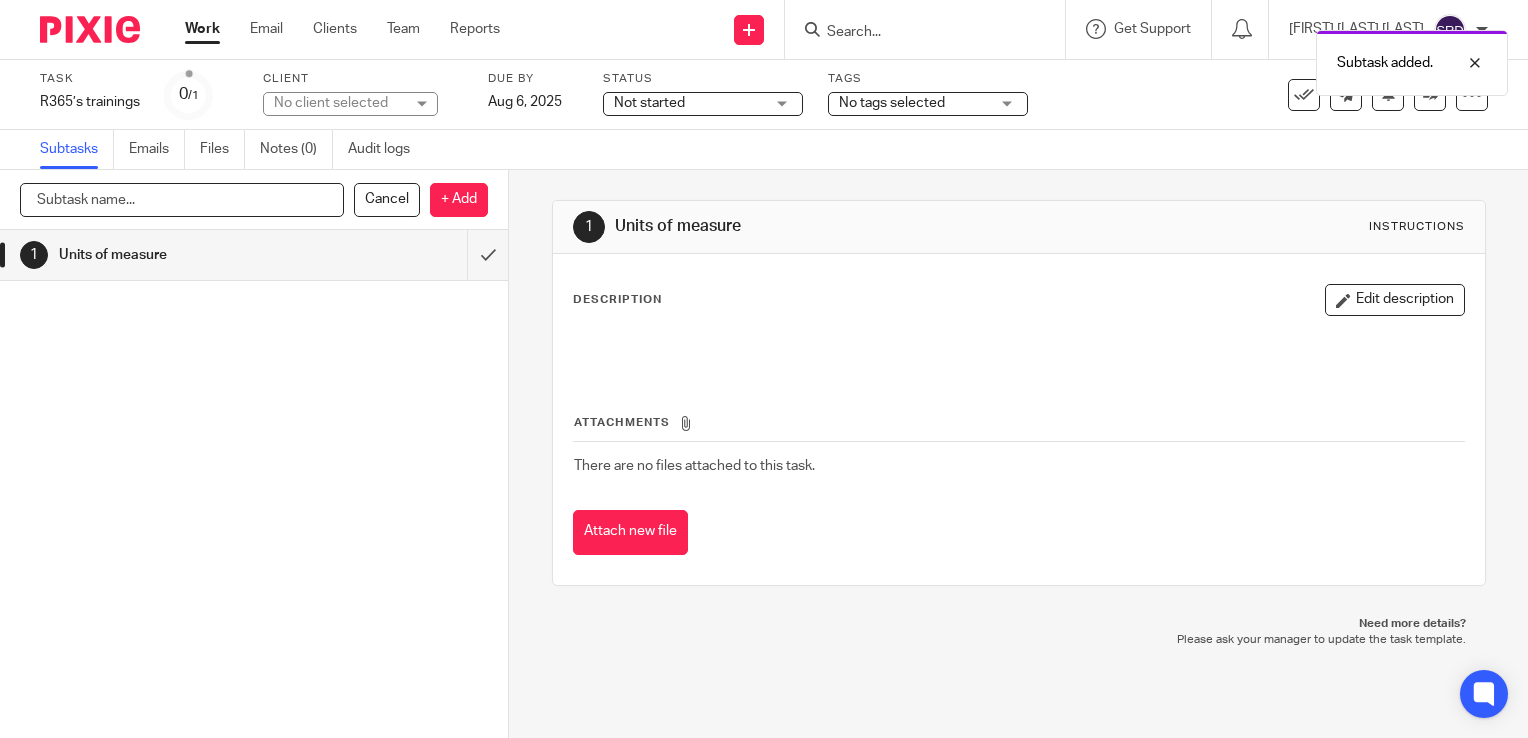 click at bounding box center [182, 200] 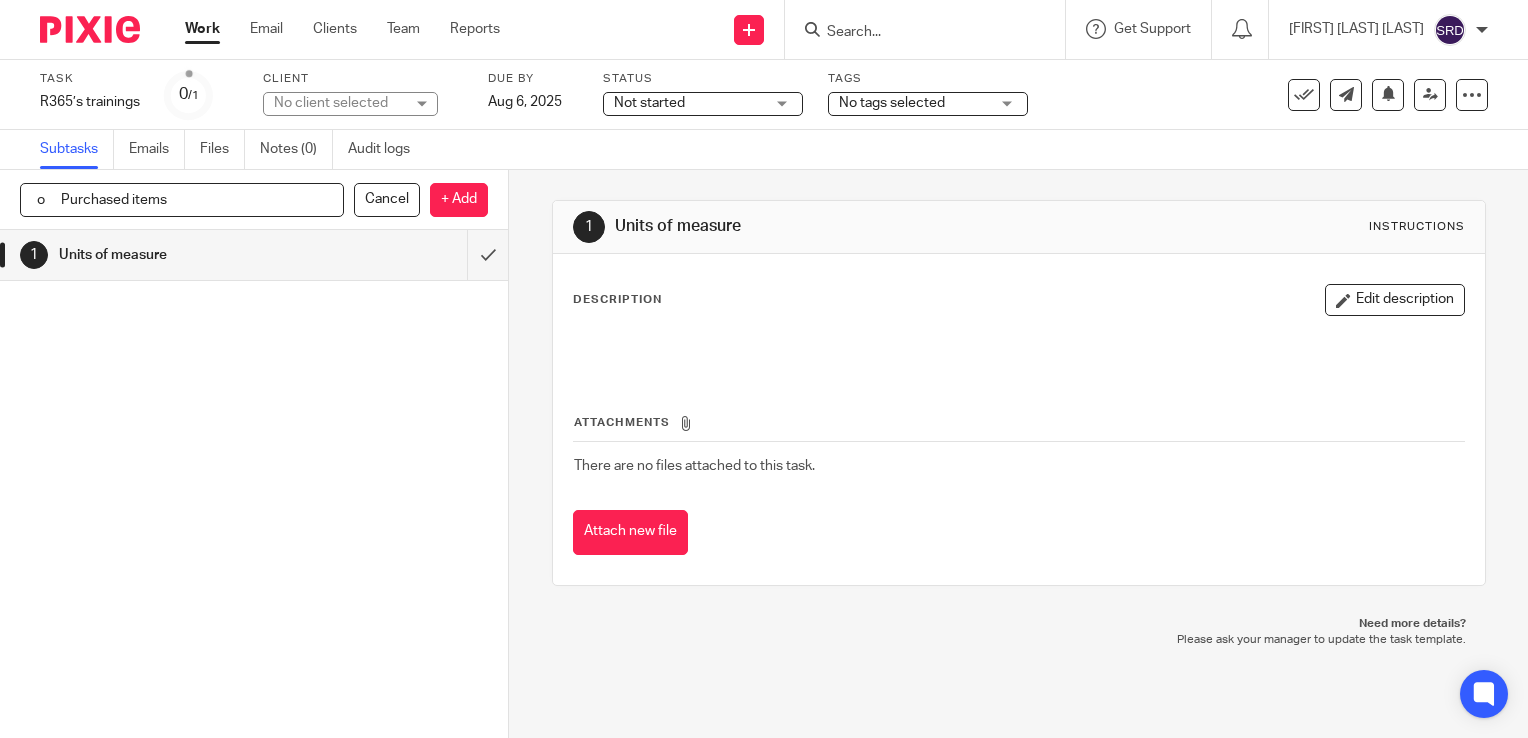 click on "o	Purchased items" at bounding box center [182, 200] 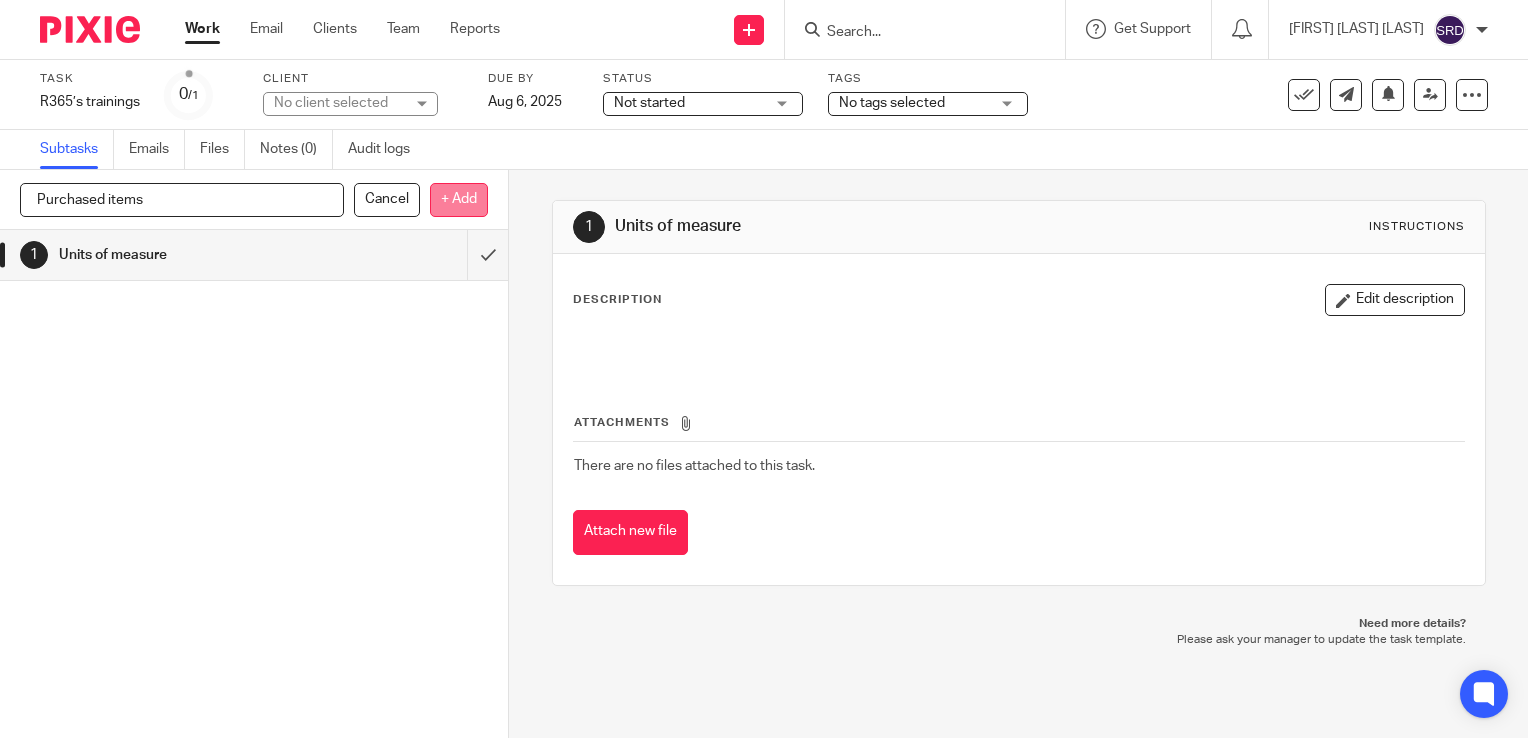 click on "+ Add" at bounding box center [459, 200] 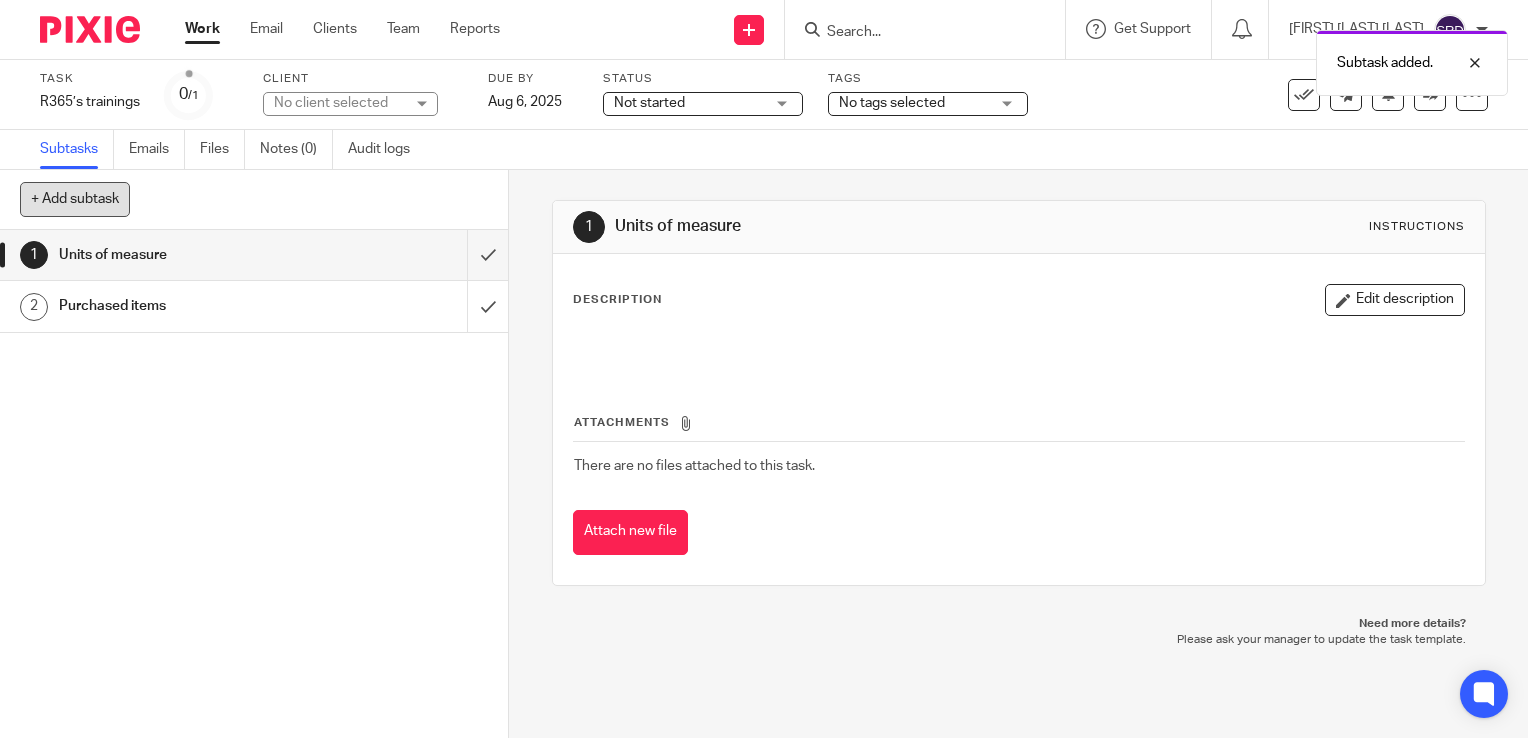 click on "+ Add subtask" at bounding box center [75, 199] 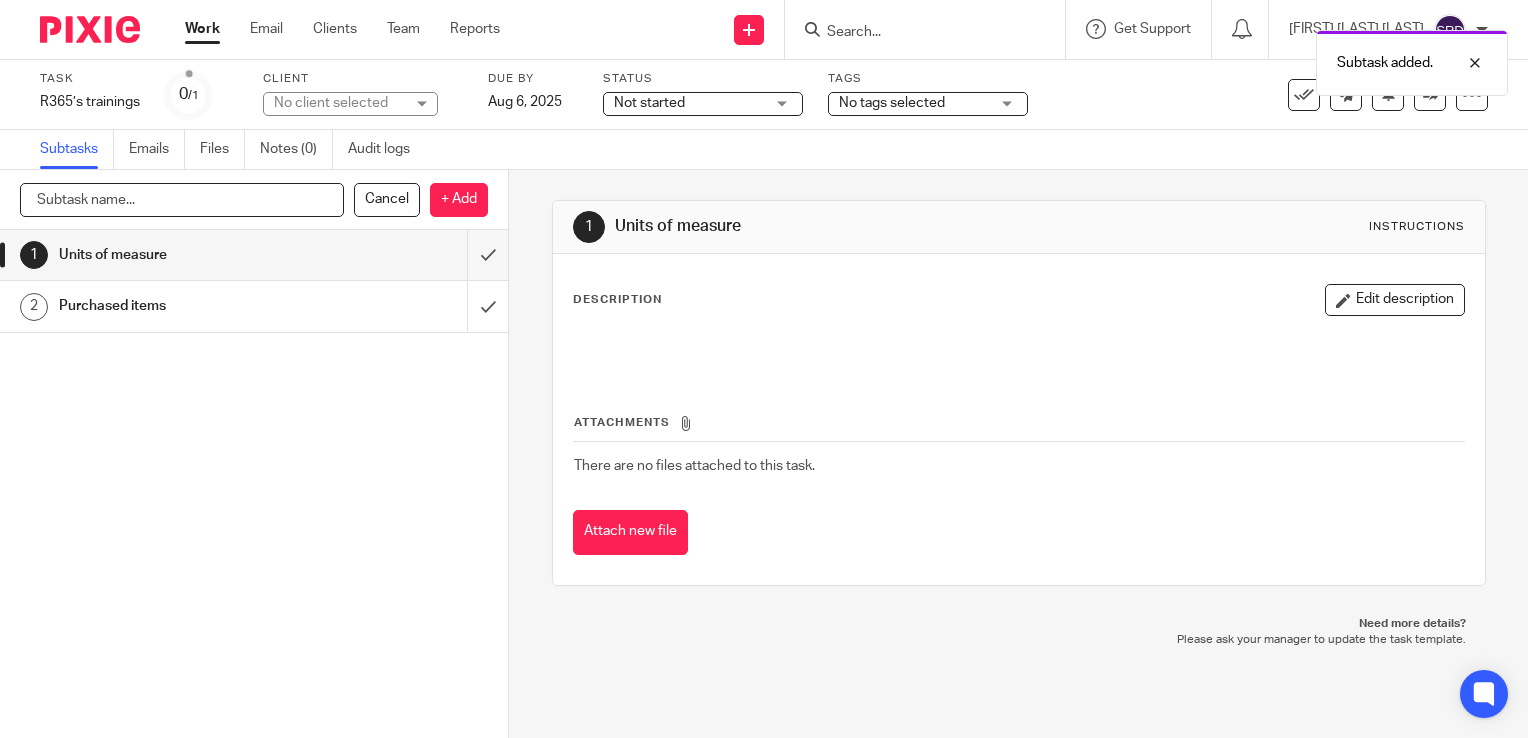 paste on "o	Vendor Items" 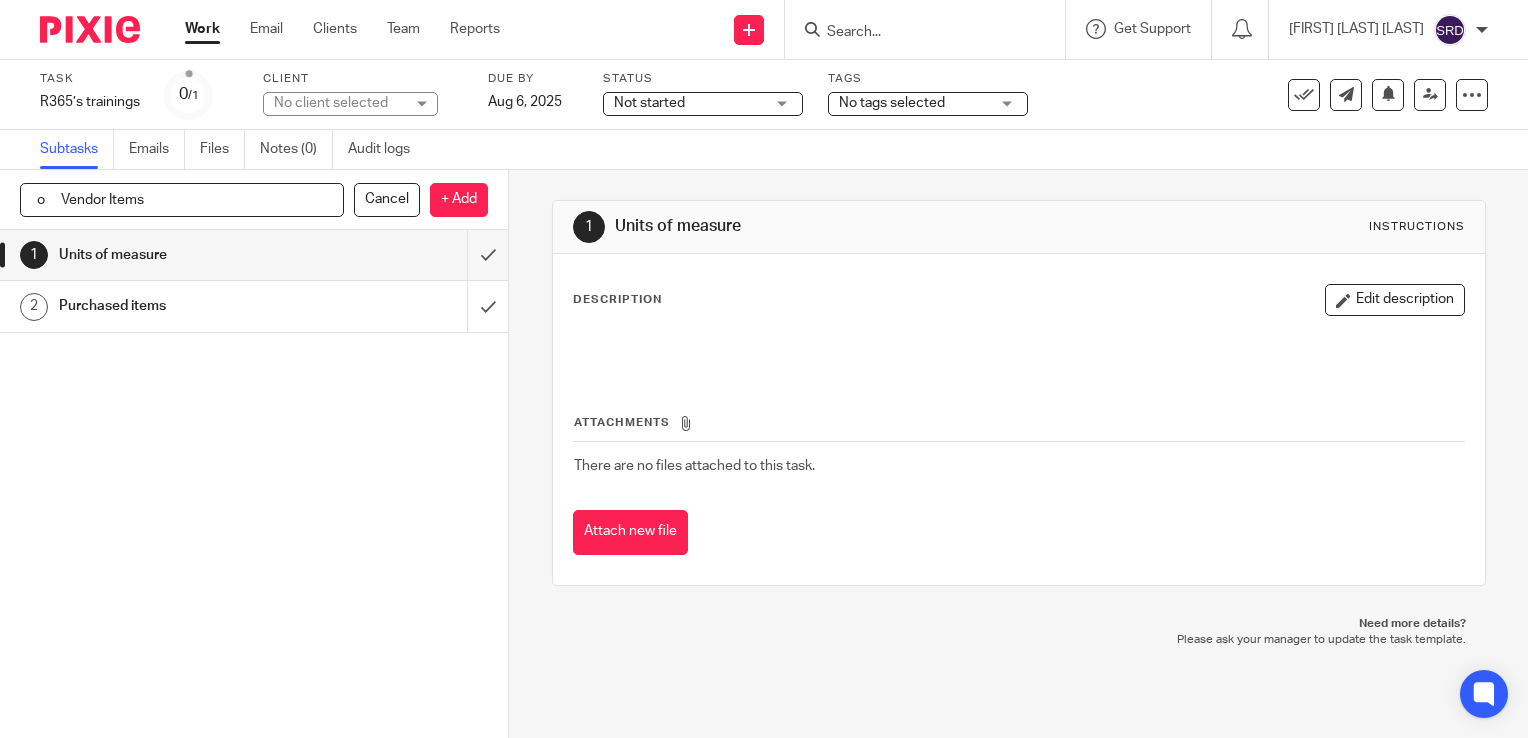 click on "o	Vendor Items" at bounding box center [182, 200] 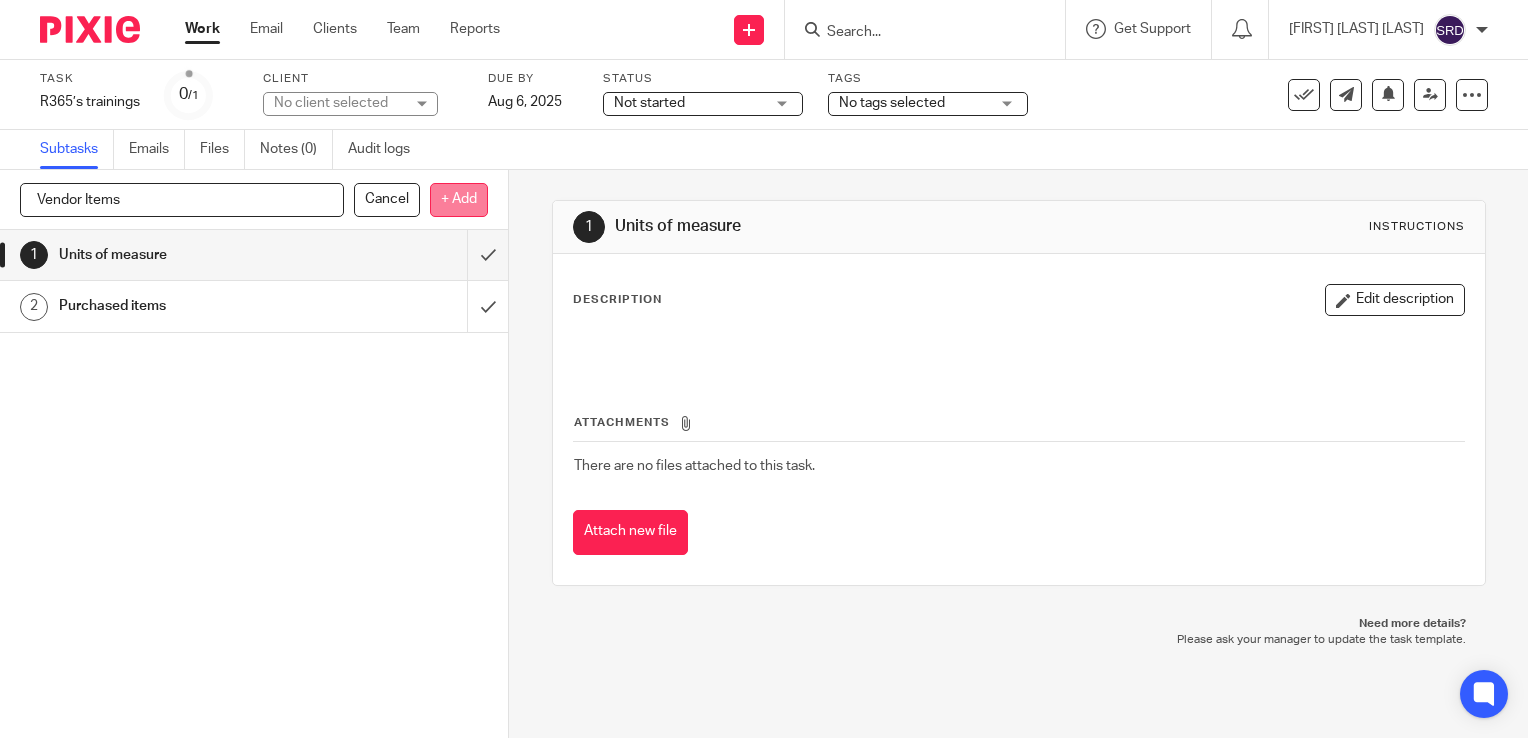 click on "+ Add" at bounding box center [459, 200] 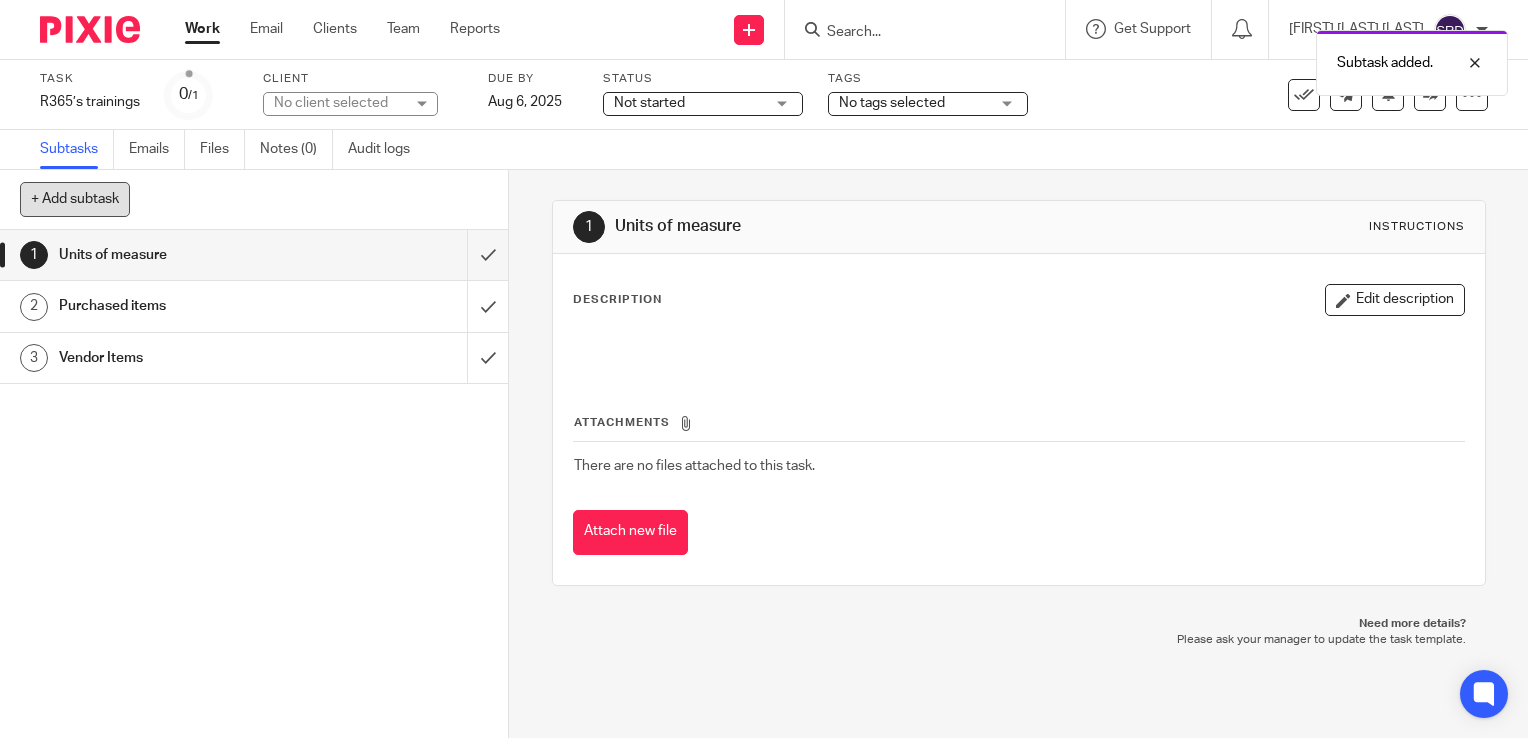 click on "+ Add subtask" at bounding box center (75, 199) 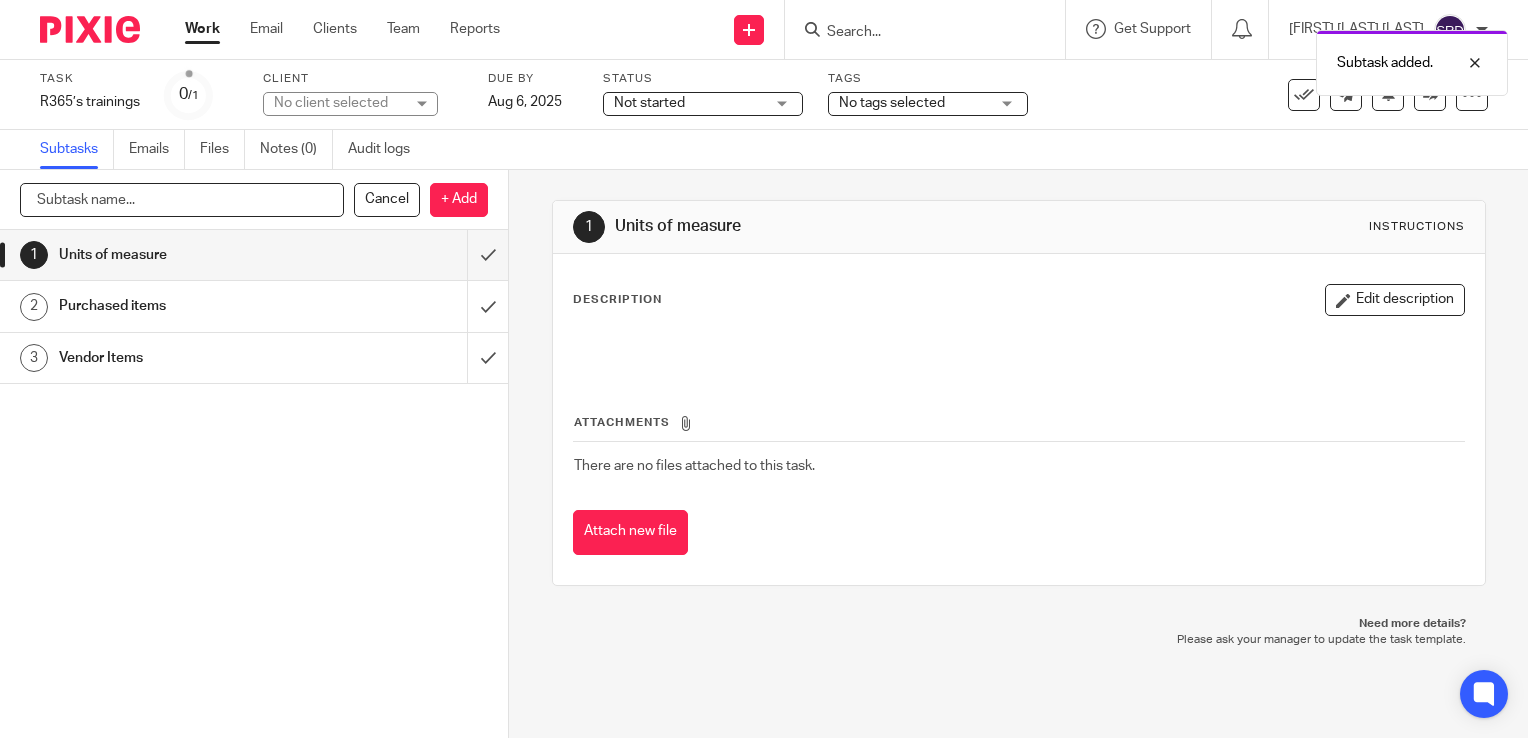 paste on "o	Item locations" 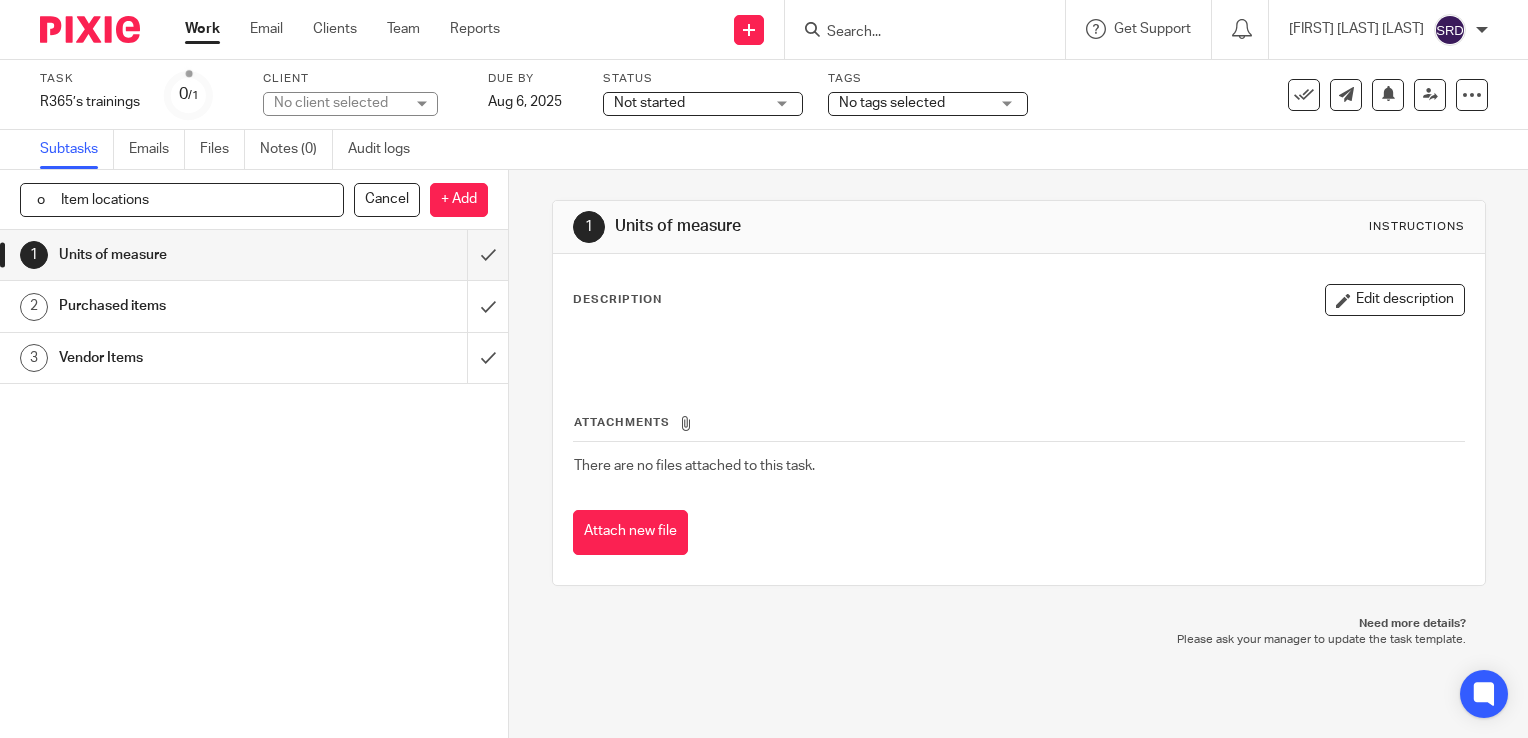 click on "o	Item locations" at bounding box center (182, 200) 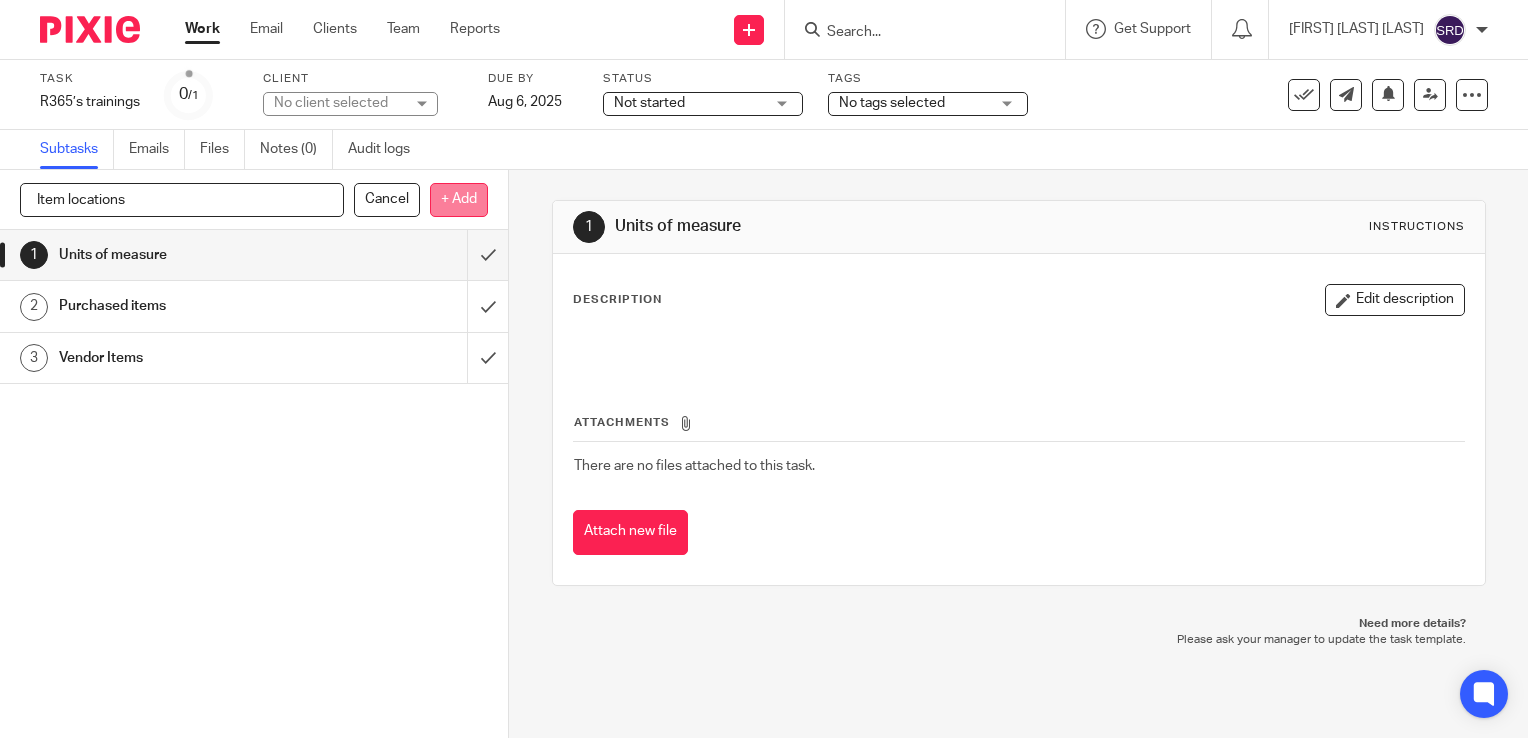 click on "+ Add" at bounding box center [459, 200] 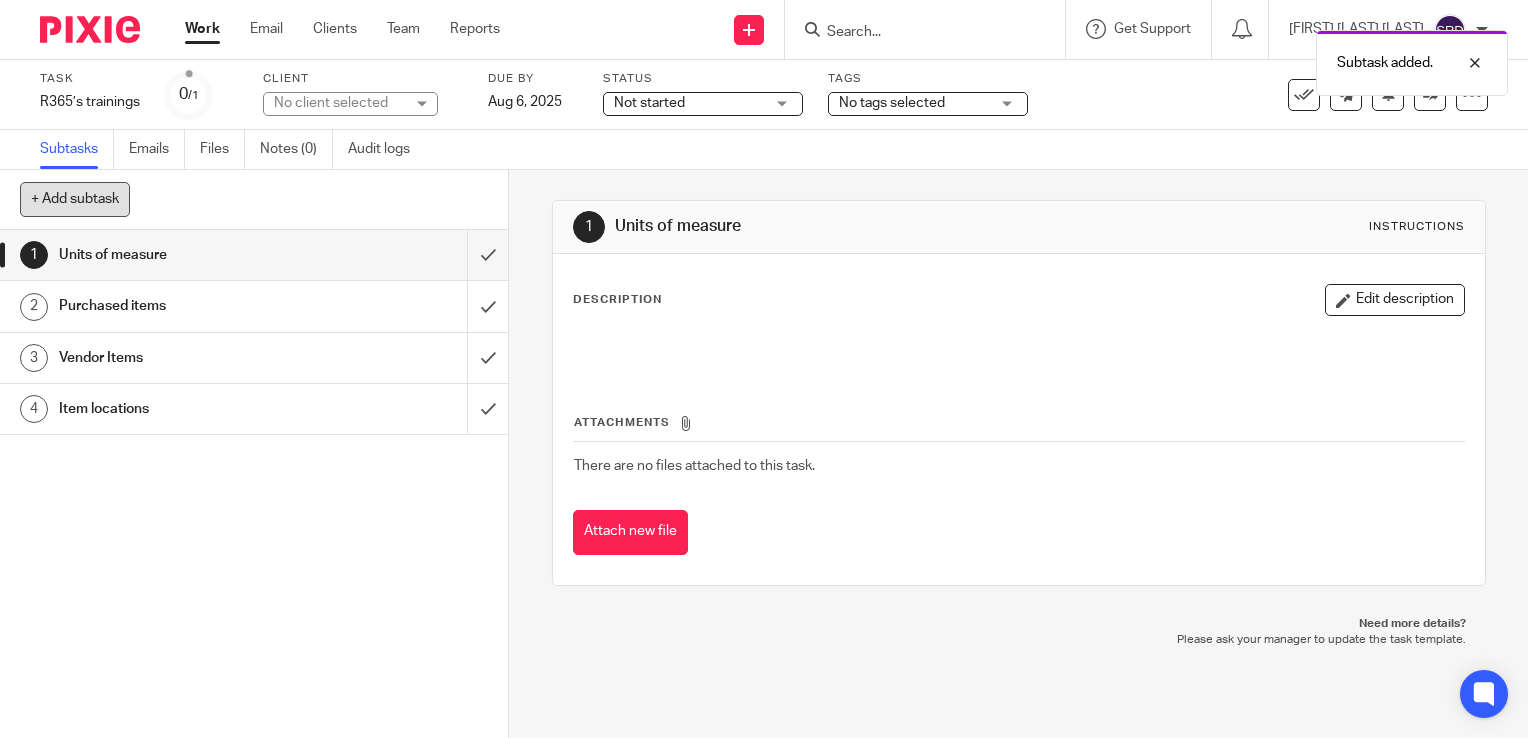 click on "+ Add subtask" at bounding box center [75, 199] 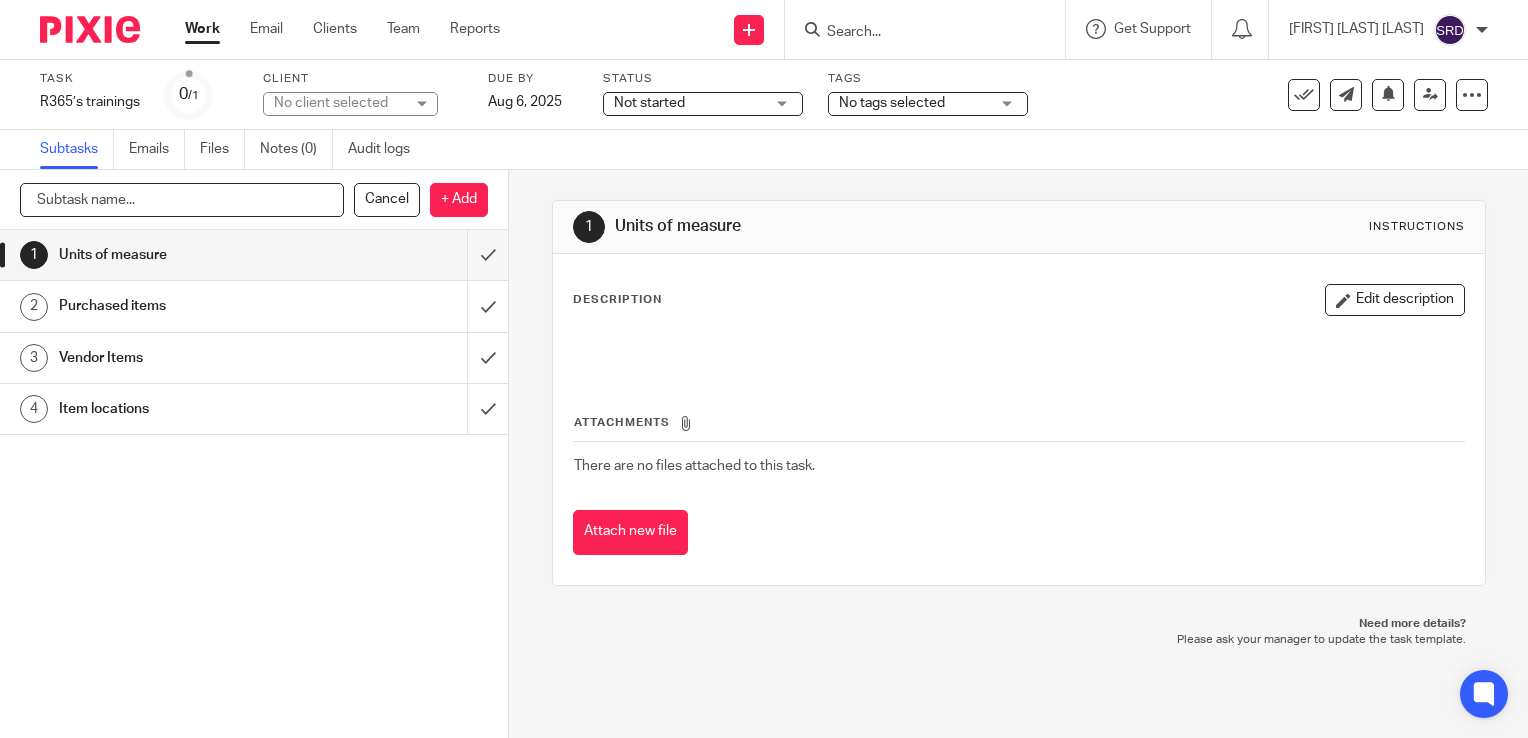 paste on "o	Recipes" 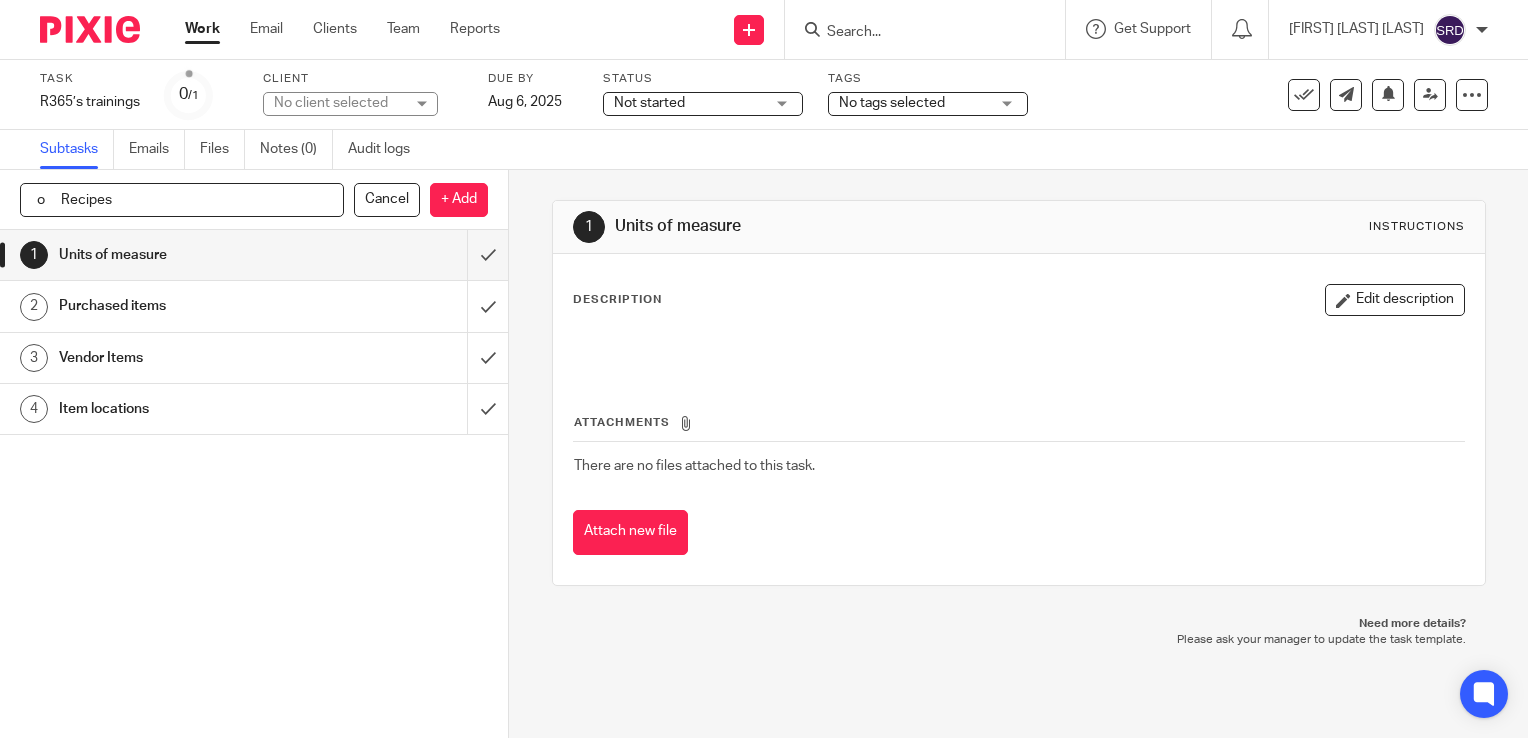 click on "o	Recipes" at bounding box center [182, 200] 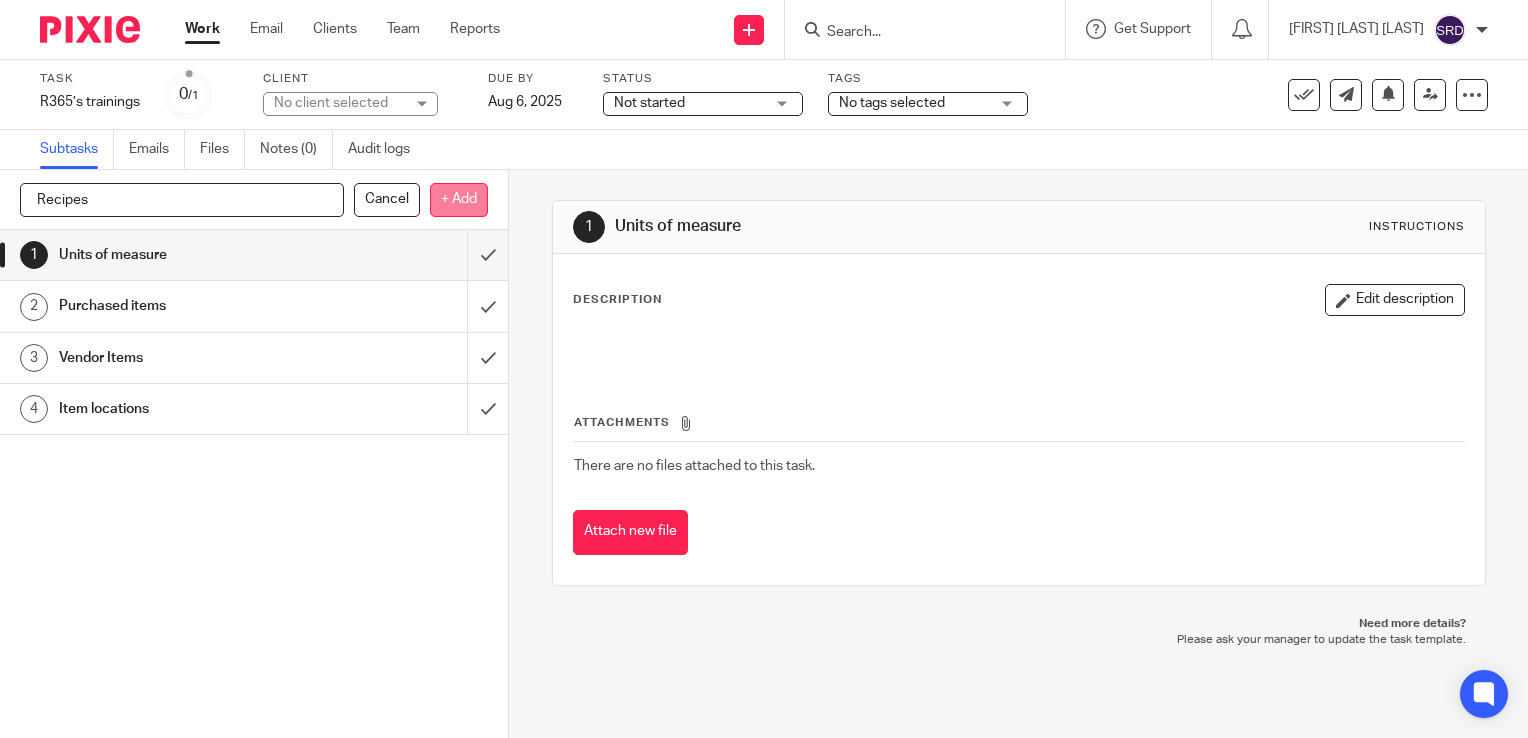 type on "Recipes" 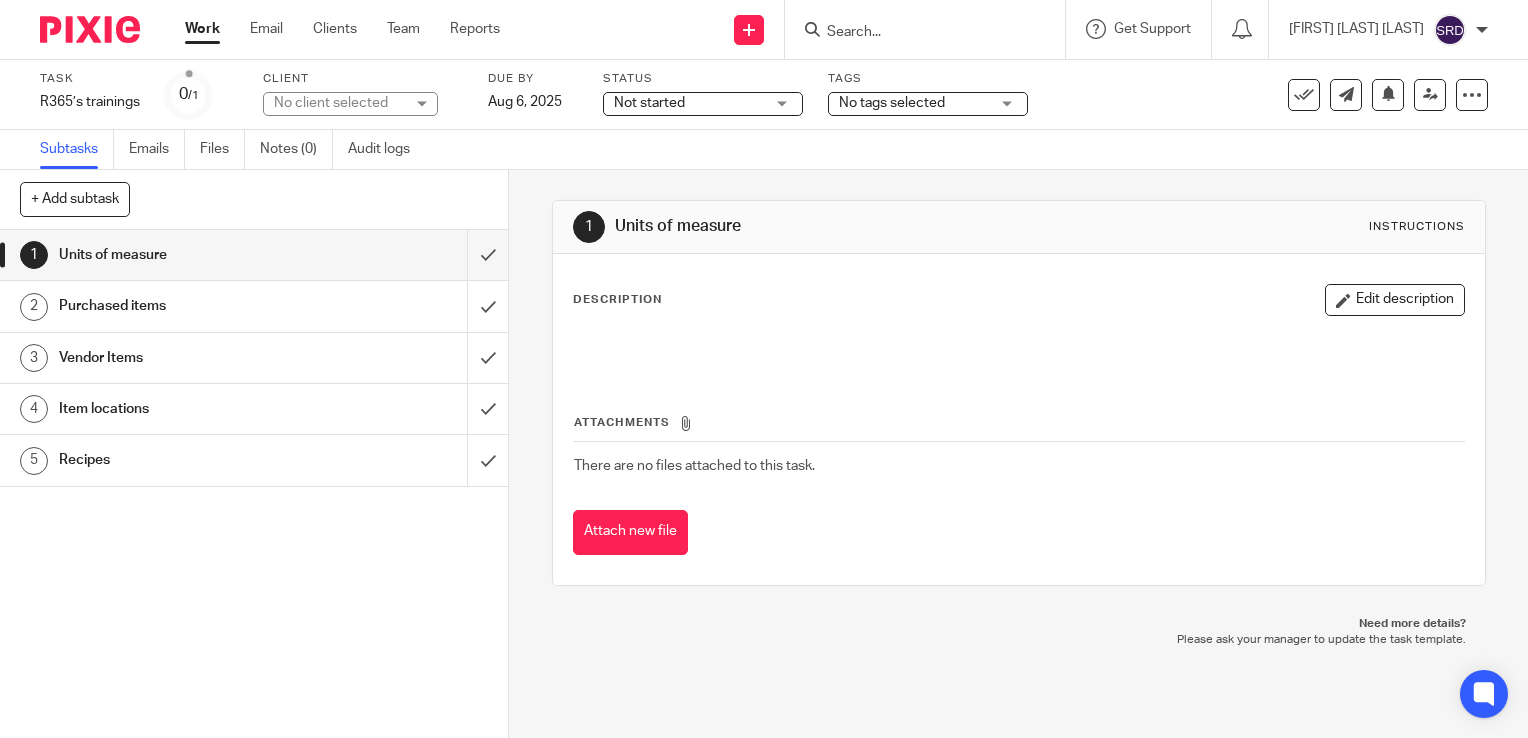 click at bounding box center (90, 29) 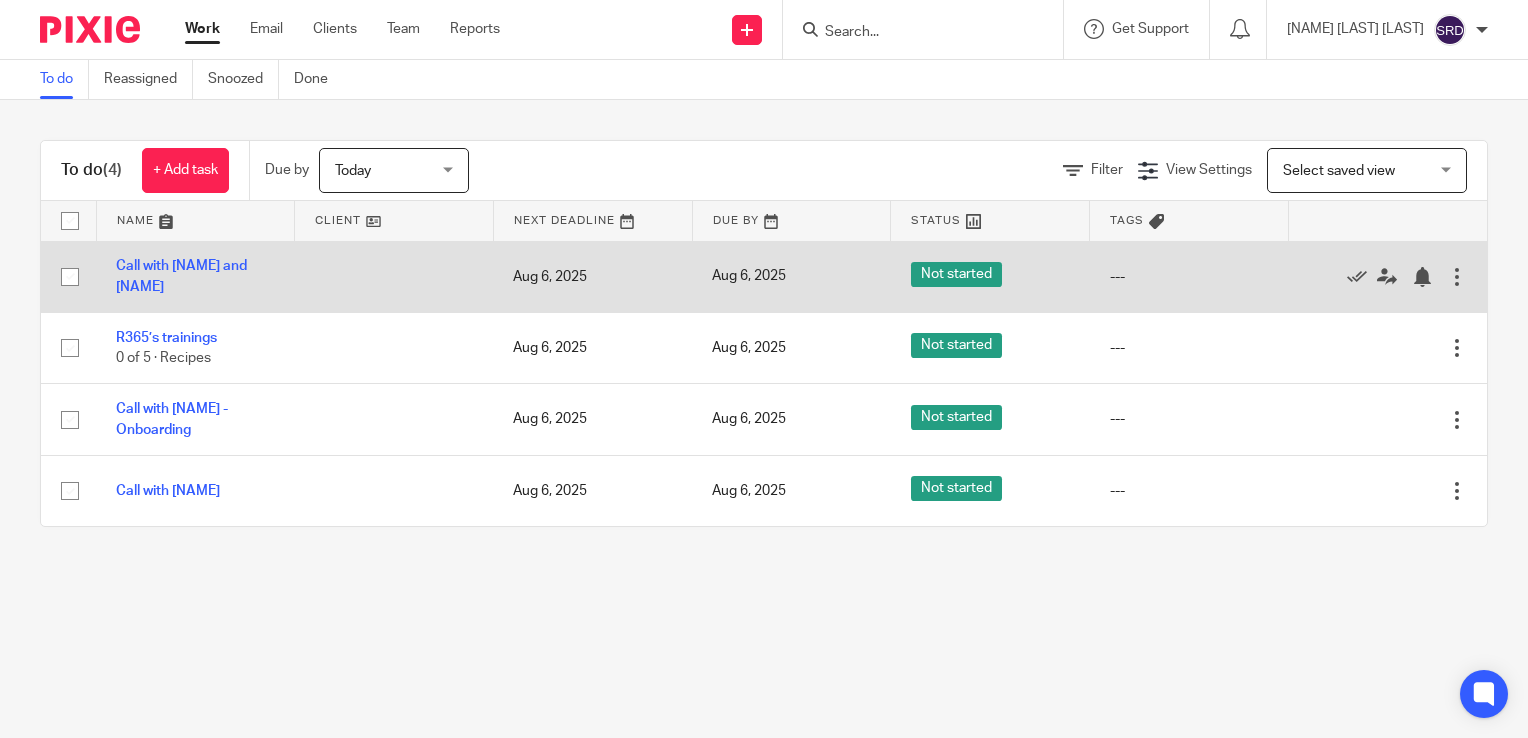 scroll, scrollTop: 0, scrollLeft: 0, axis: both 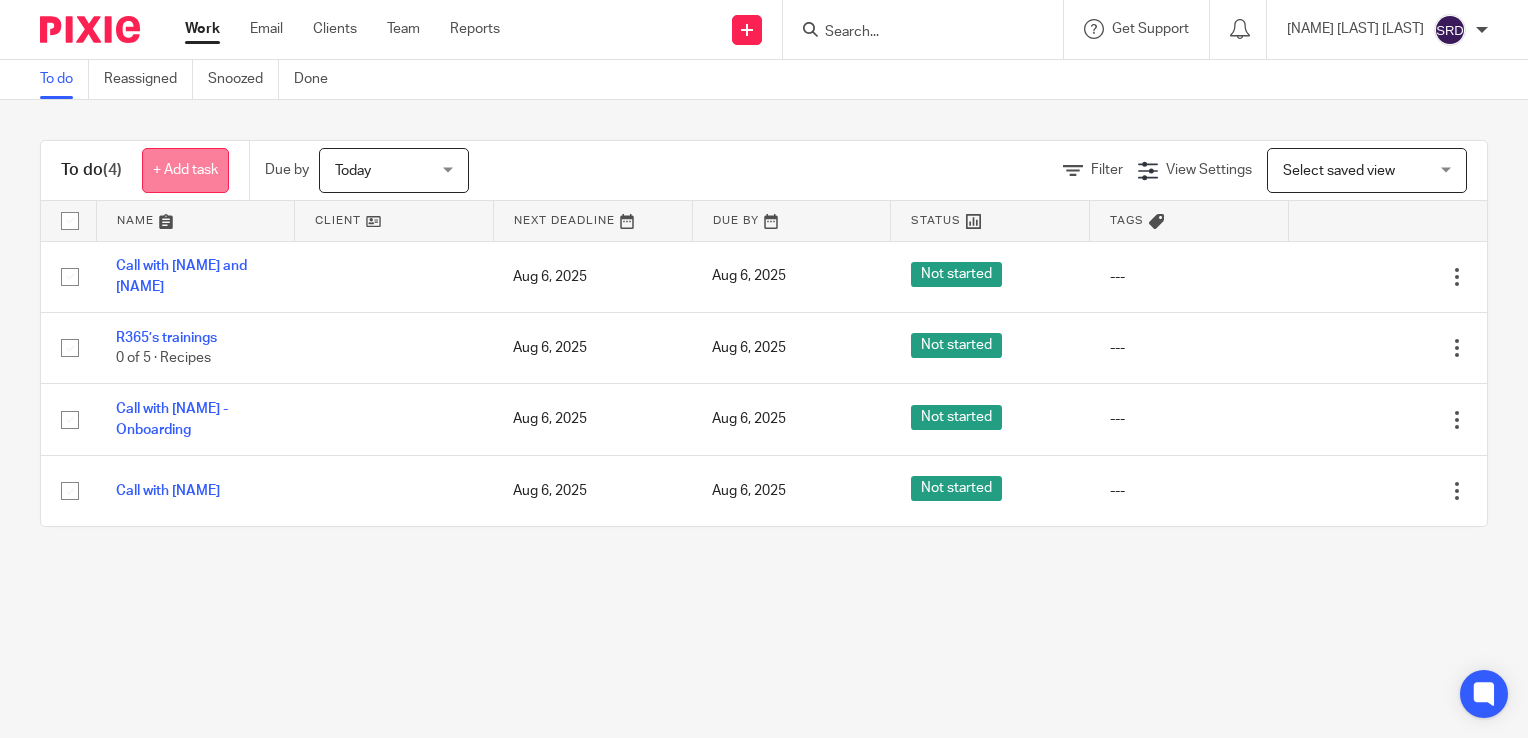 click on "+ Add task" at bounding box center [185, 170] 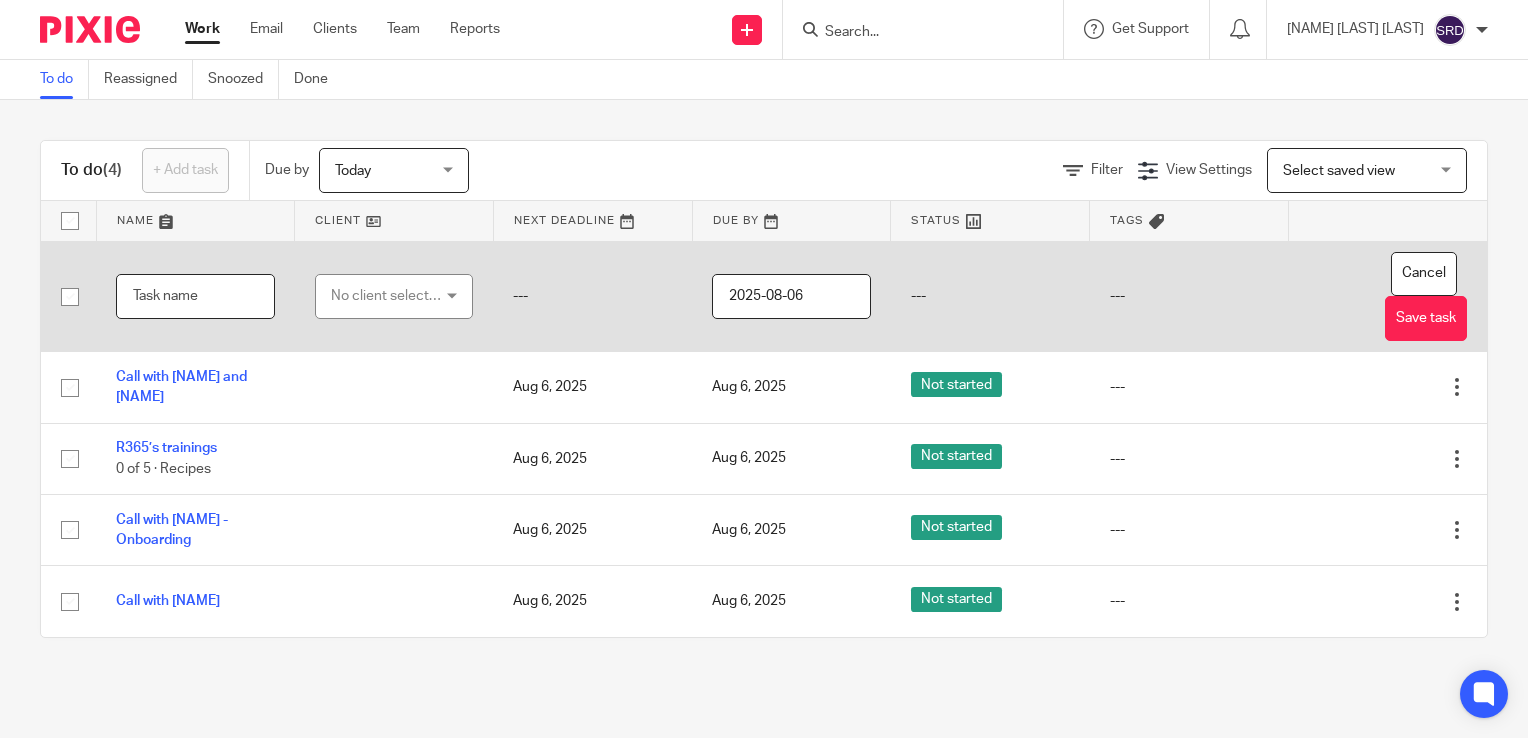 click at bounding box center (195, 296) 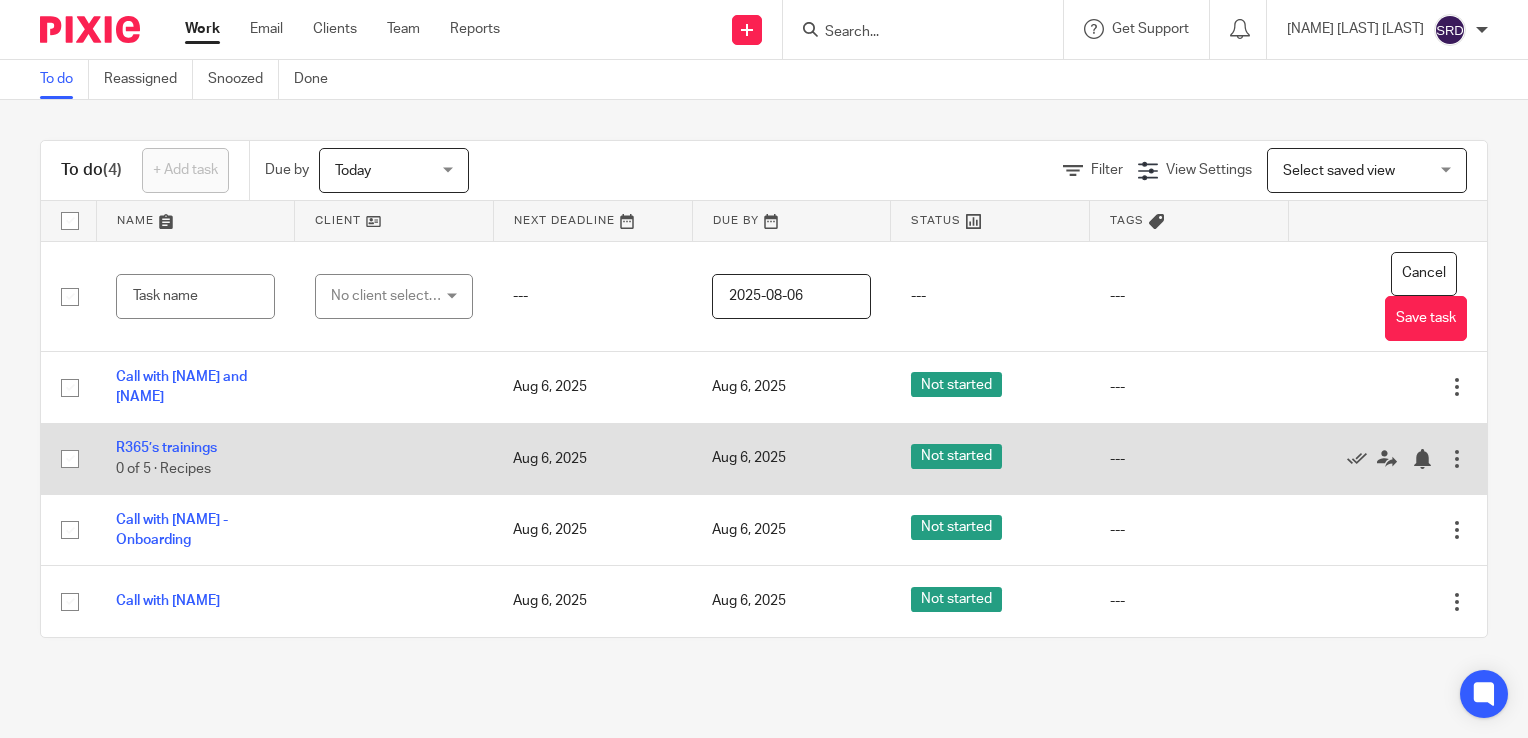 drag, startPoint x: 228, startPoint y: 447, endPoint x: 93, endPoint y: 449, distance: 135.01482 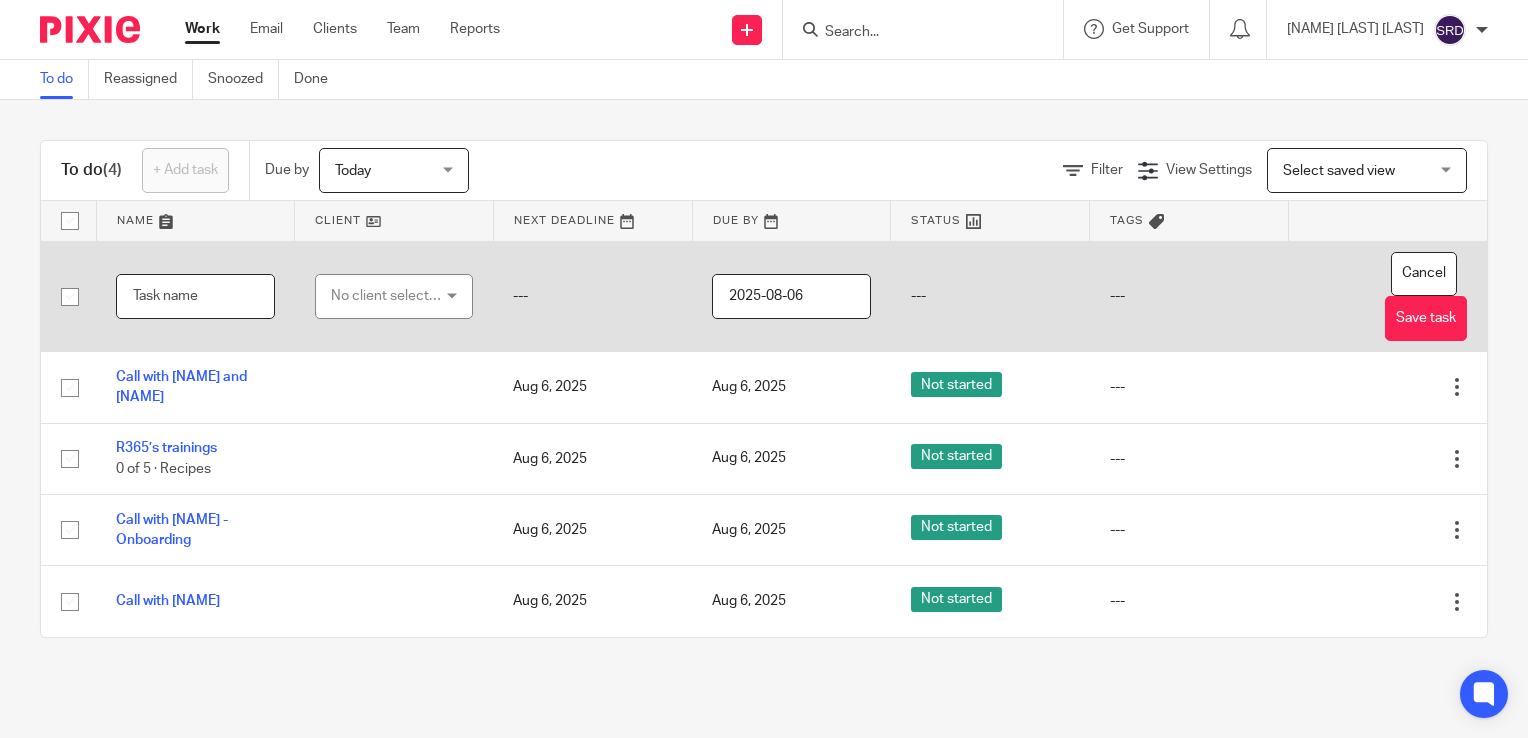 click at bounding box center (195, 296) 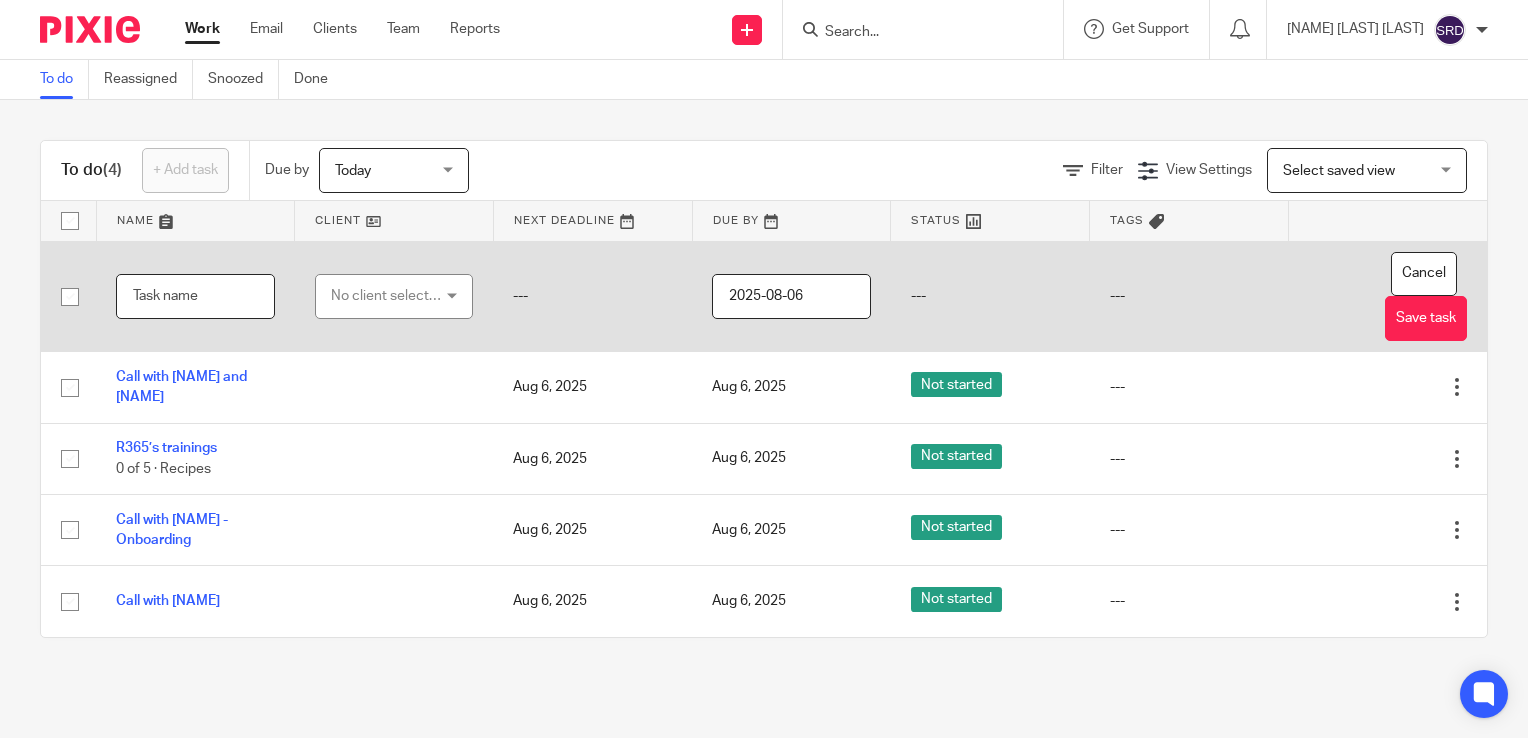 paste on "•	R365’s trainings" 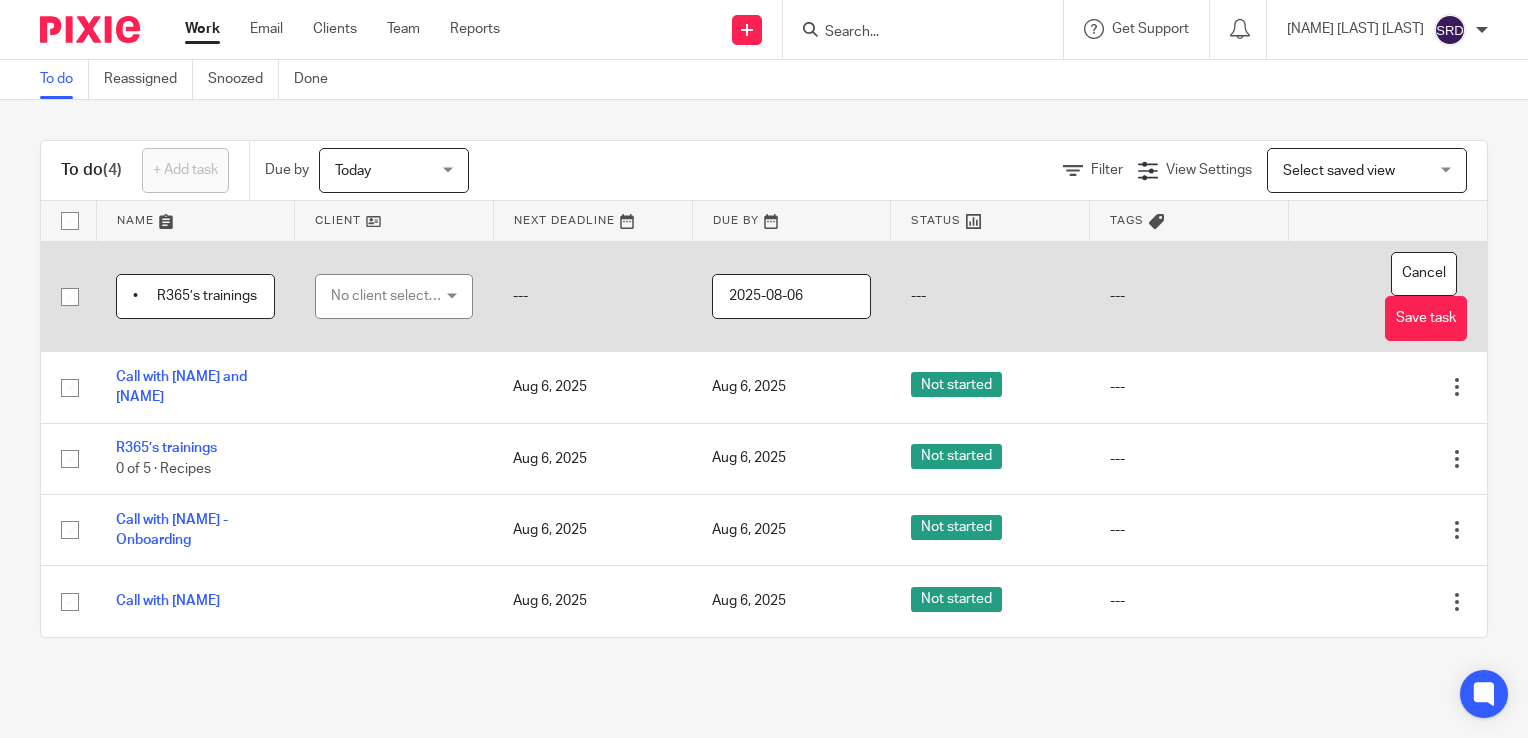 scroll, scrollTop: 0, scrollLeft: 4, axis: horizontal 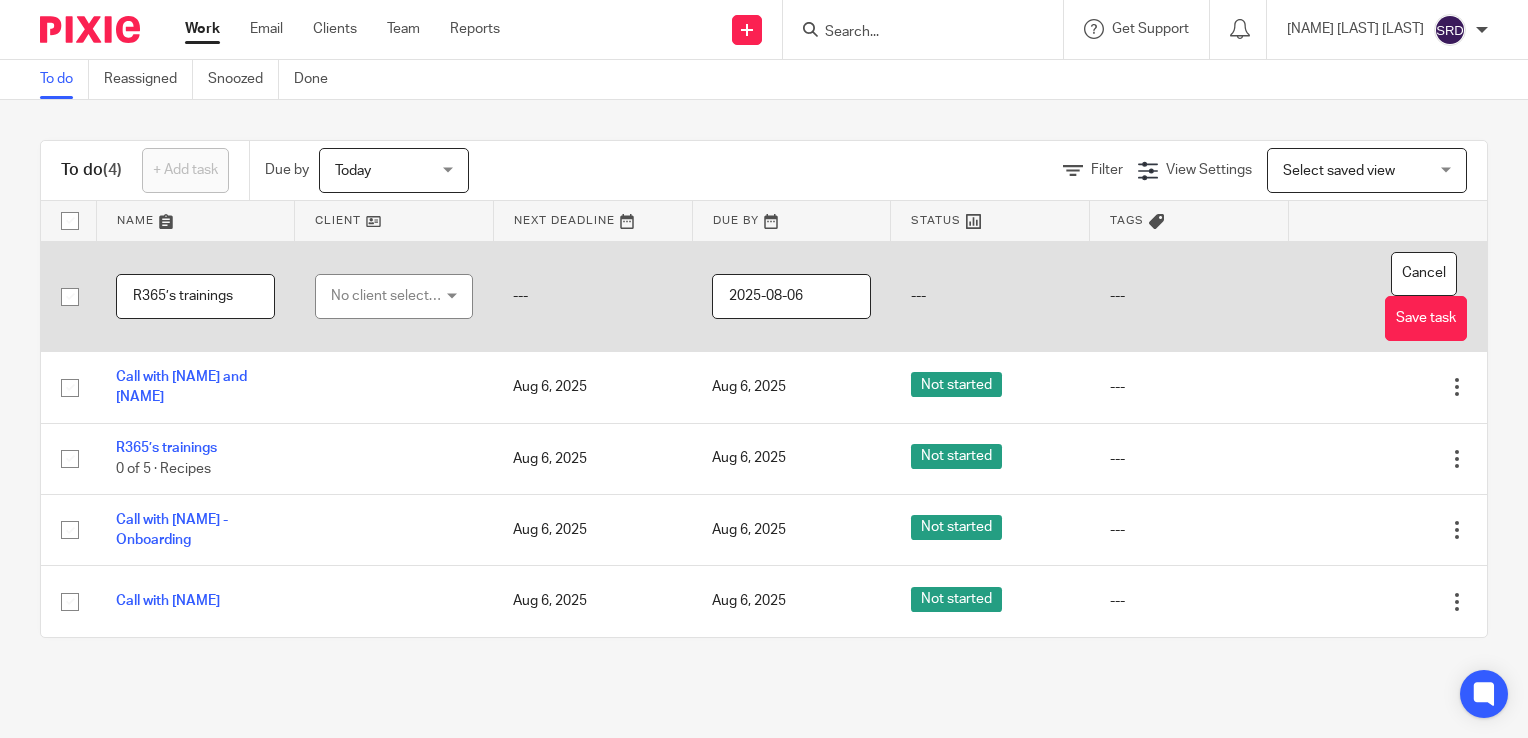 click on "R365’s trainings" at bounding box center (195, 296) 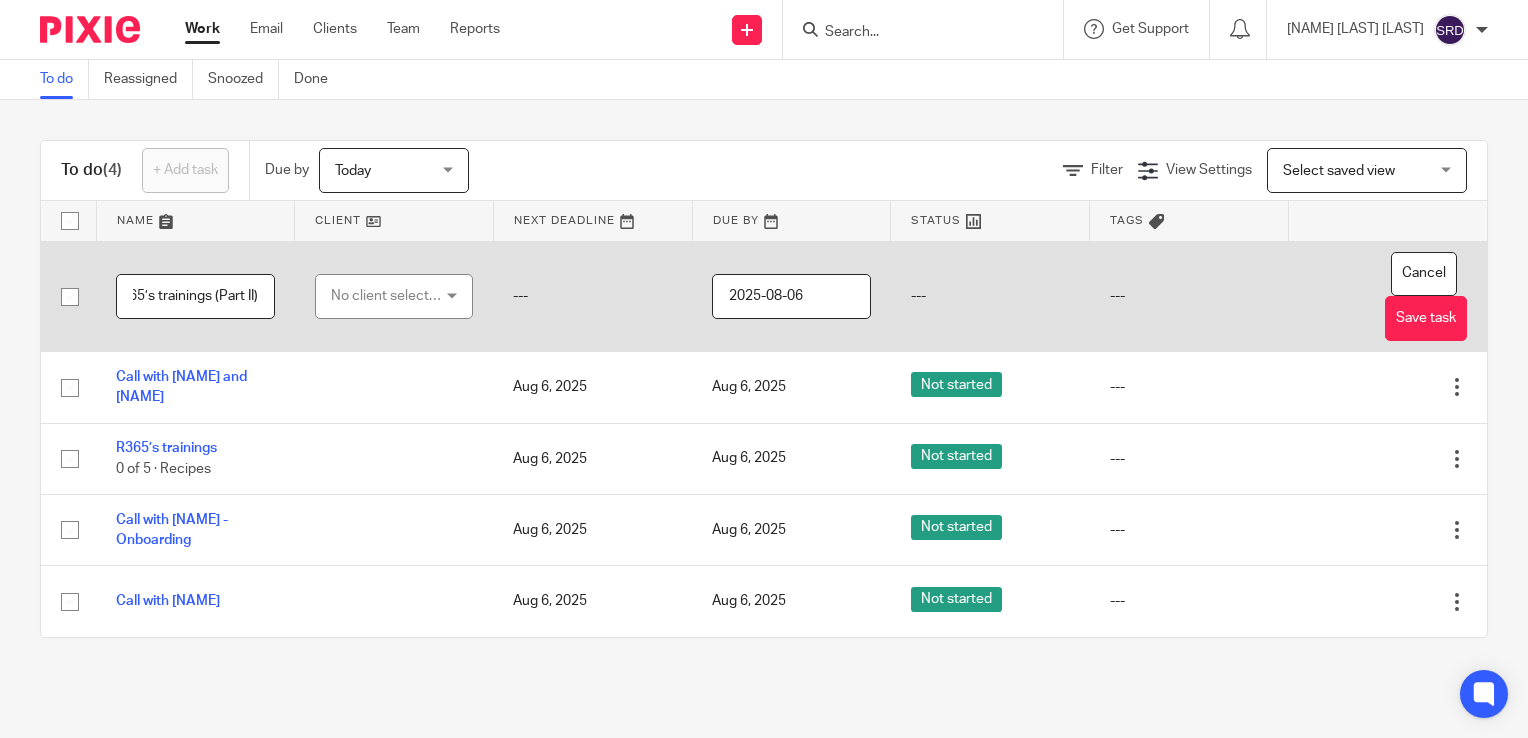 scroll, scrollTop: 0, scrollLeft: 26, axis: horizontal 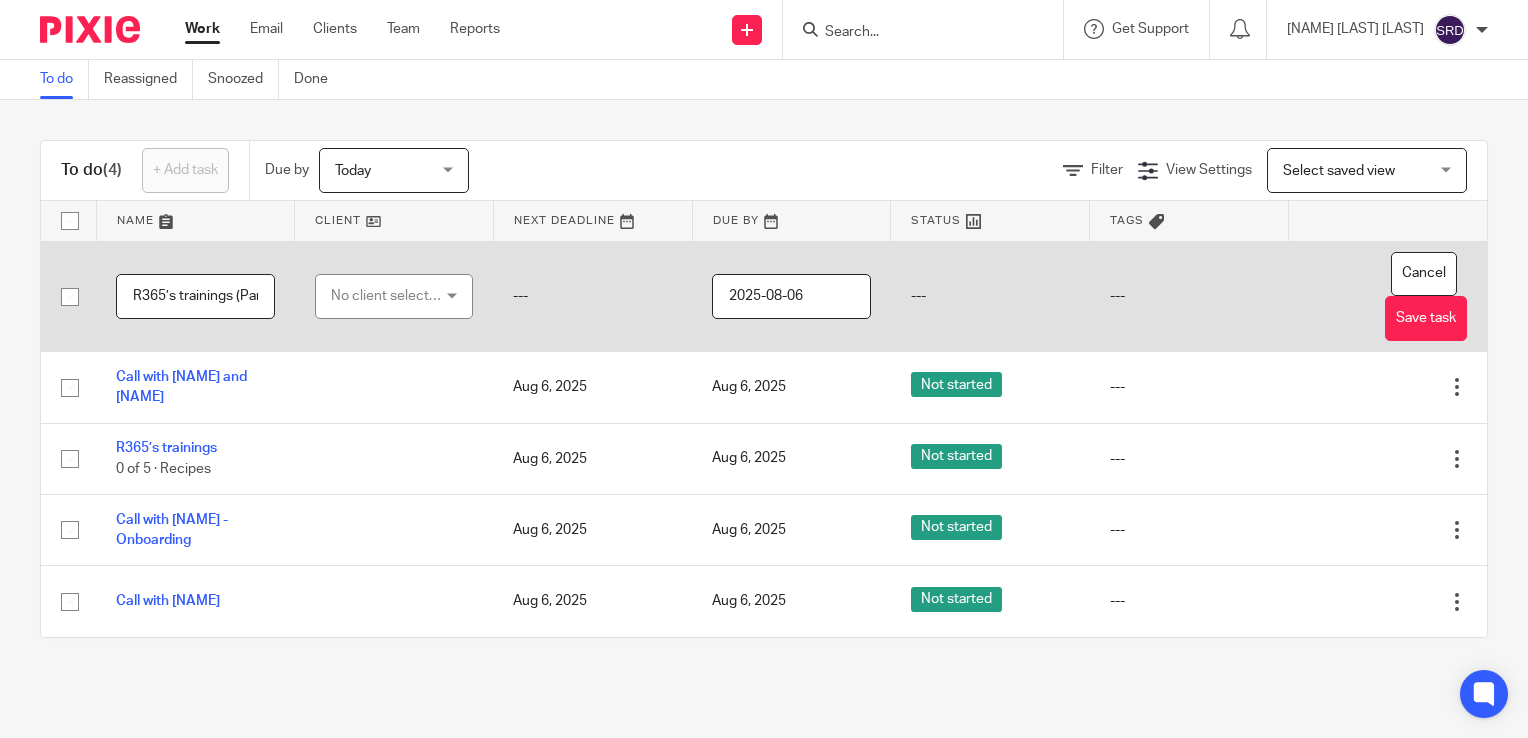 click on "No client selected" at bounding box center [394, 296] 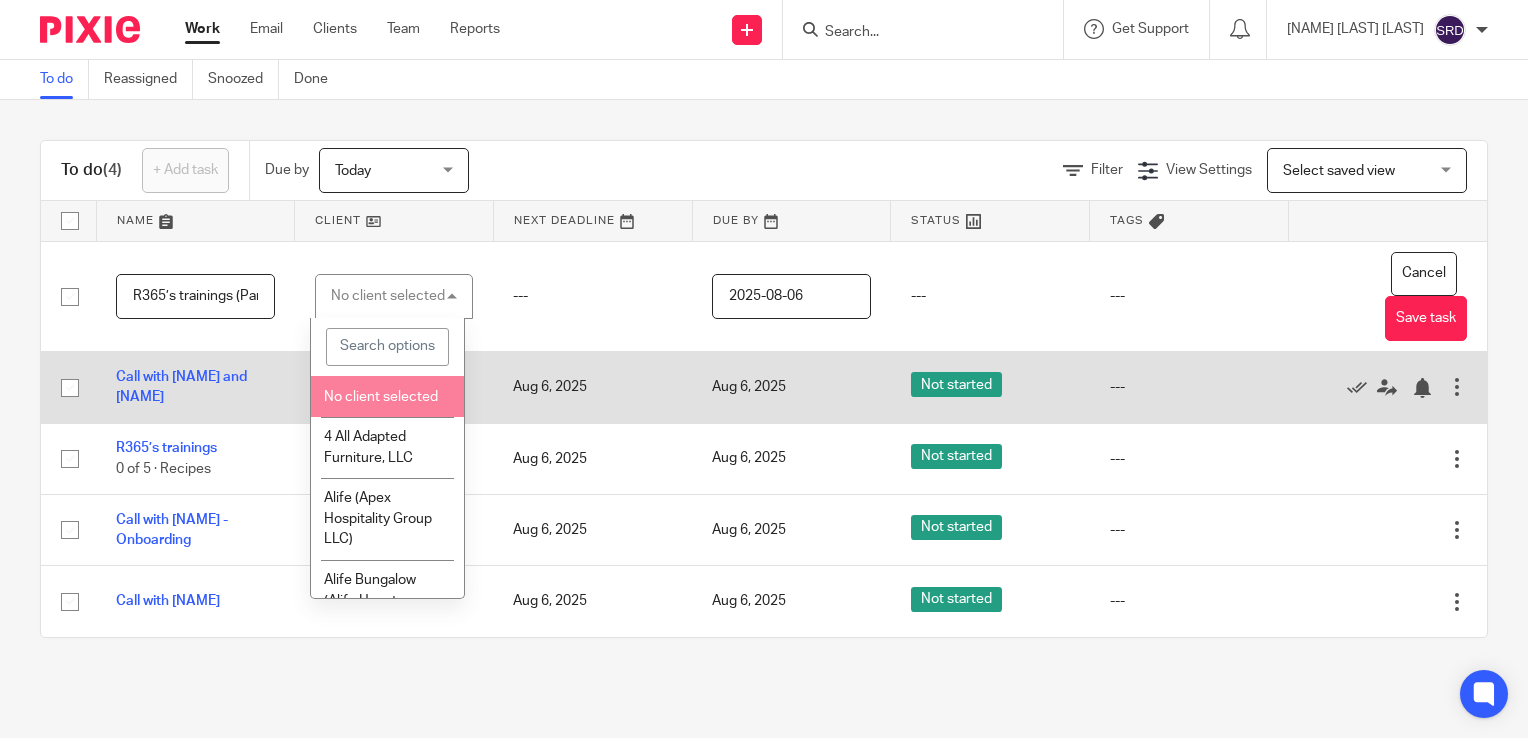 click on "No client selected" at bounding box center [381, 397] 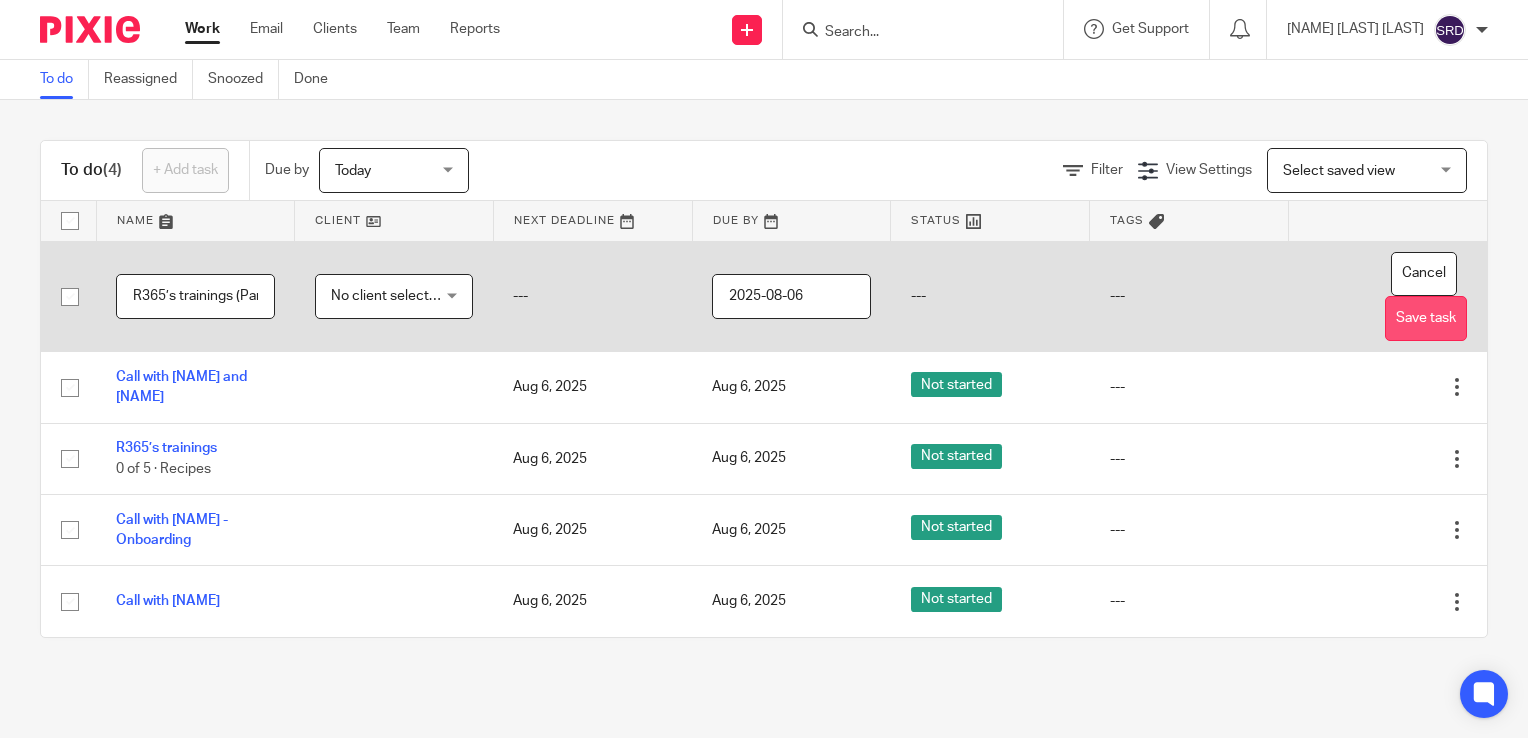 click on "Save task" at bounding box center (1426, 318) 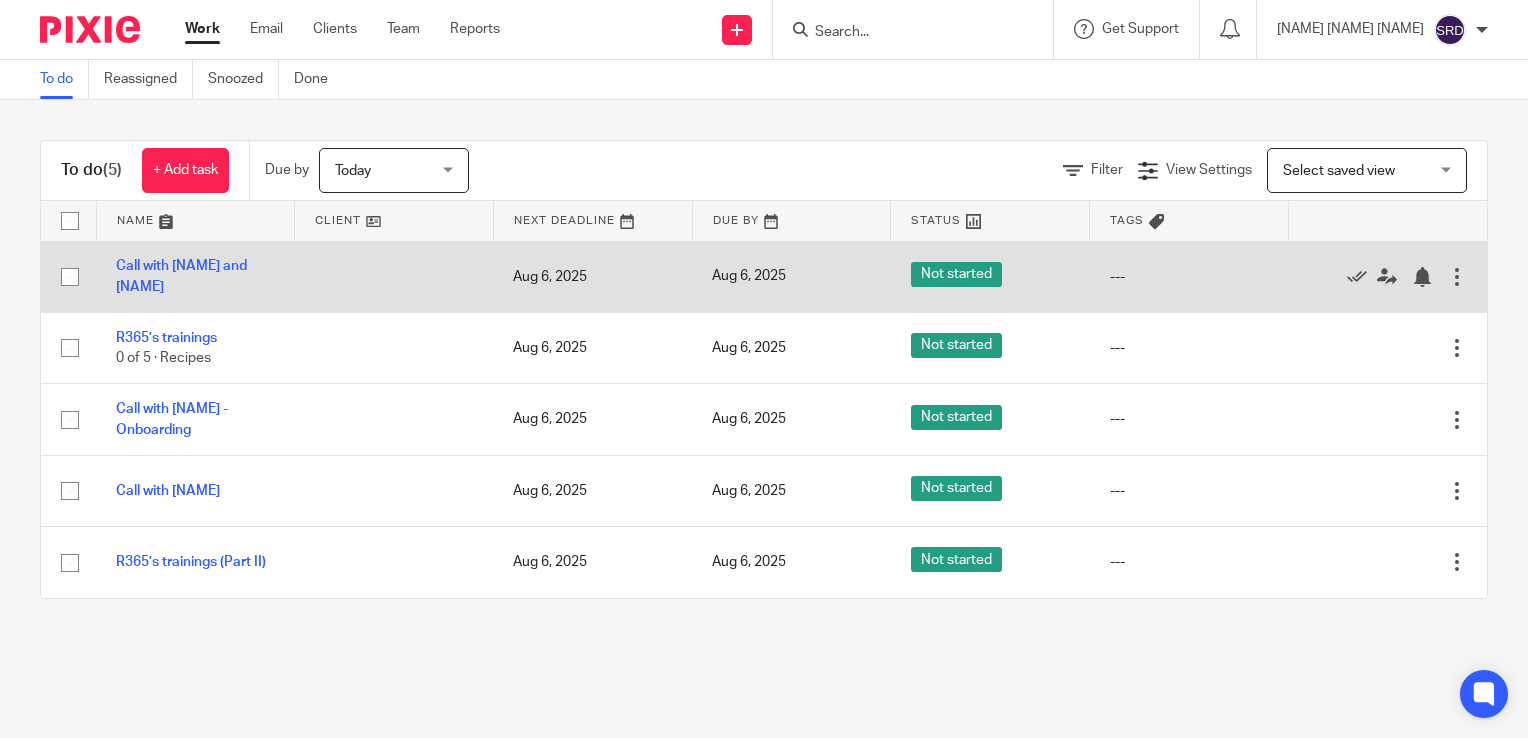 scroll, scrollTop: 0, scrollLeft: 0, axis: both 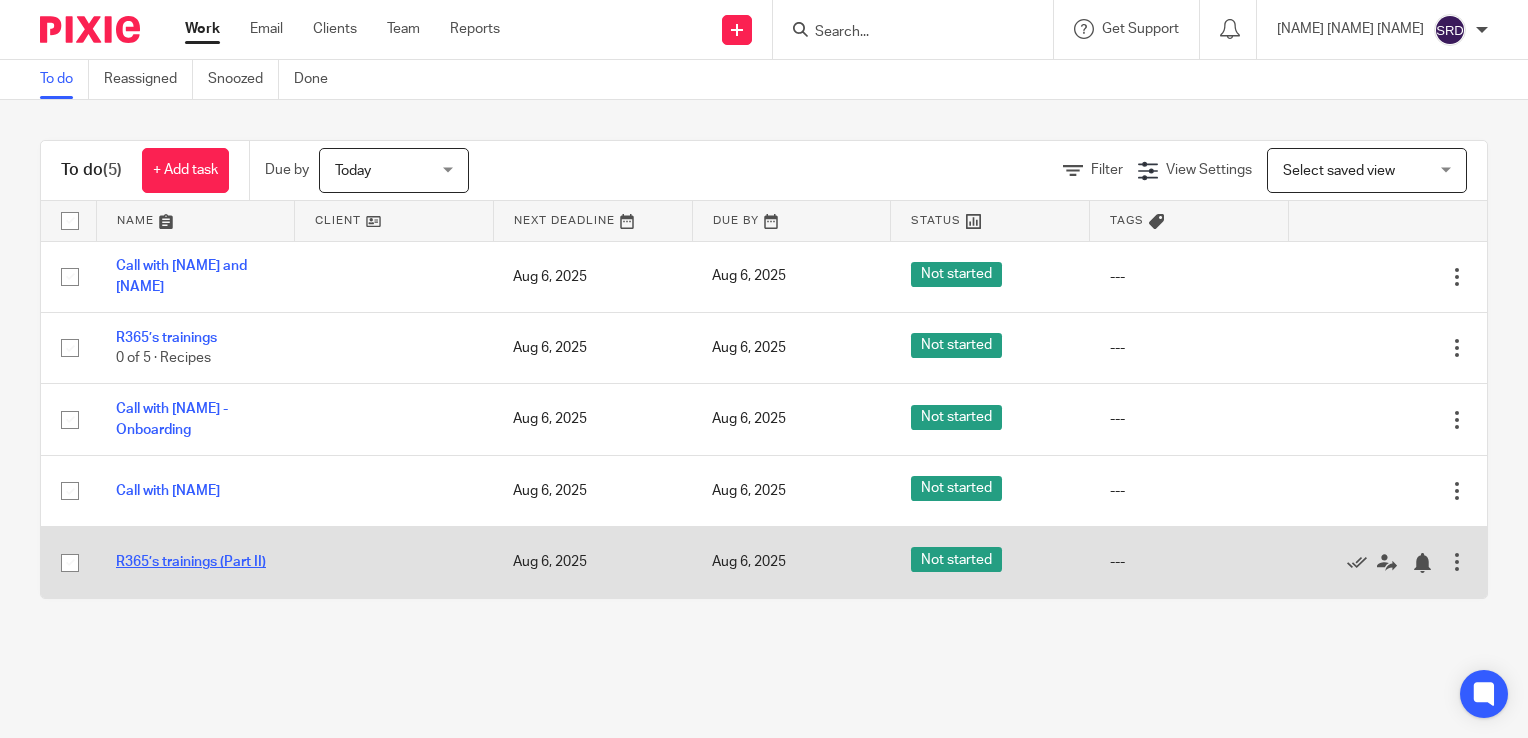 click on "R365’s trainings (Part II)" at bounding box center (191, 562) 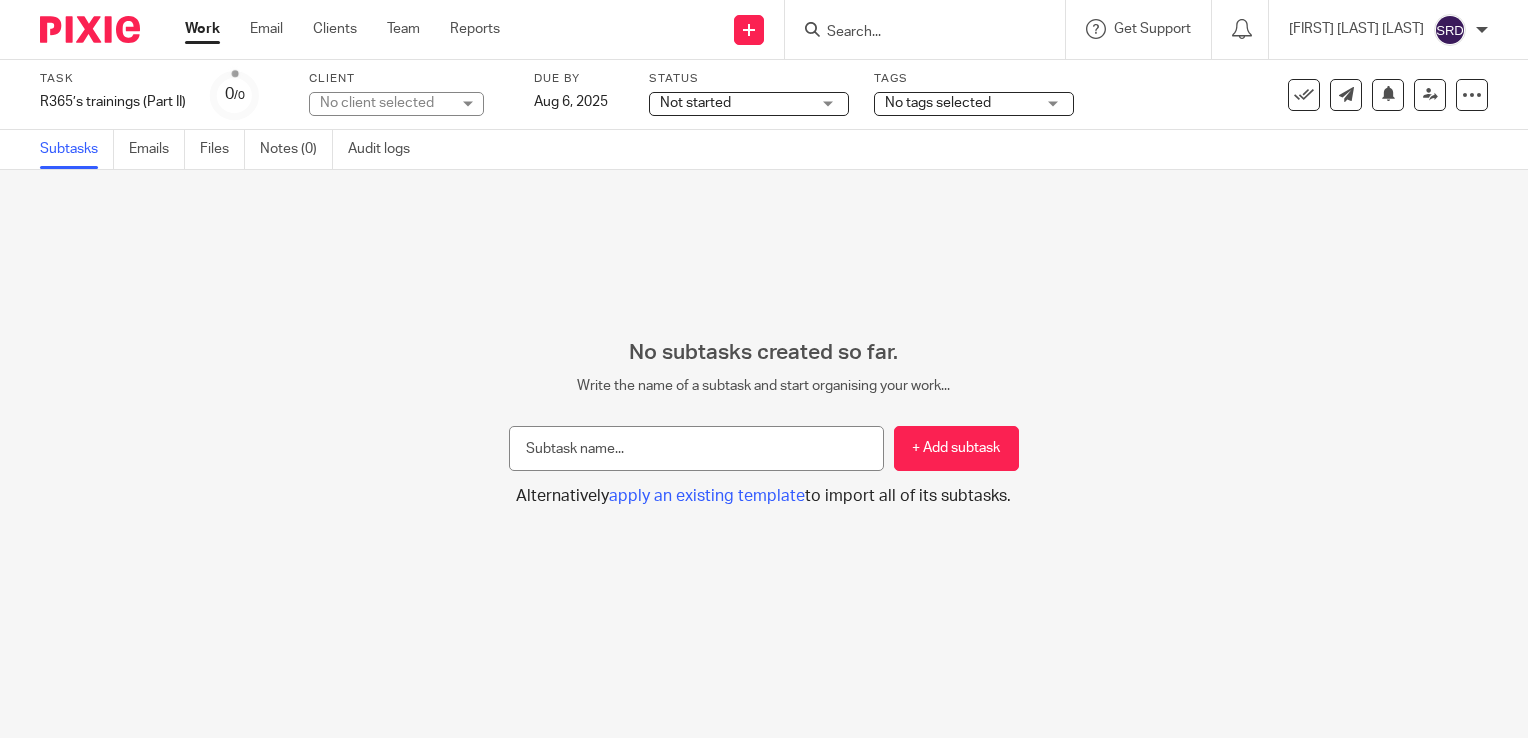 scroll, scrollTop: 0, scrollLeft: 0, axis: both 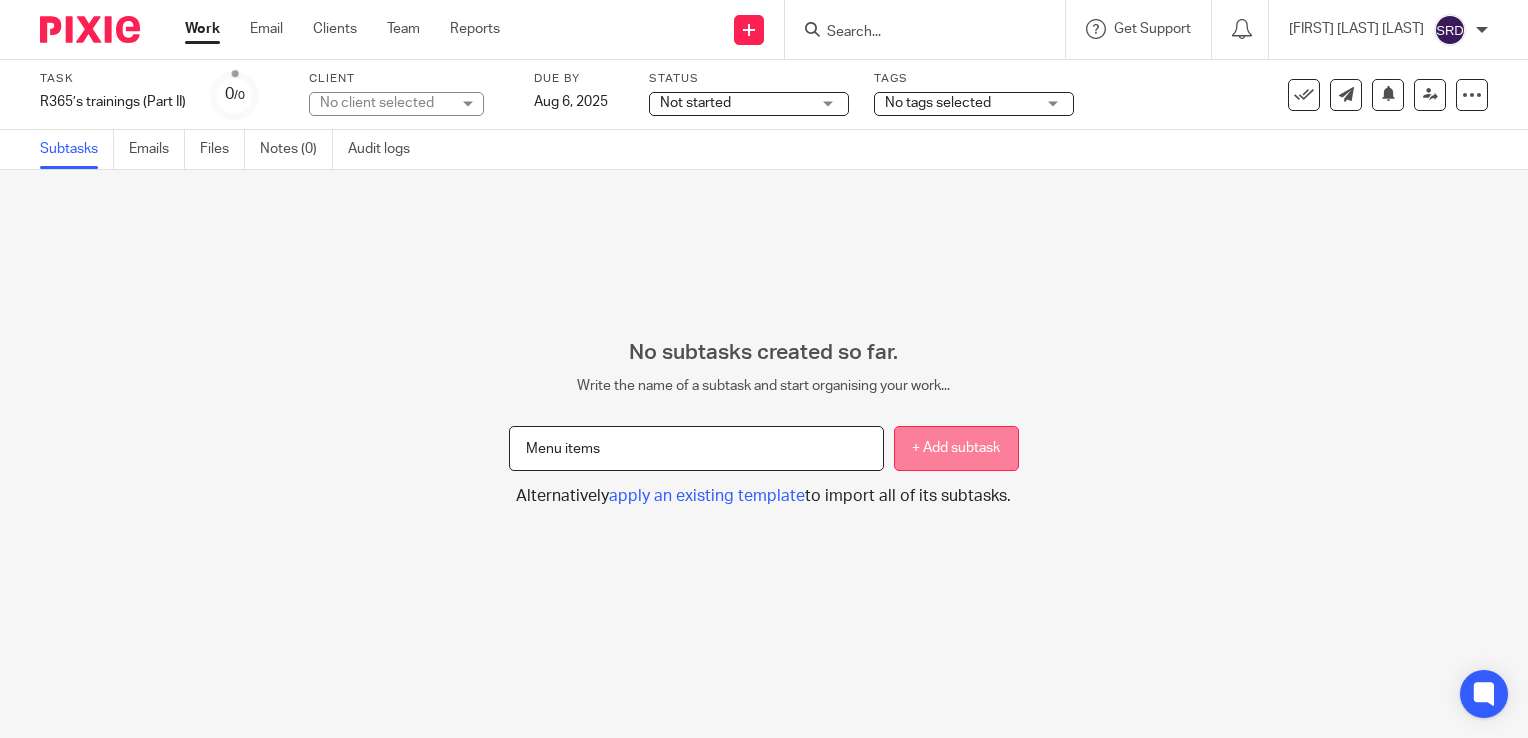 type on "Menu items" 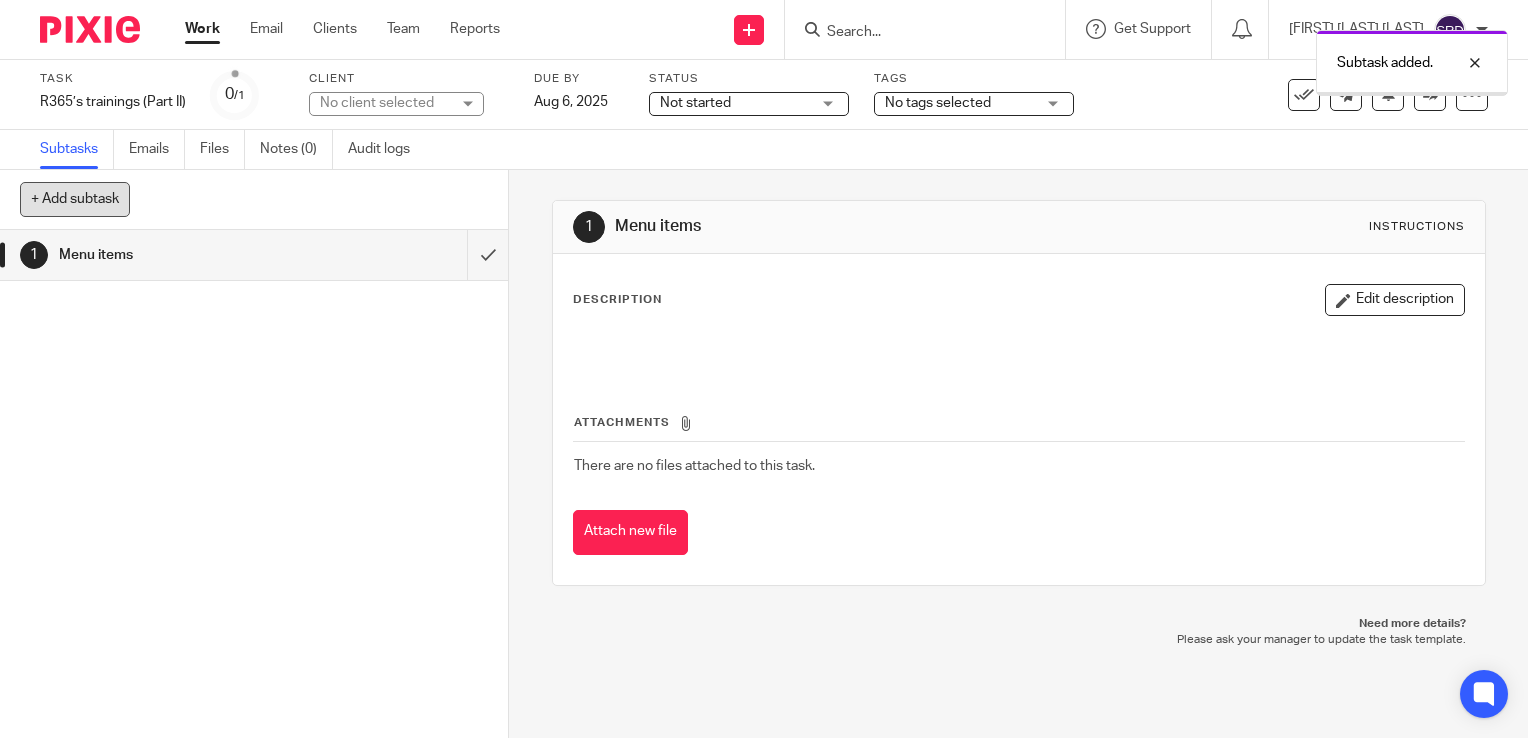 scroll, scrollTop: 0, scrollLeft: 0, axis: both 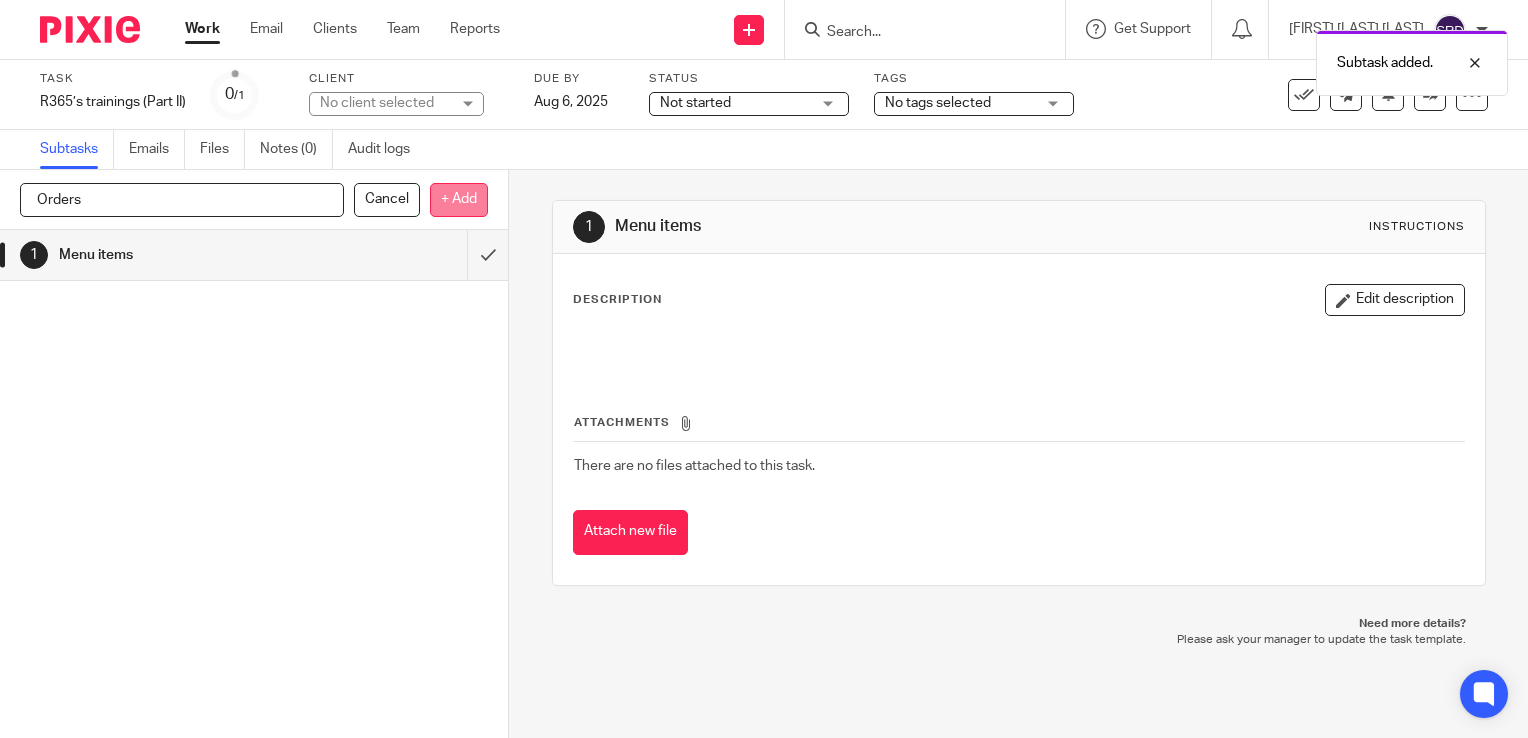 type on "Orders" 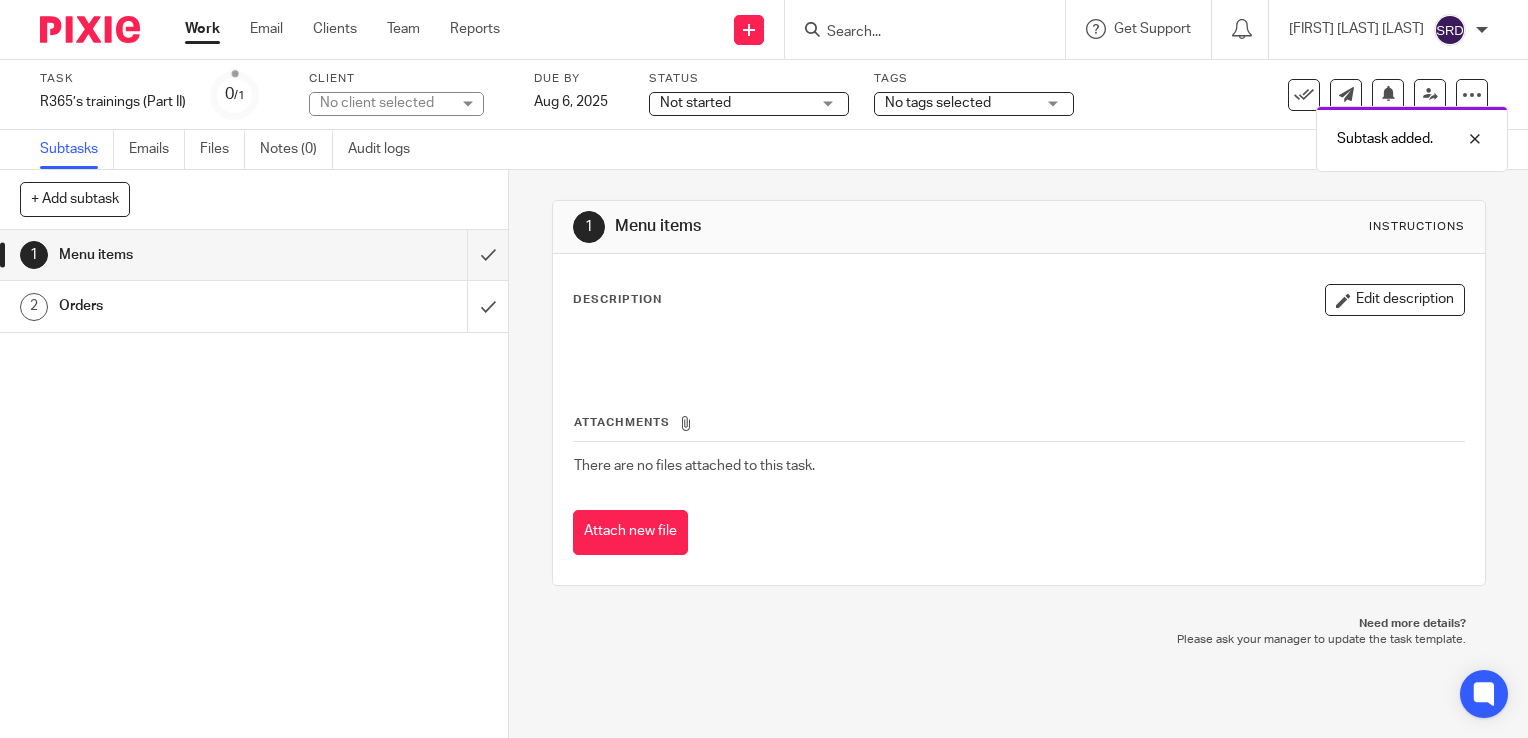 click at bounding box center (90, 29) 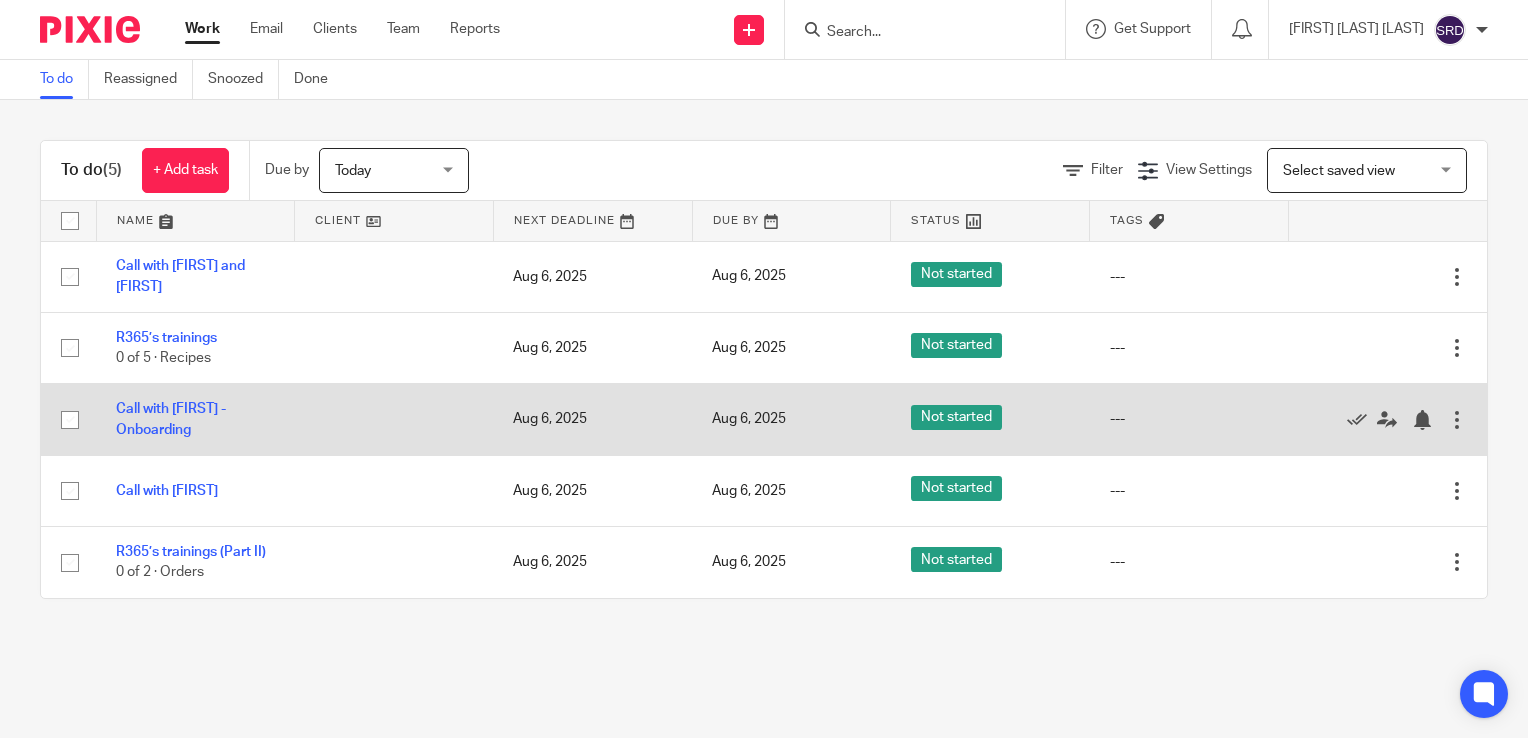 scroll, scrollTop: 0, scrollLeft: 0, axis: both 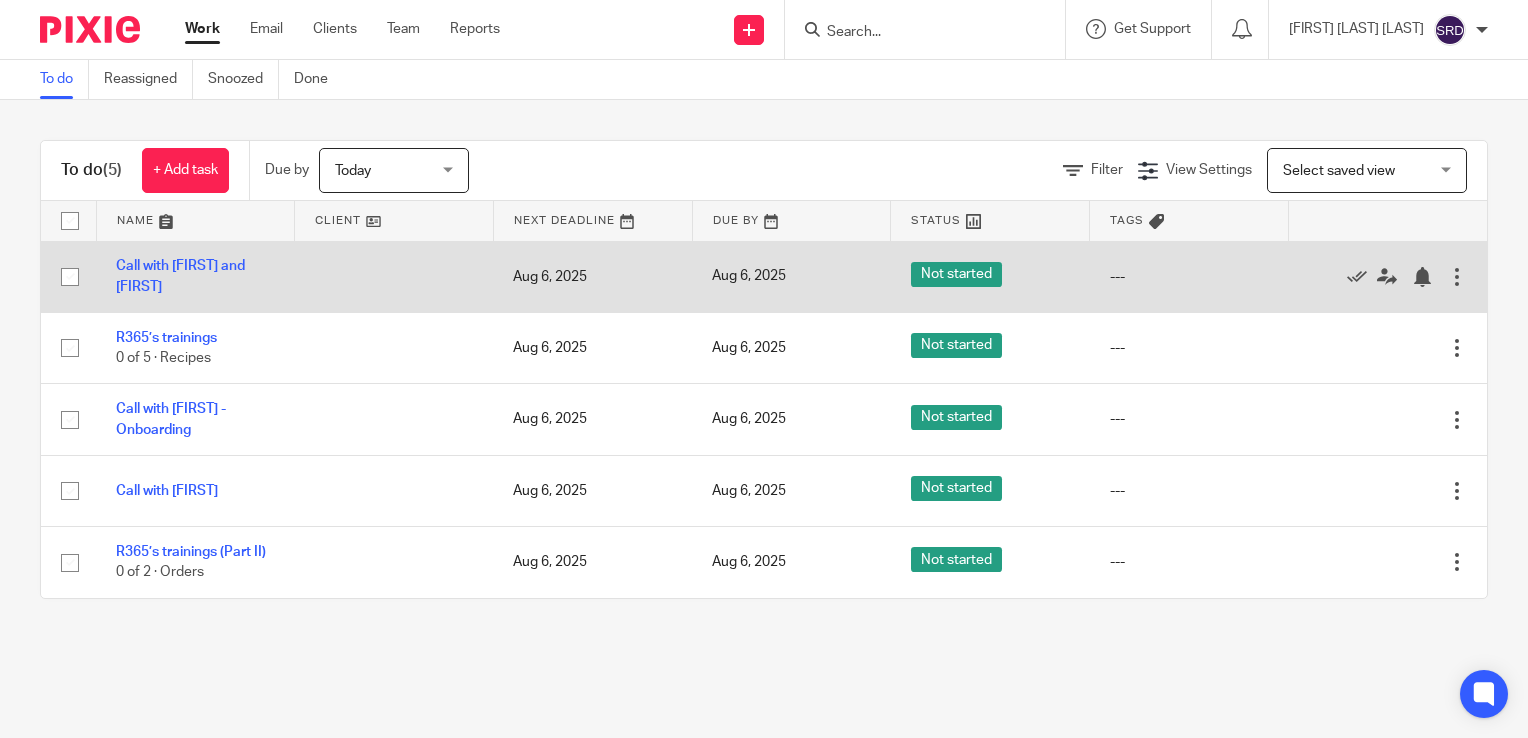 click at bounding box center (70, 277) 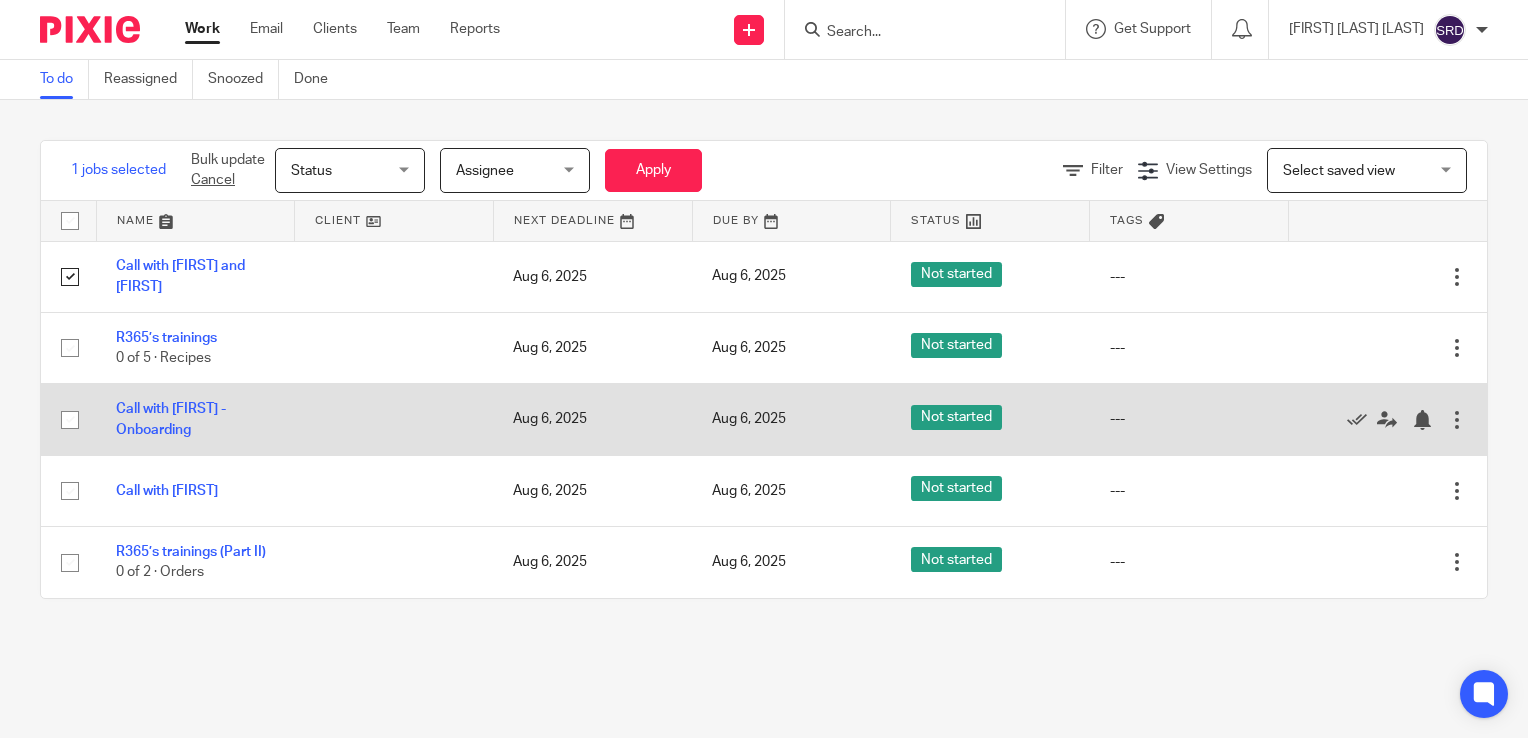 click at bounding box center (70, 420) 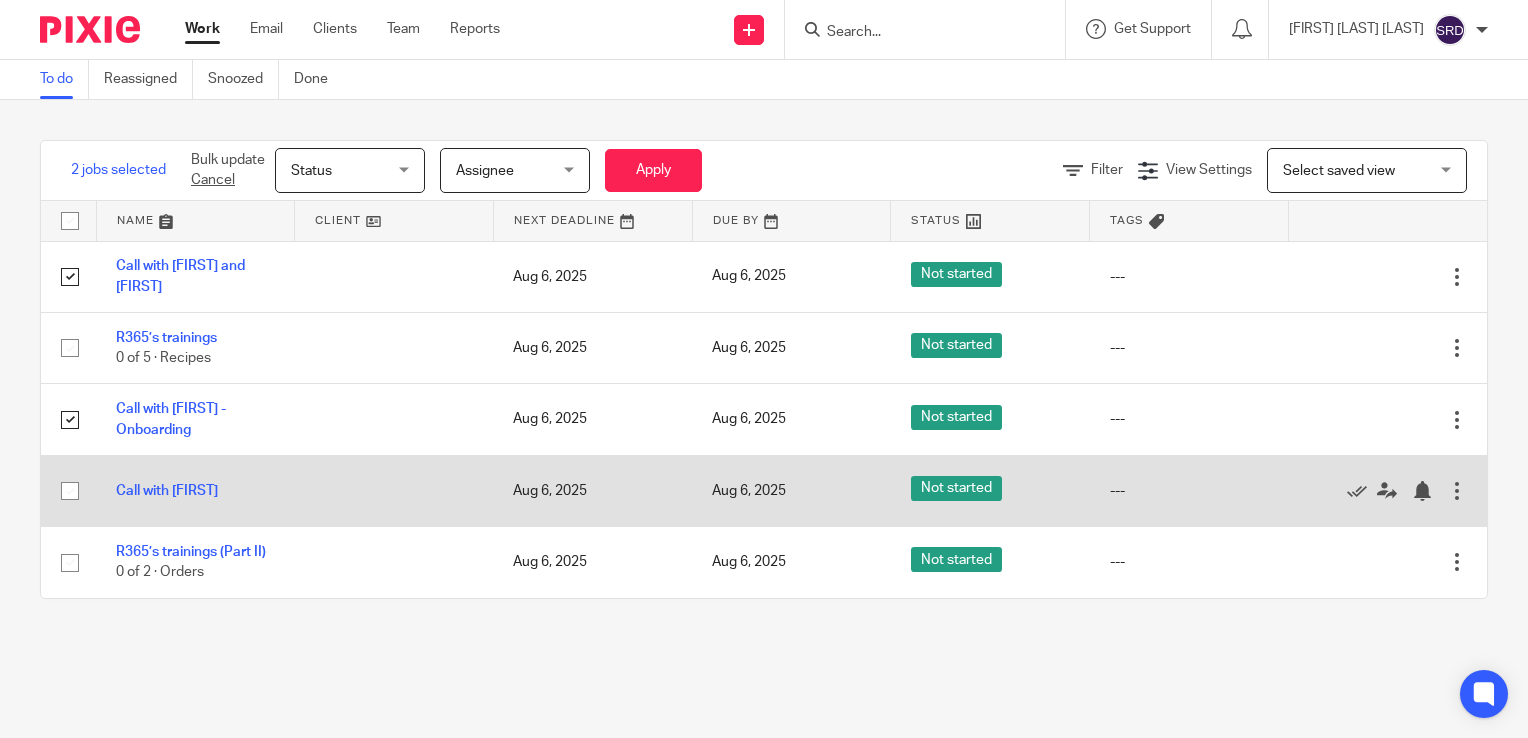 click at bounding box center [70, 491] 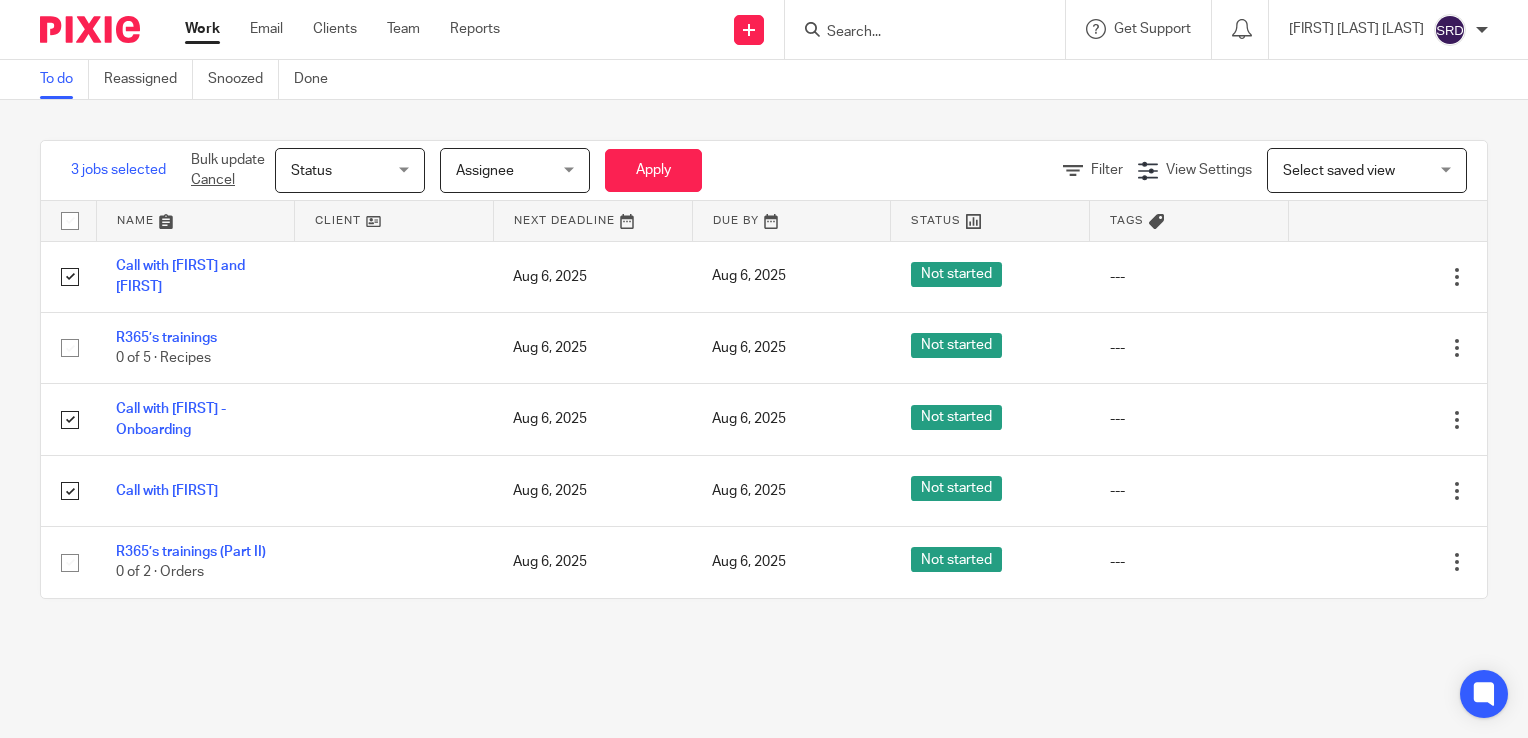 click on "Status" at bounding box center [344, 170] 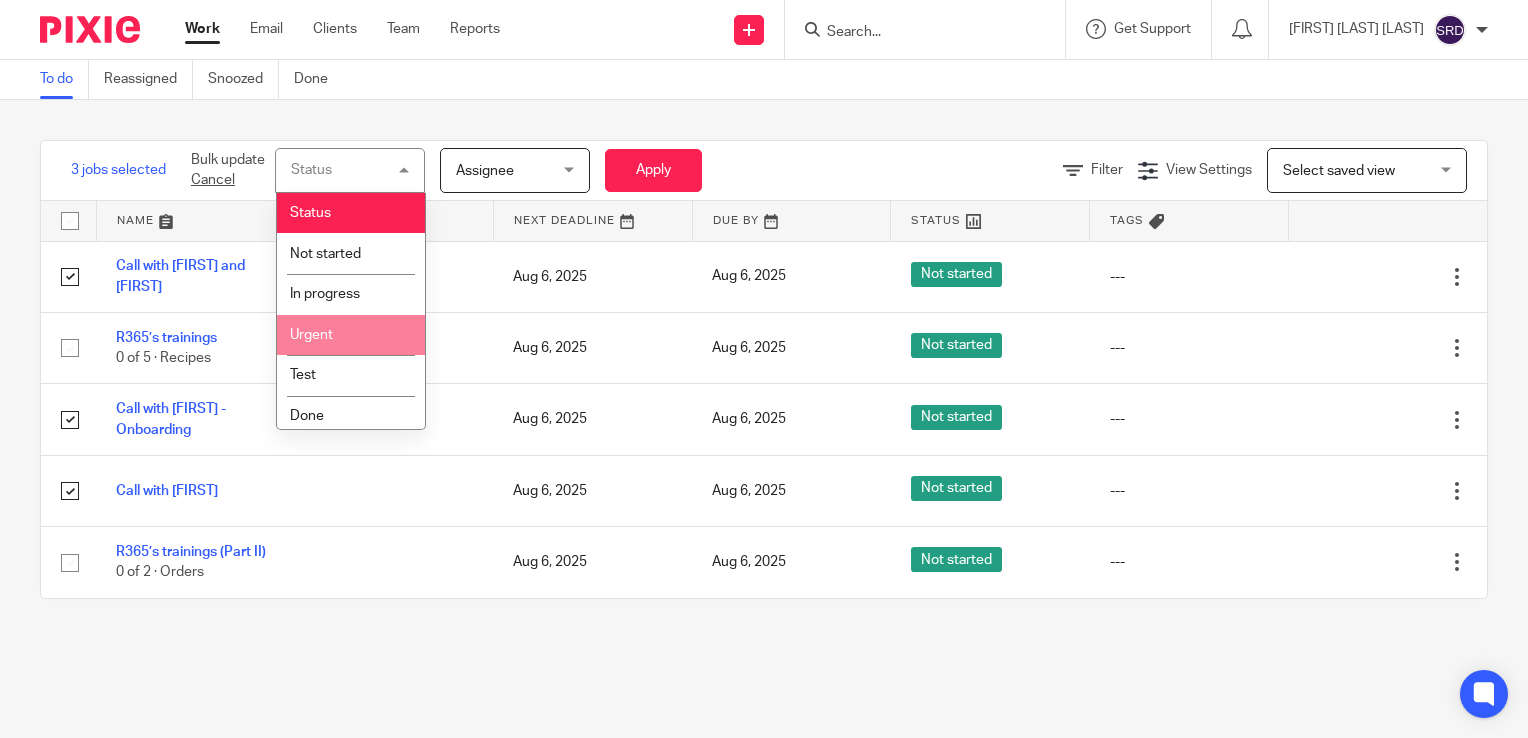 scroll, scrollTop: 9, scrollLeft: 0, axis: vertical 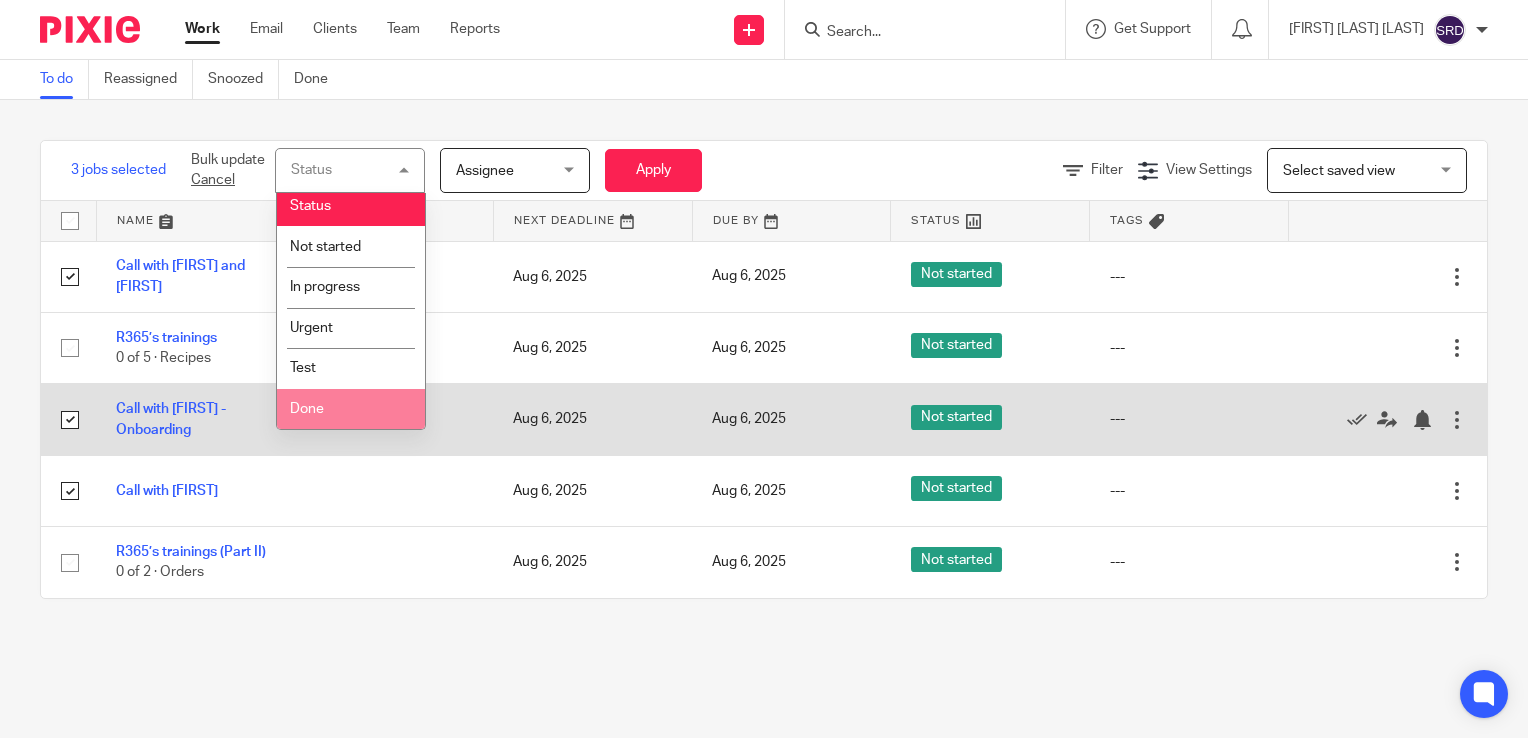 click on "Done" at bounding box center [307, 409] 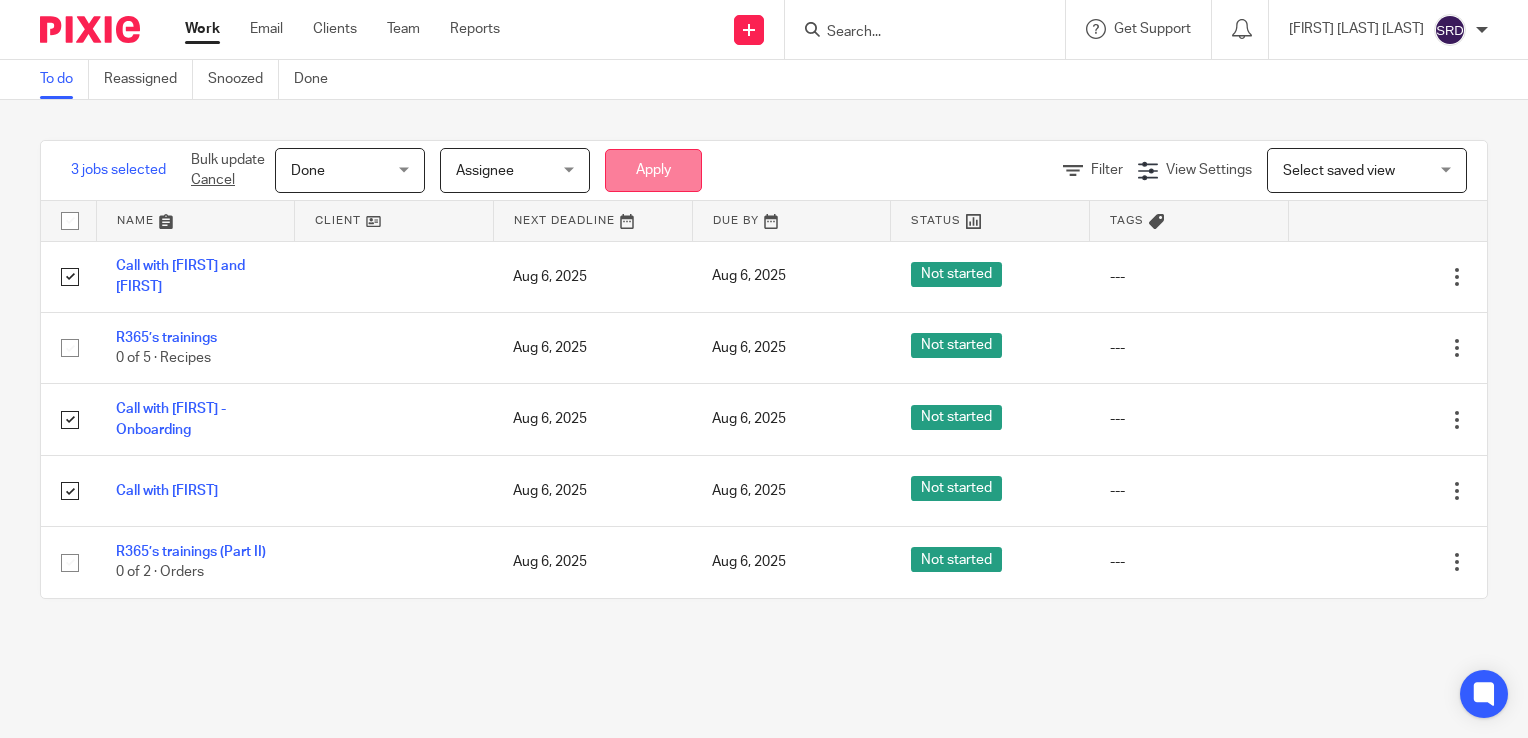 click on "Apply" at bounding box center [653, 170] 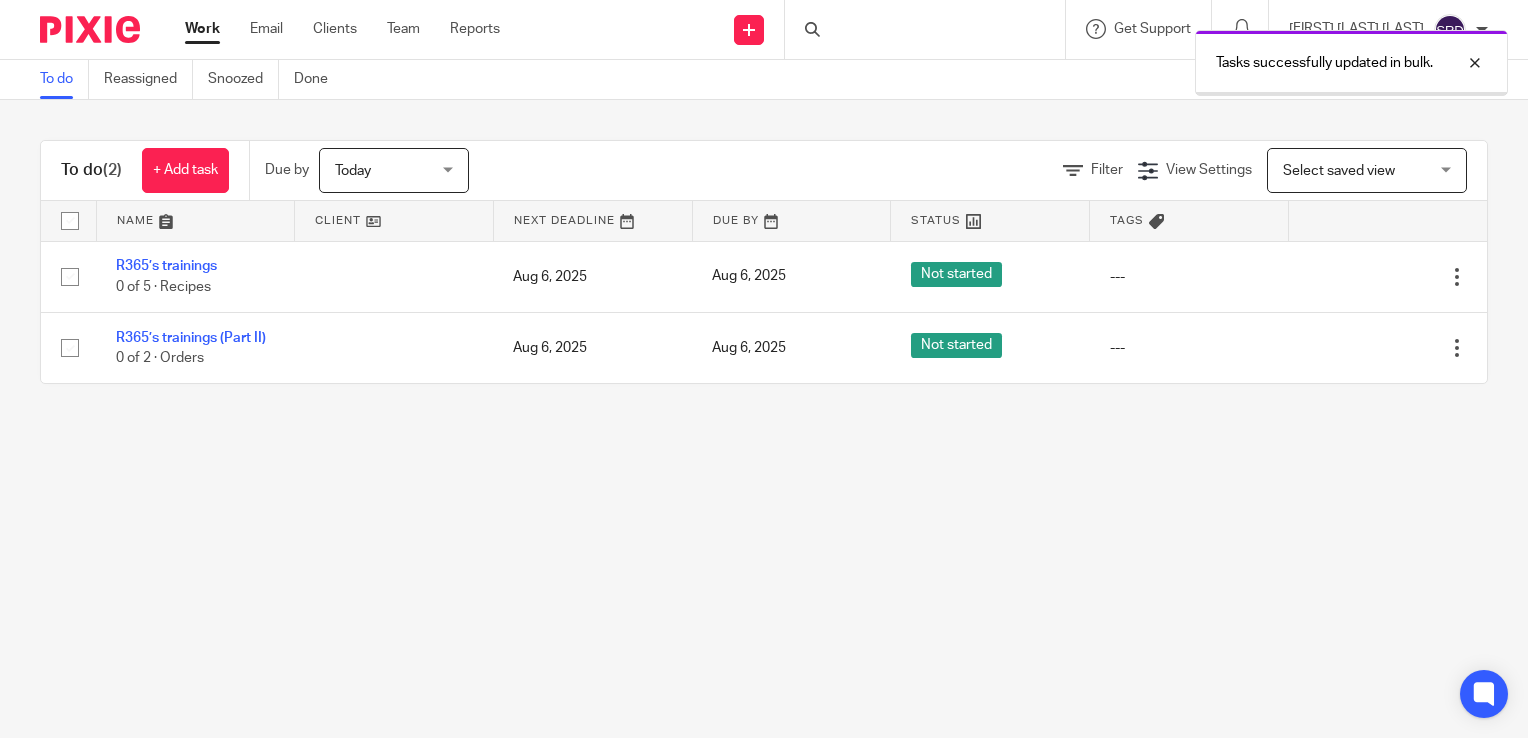 scroll, scrollTop: 0, scrollLeft: 0, axis: both 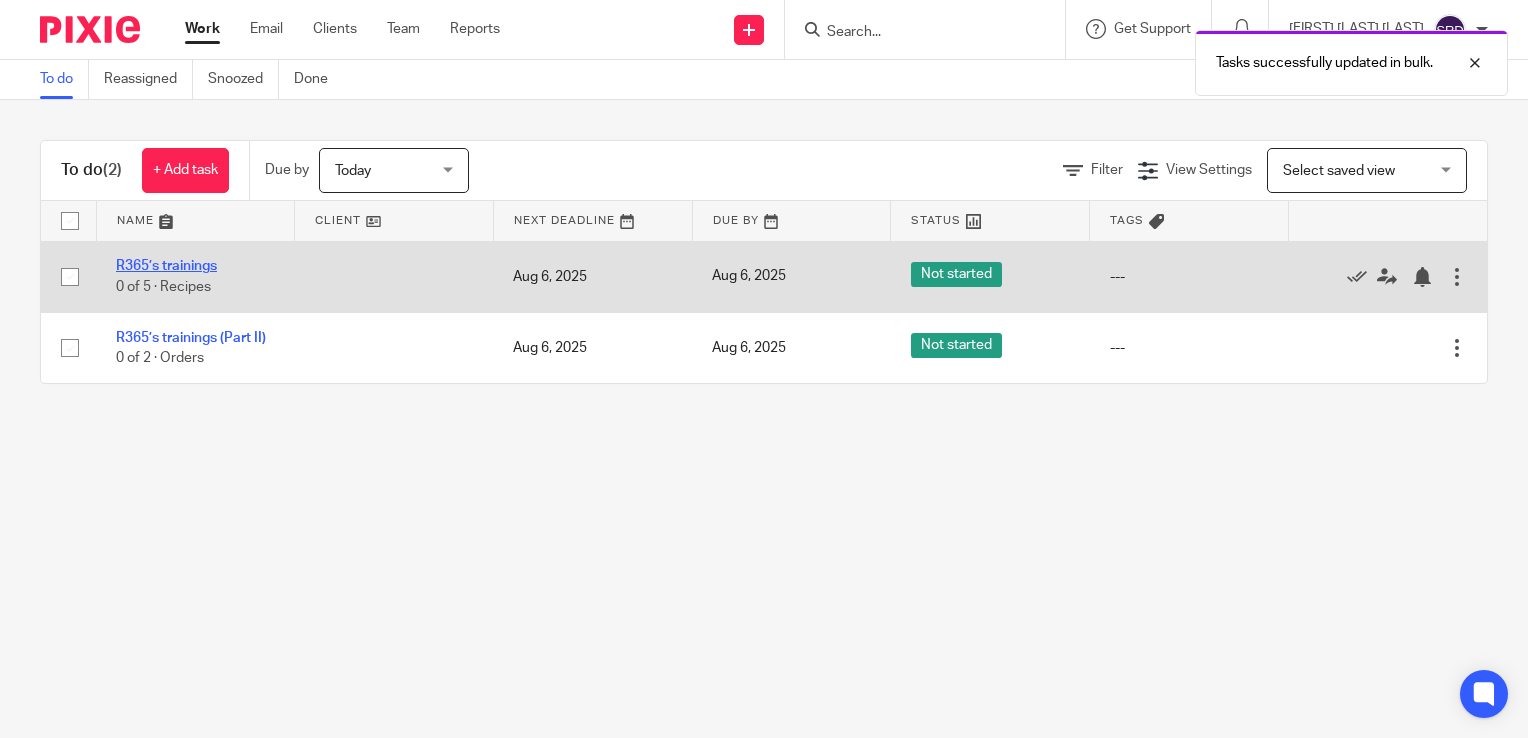 click on "R365’s trainings" at bounding box center [166, 266] 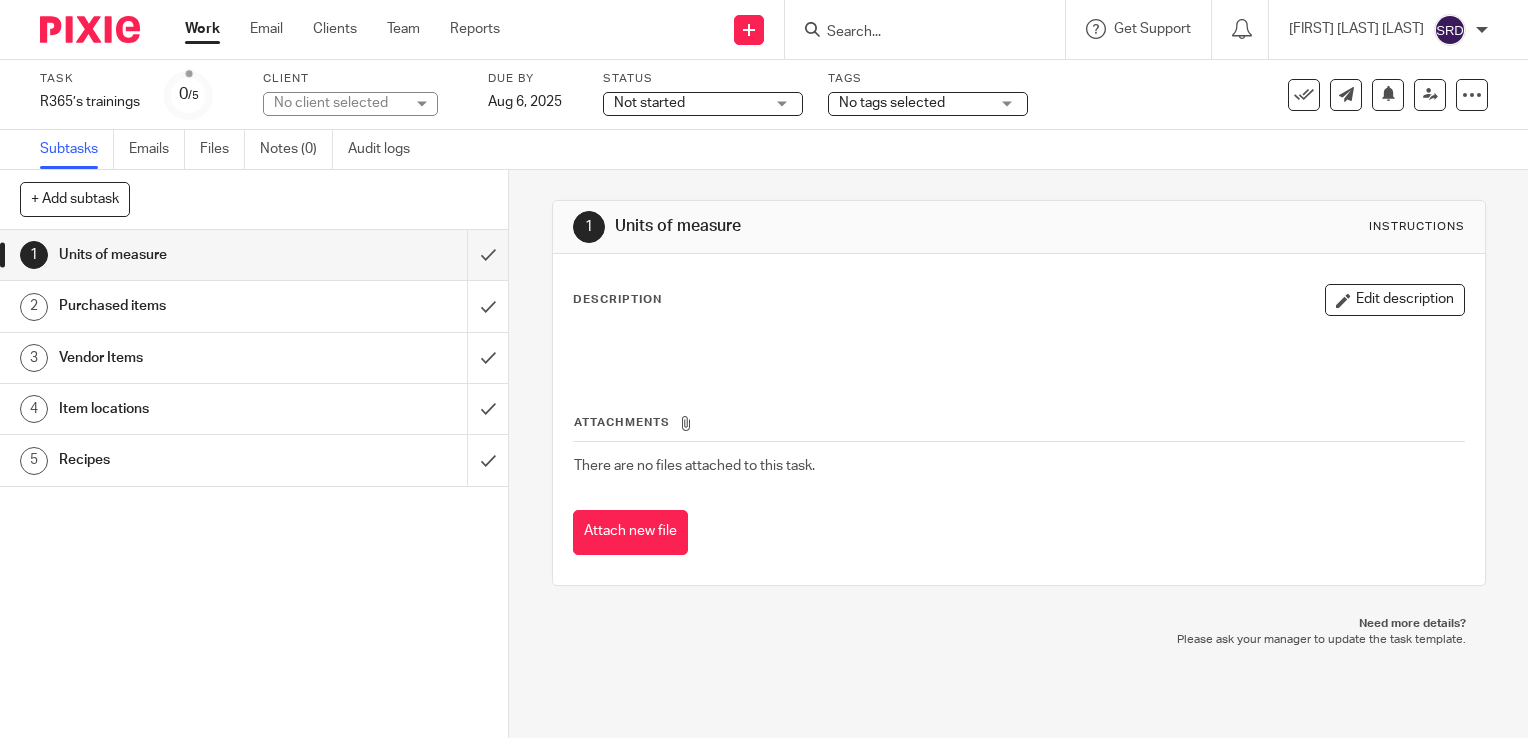 scroll, scrollTop: 0, scrollLeft: 0, axis: both 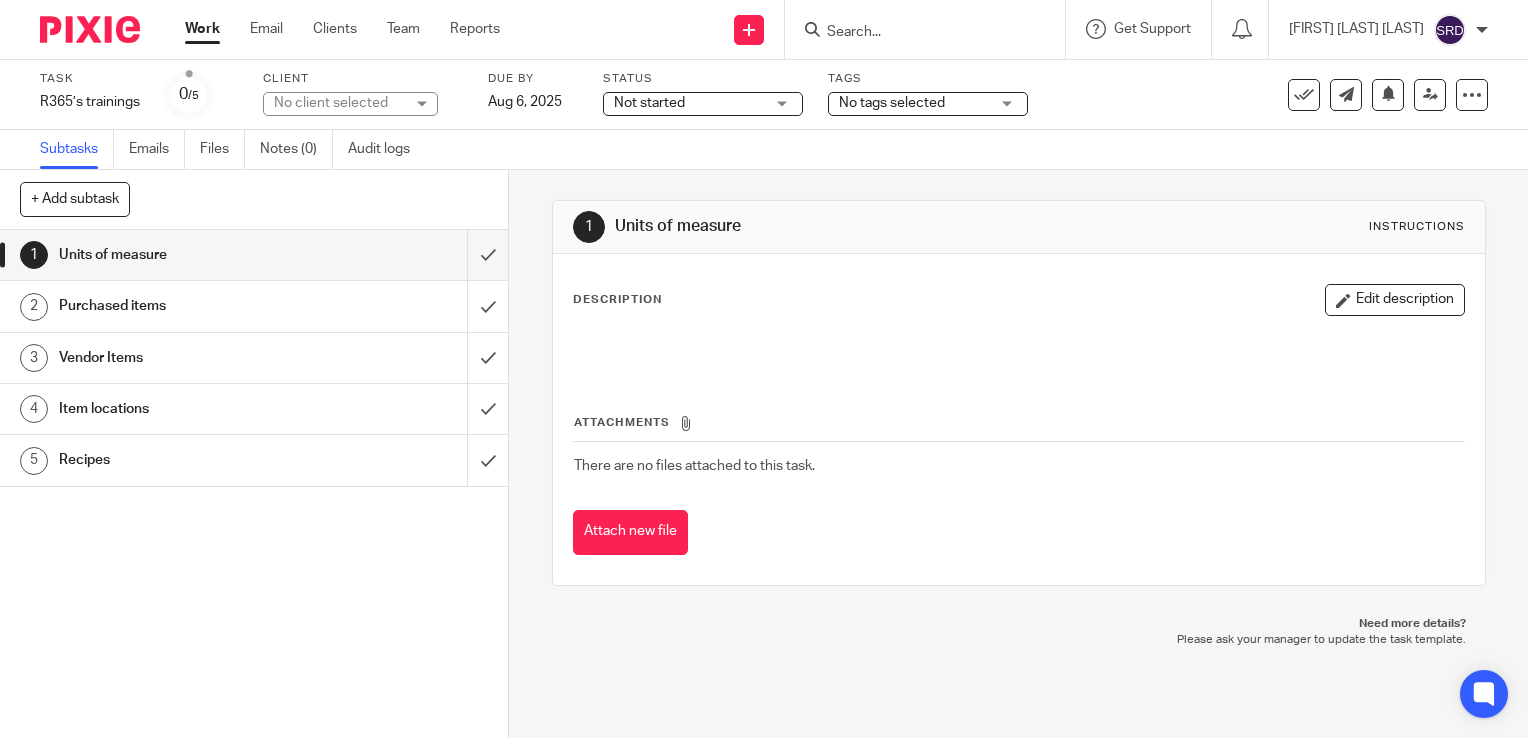 click on "Description
Edit description" at bounding box center (1019, 300) 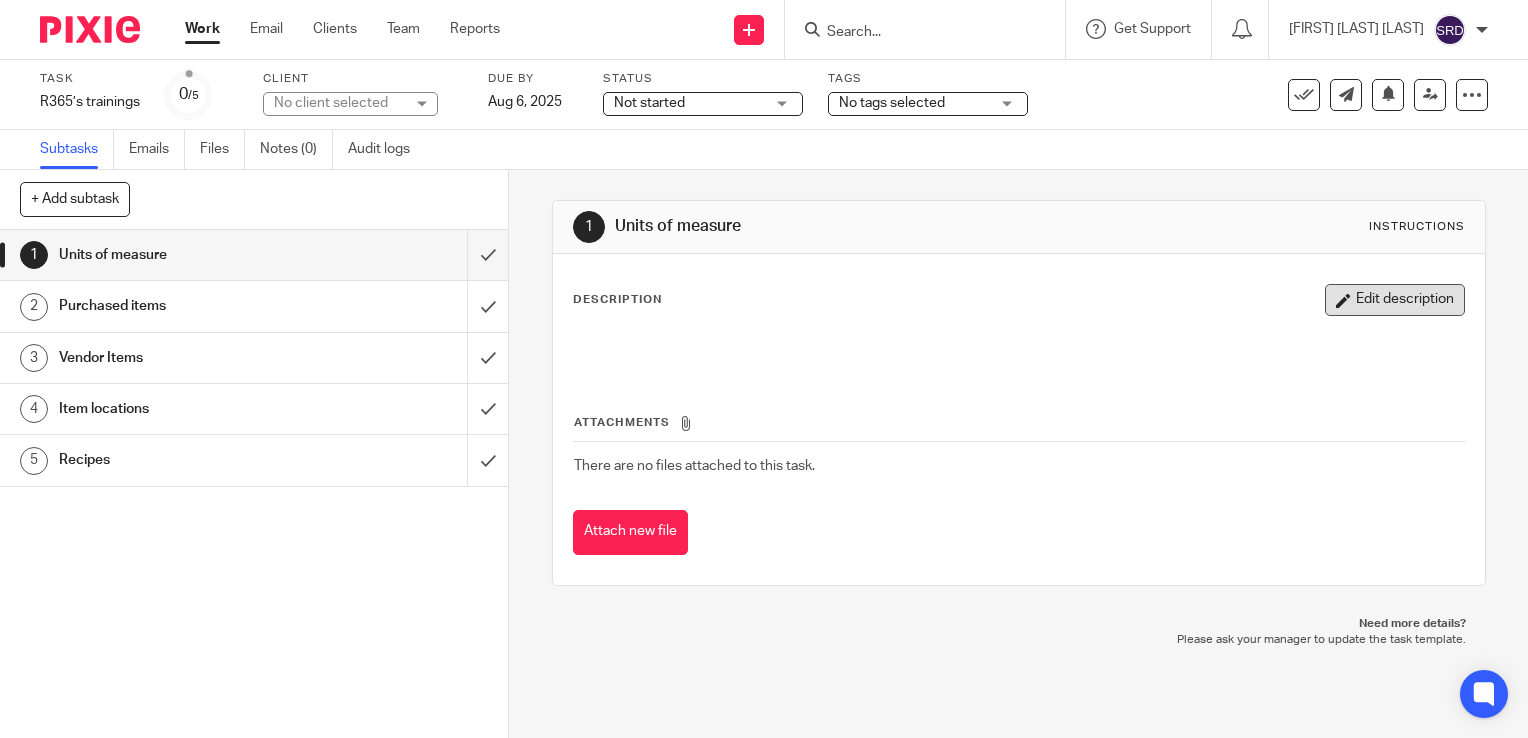 click on "Edit description" at bounding box center (1395, 300) 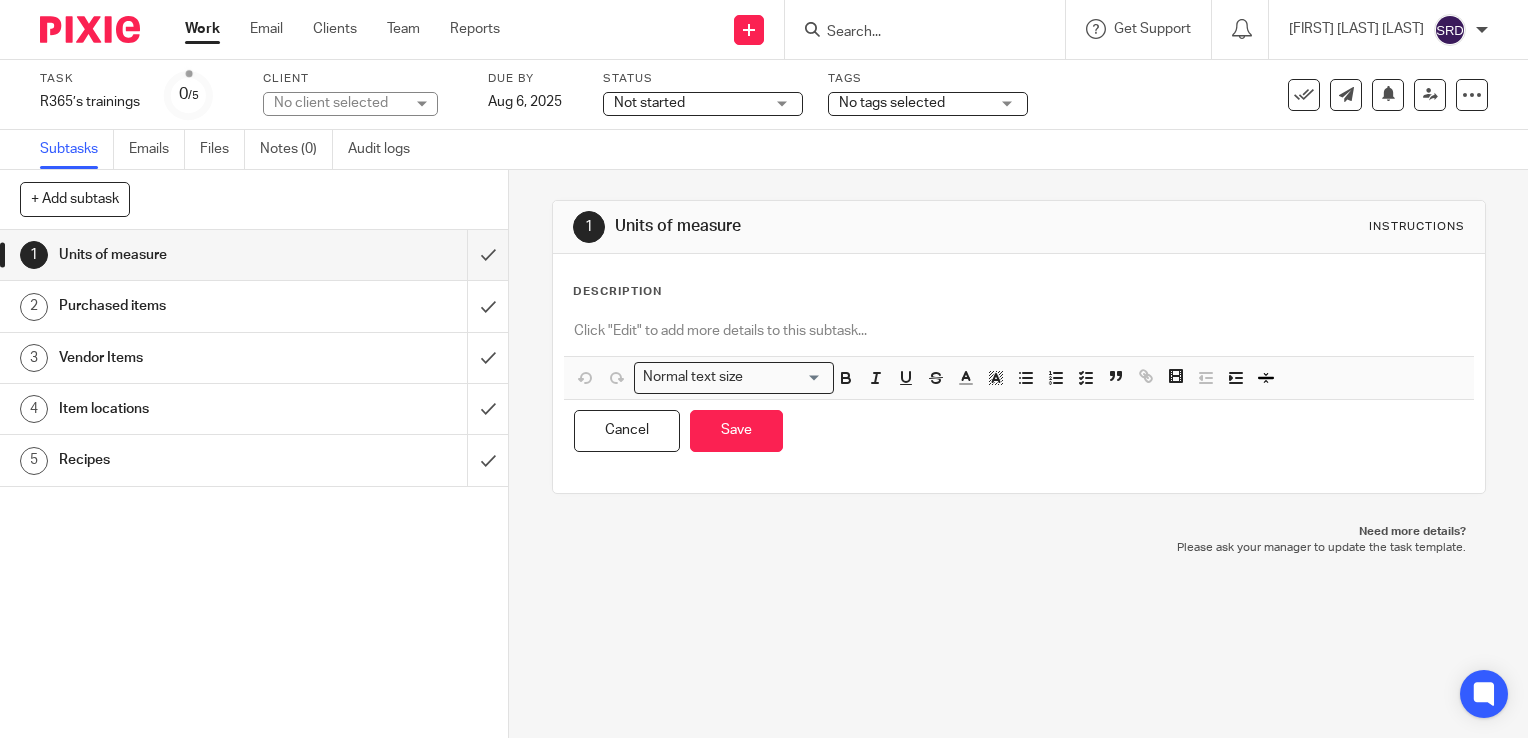 click at bounding box center [1019, 331] 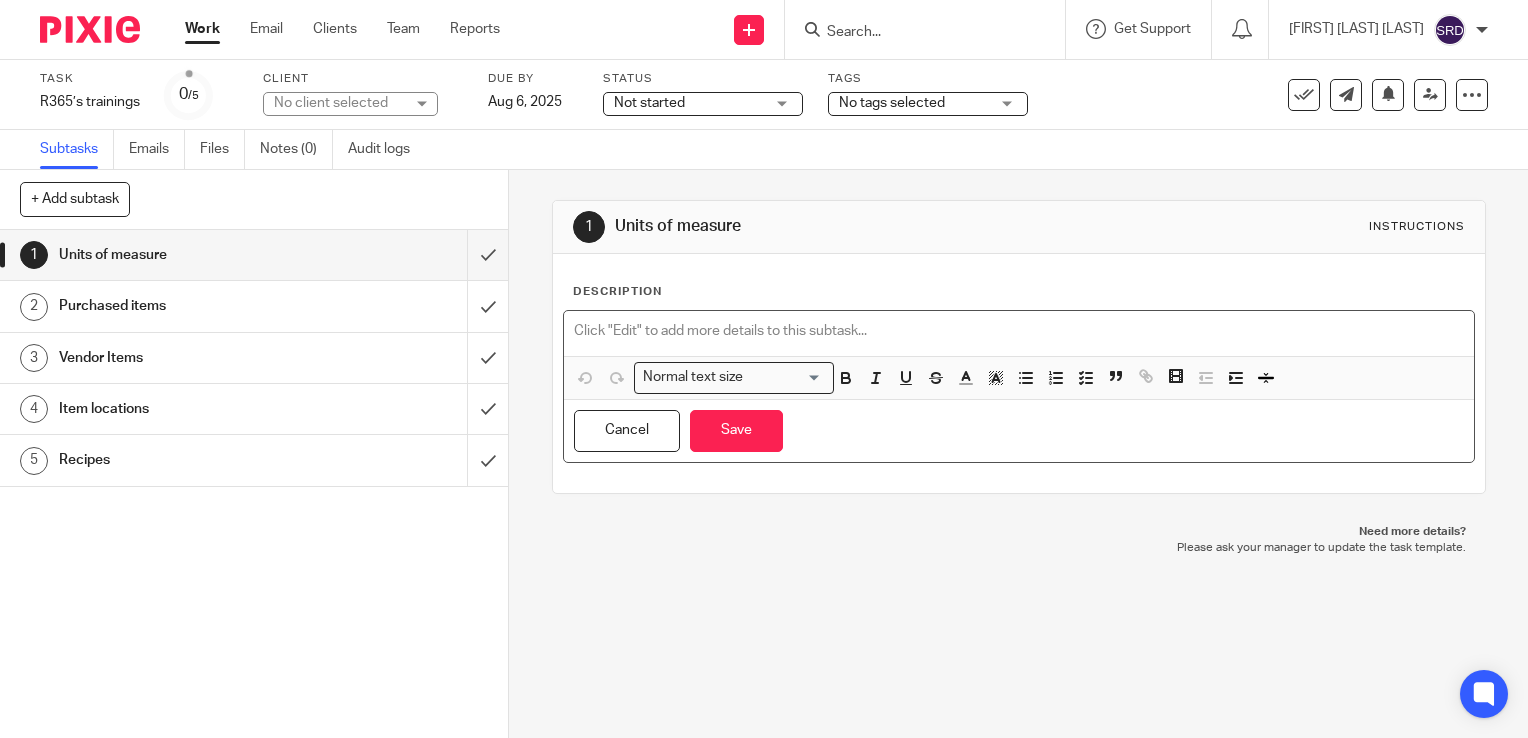 type 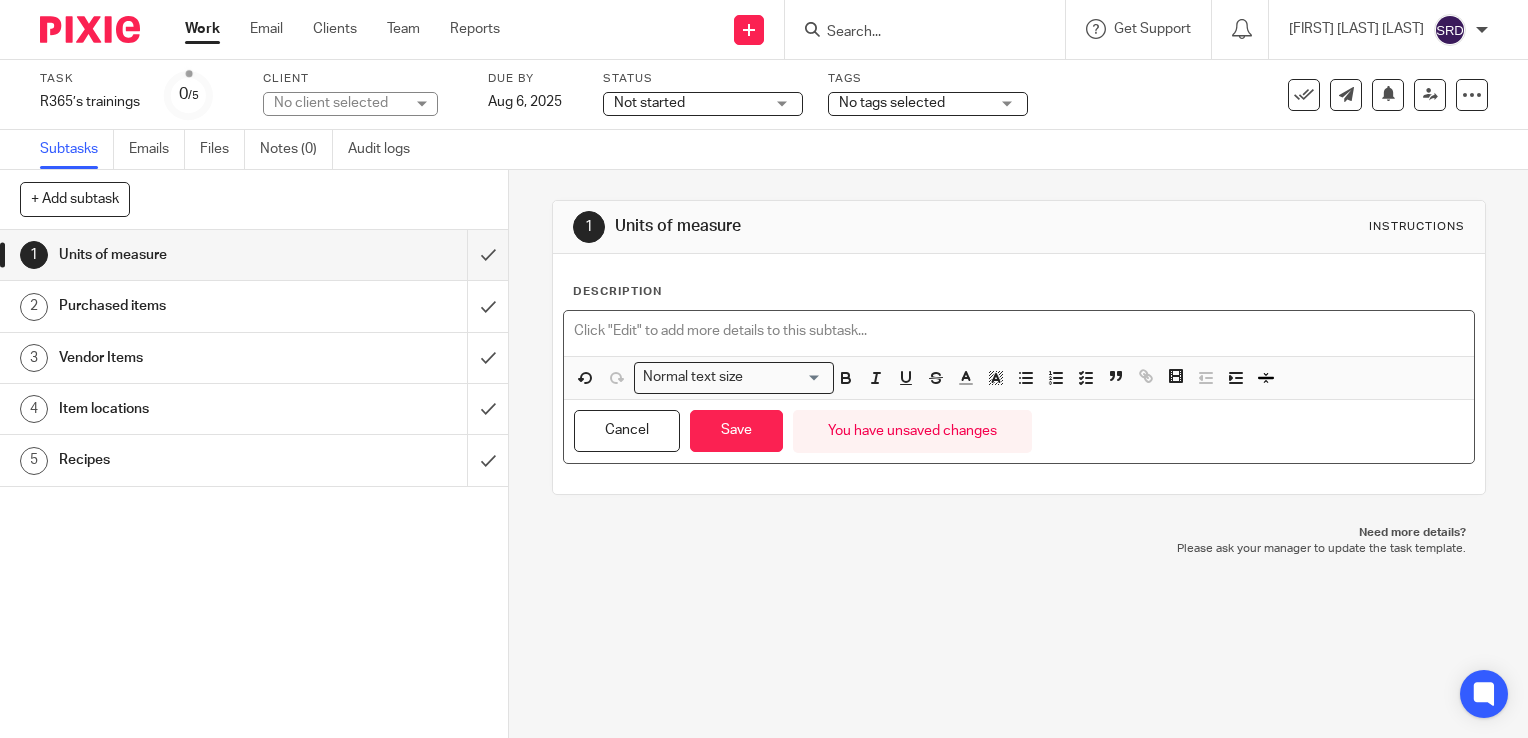 click on "Cancel" at bounding box center [627, 431] 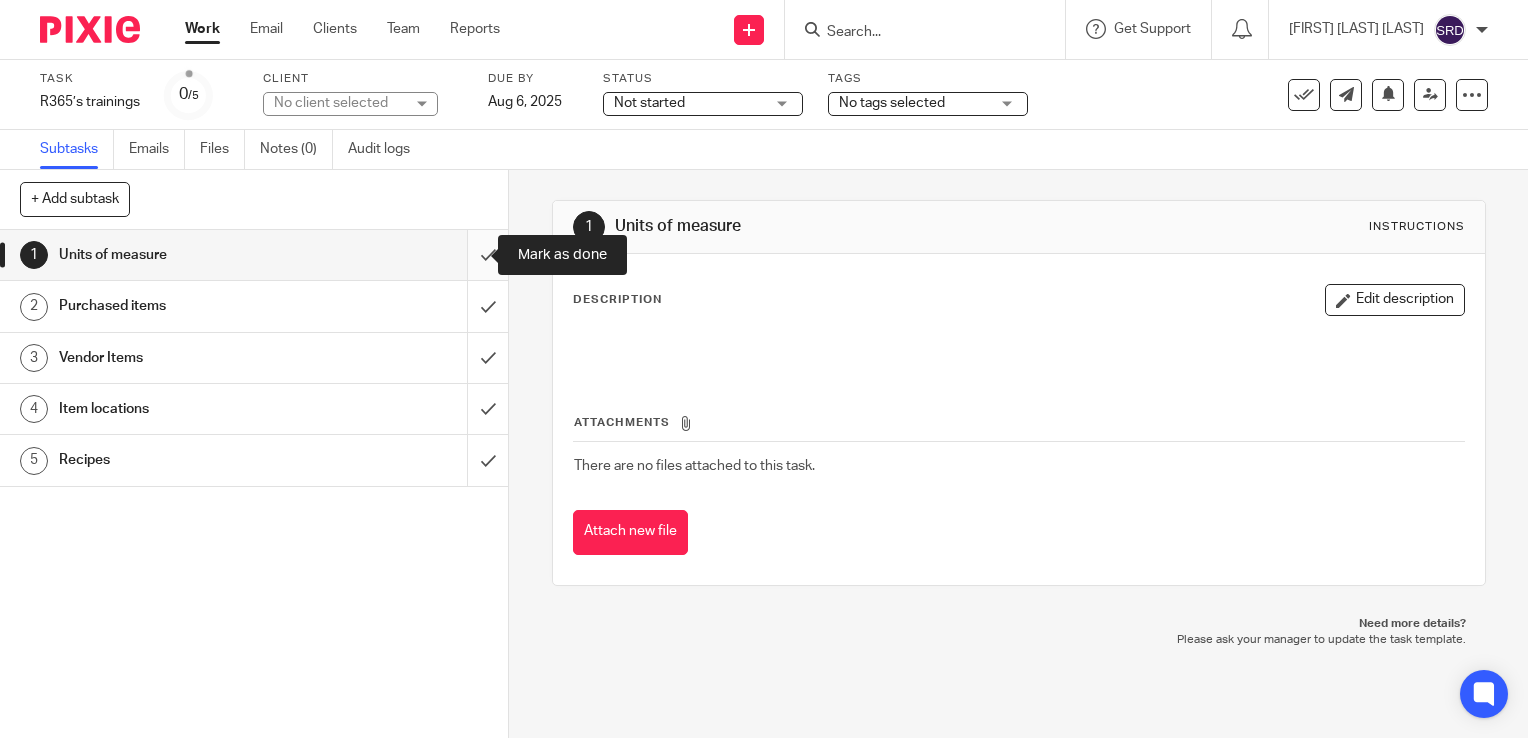 click at bounding box center (254, 255) 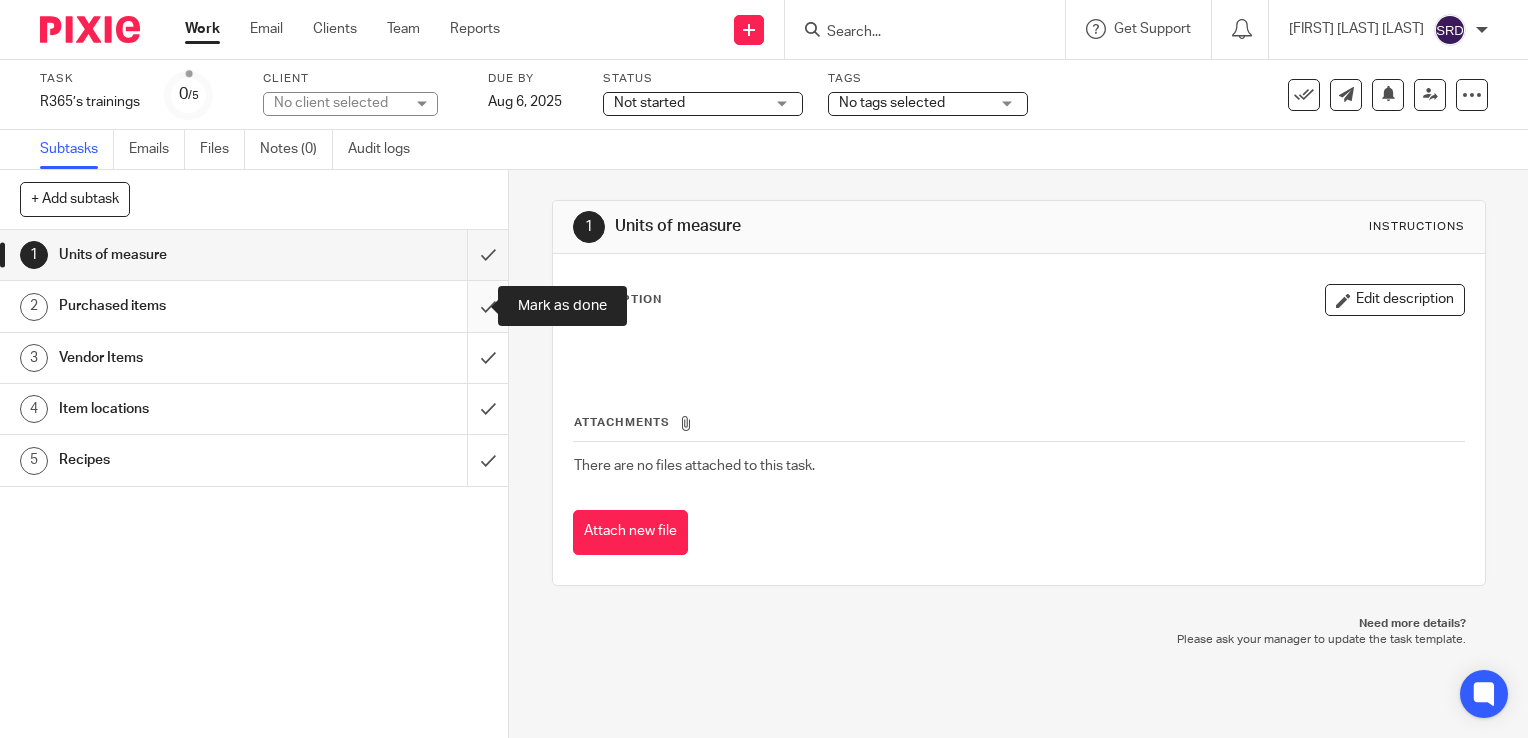 click at bounding box center (254, 306) 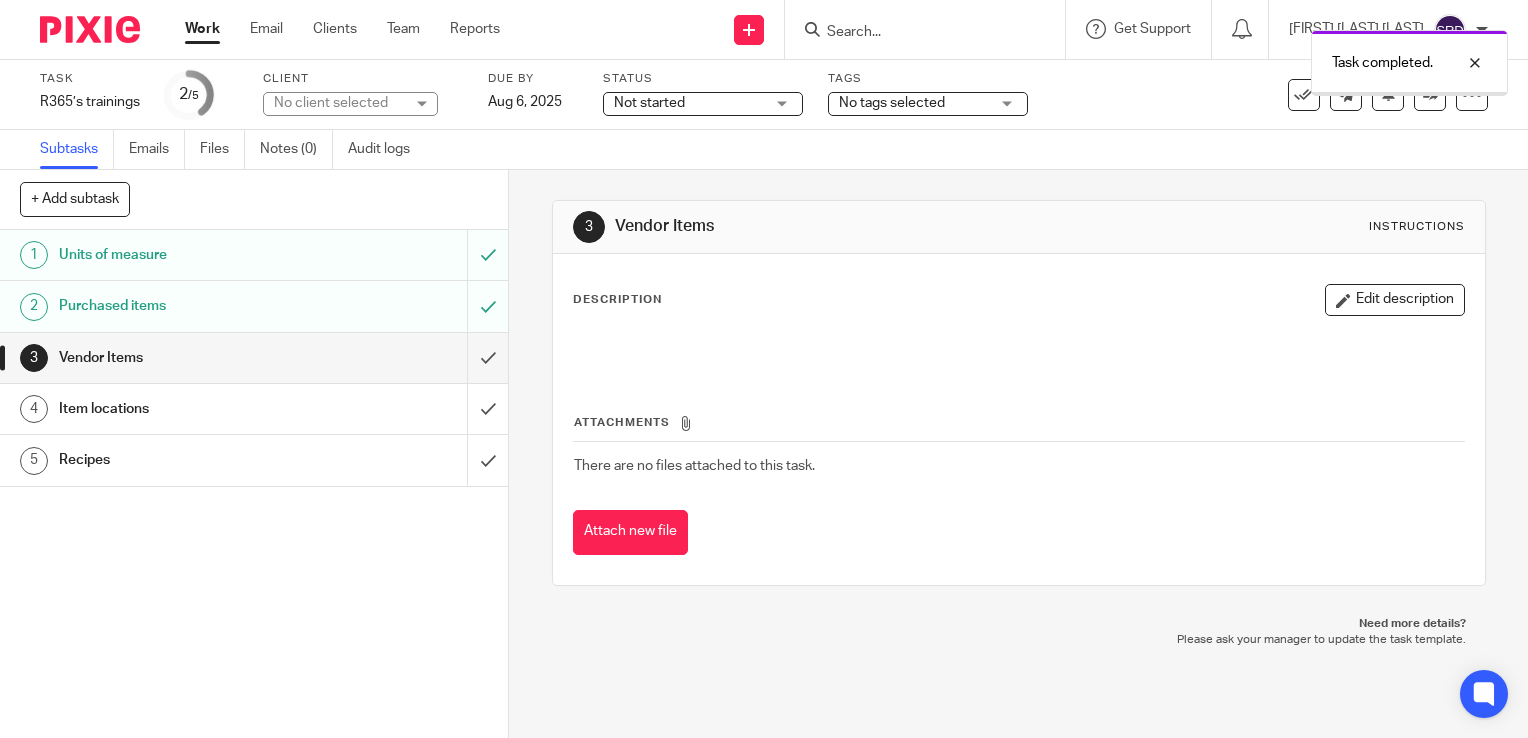 scroll, scrollTop: 0, scrollLeft: 0, axis: both 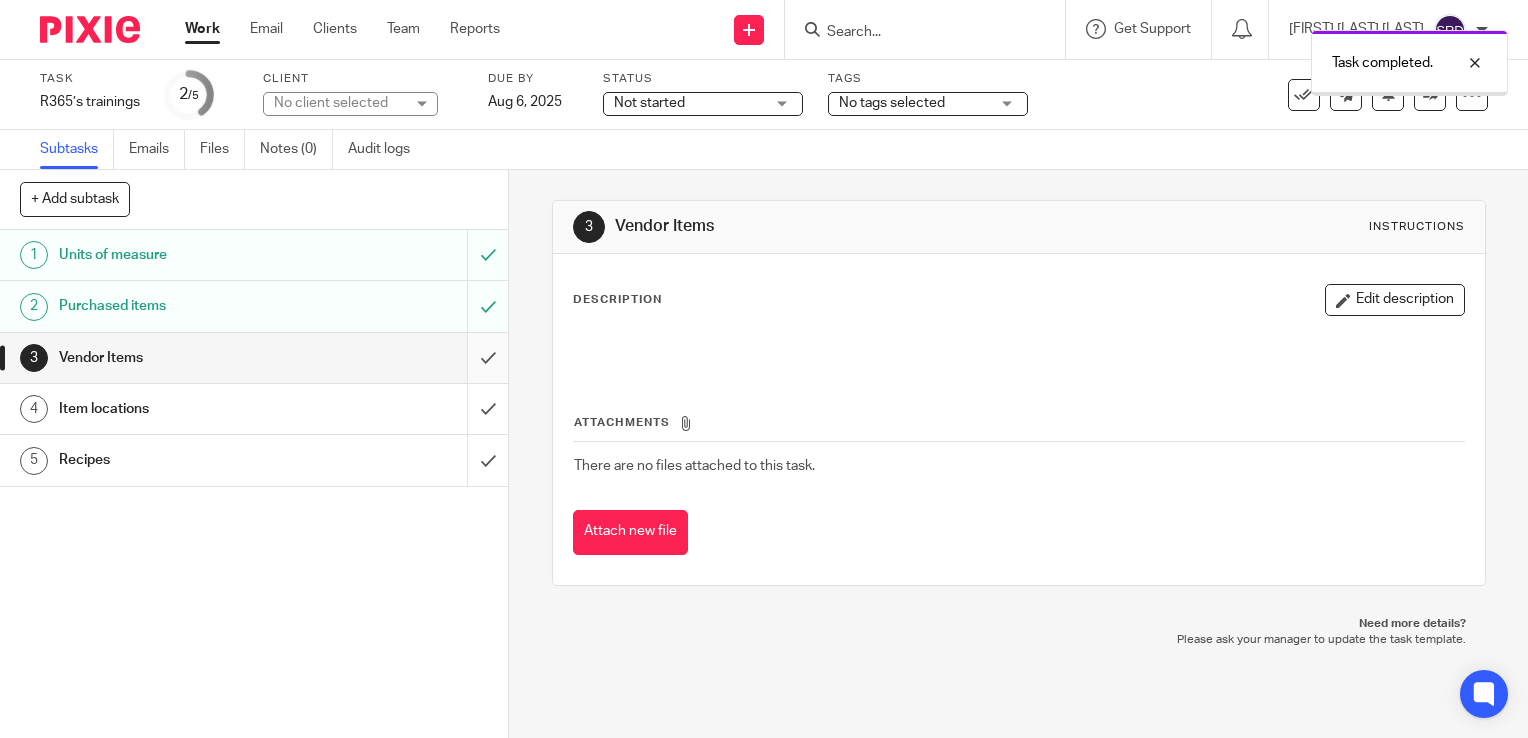 click at bounding box center (254, 358) 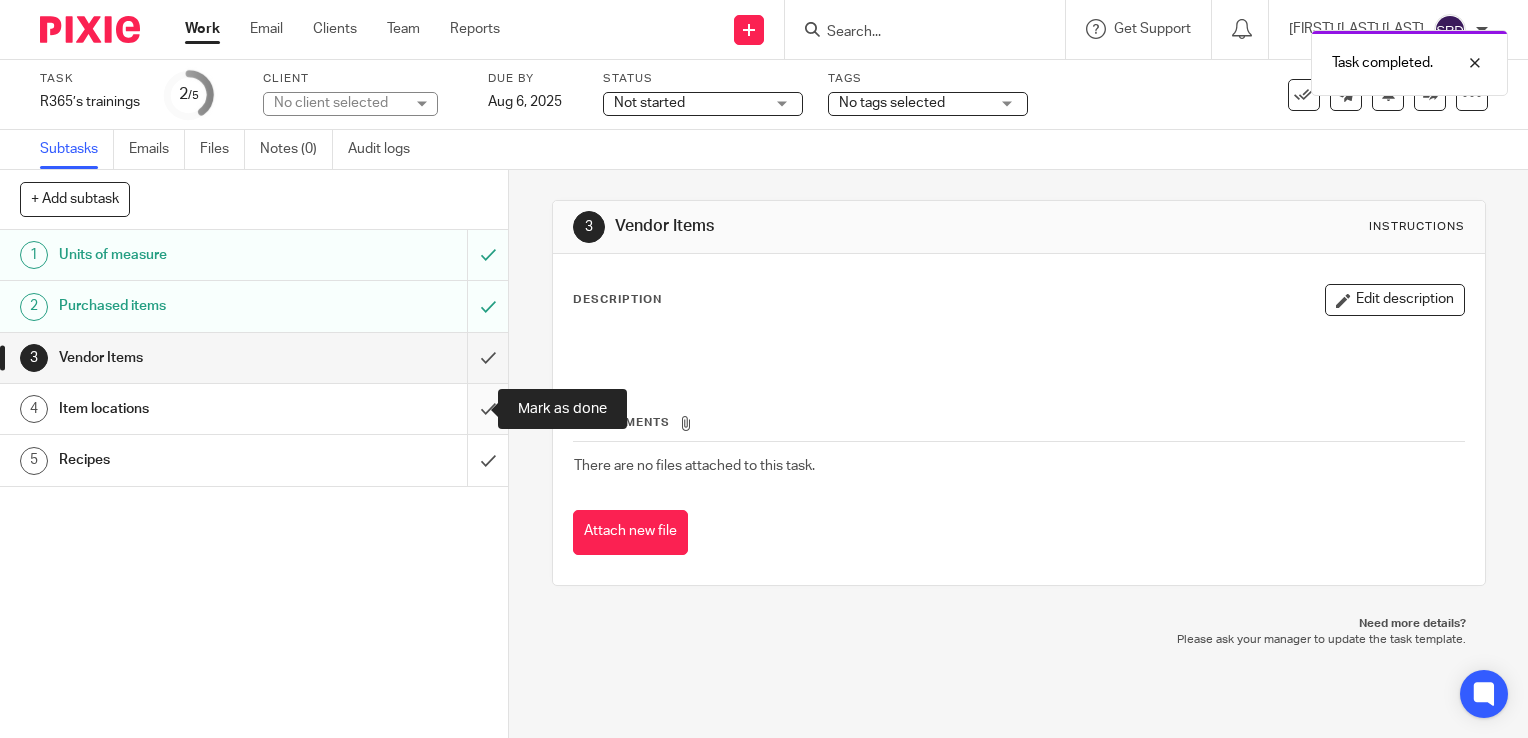 click at bounding box center (254, 409) 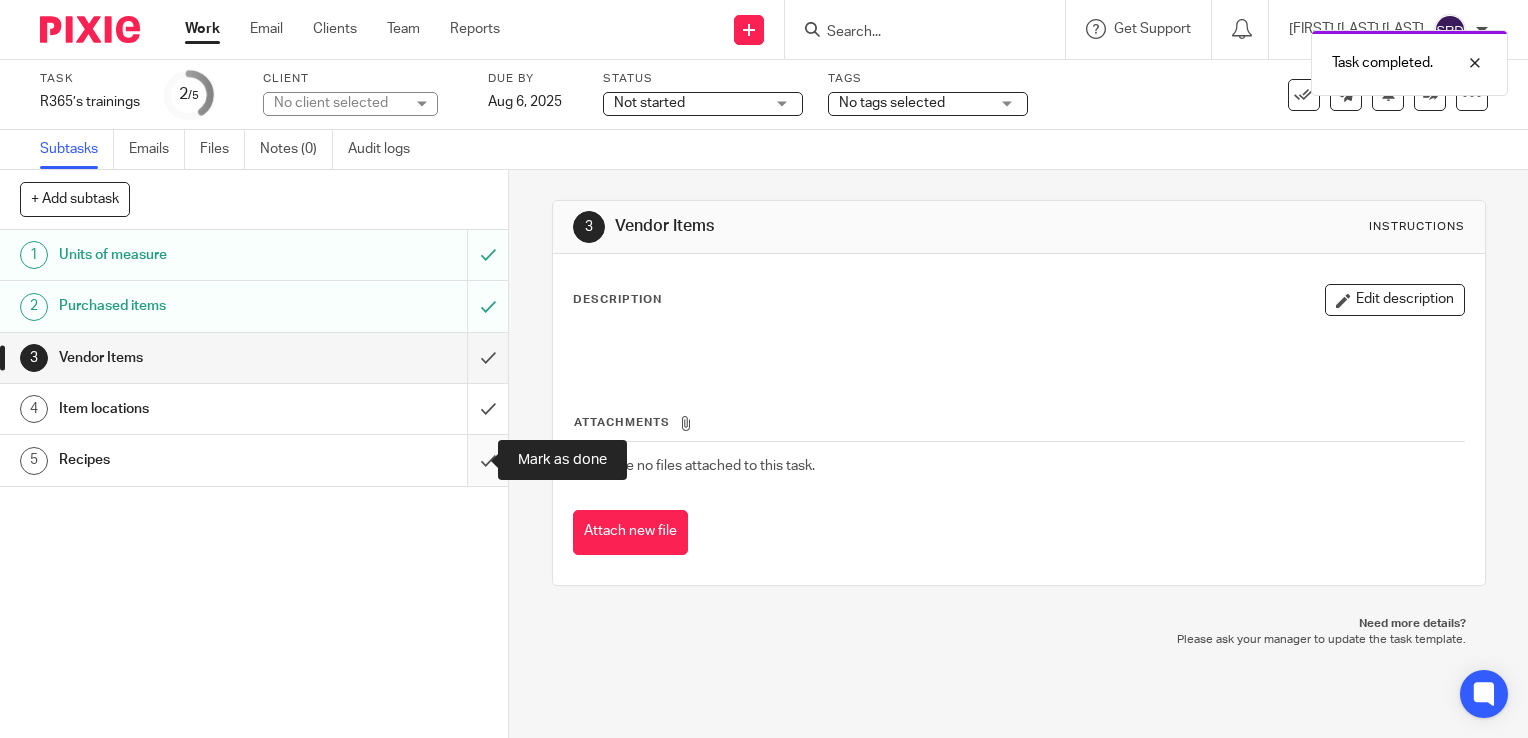 click at bounding box center (254, 460) 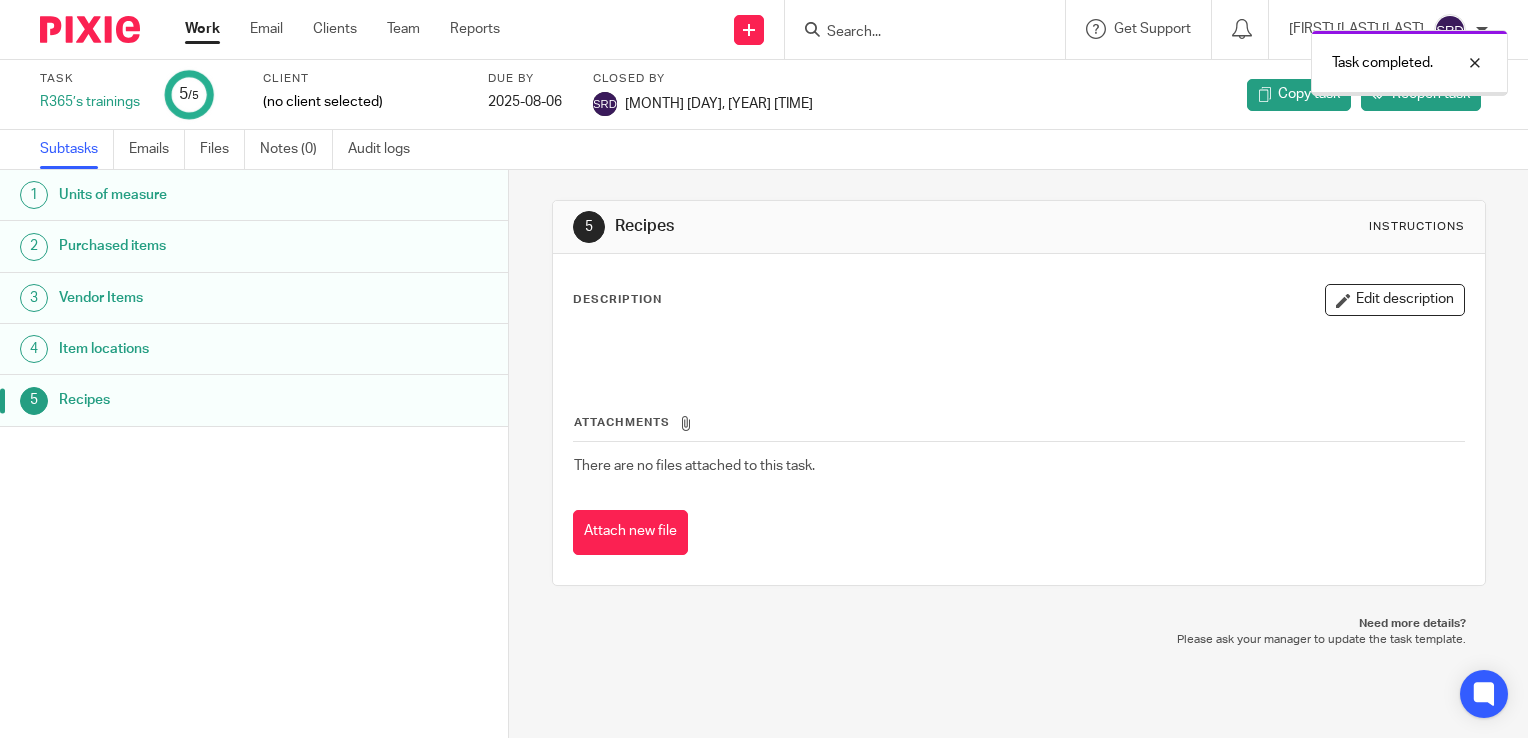 scroll, scrollTop: 0, scrollLeft: 0, axis: both 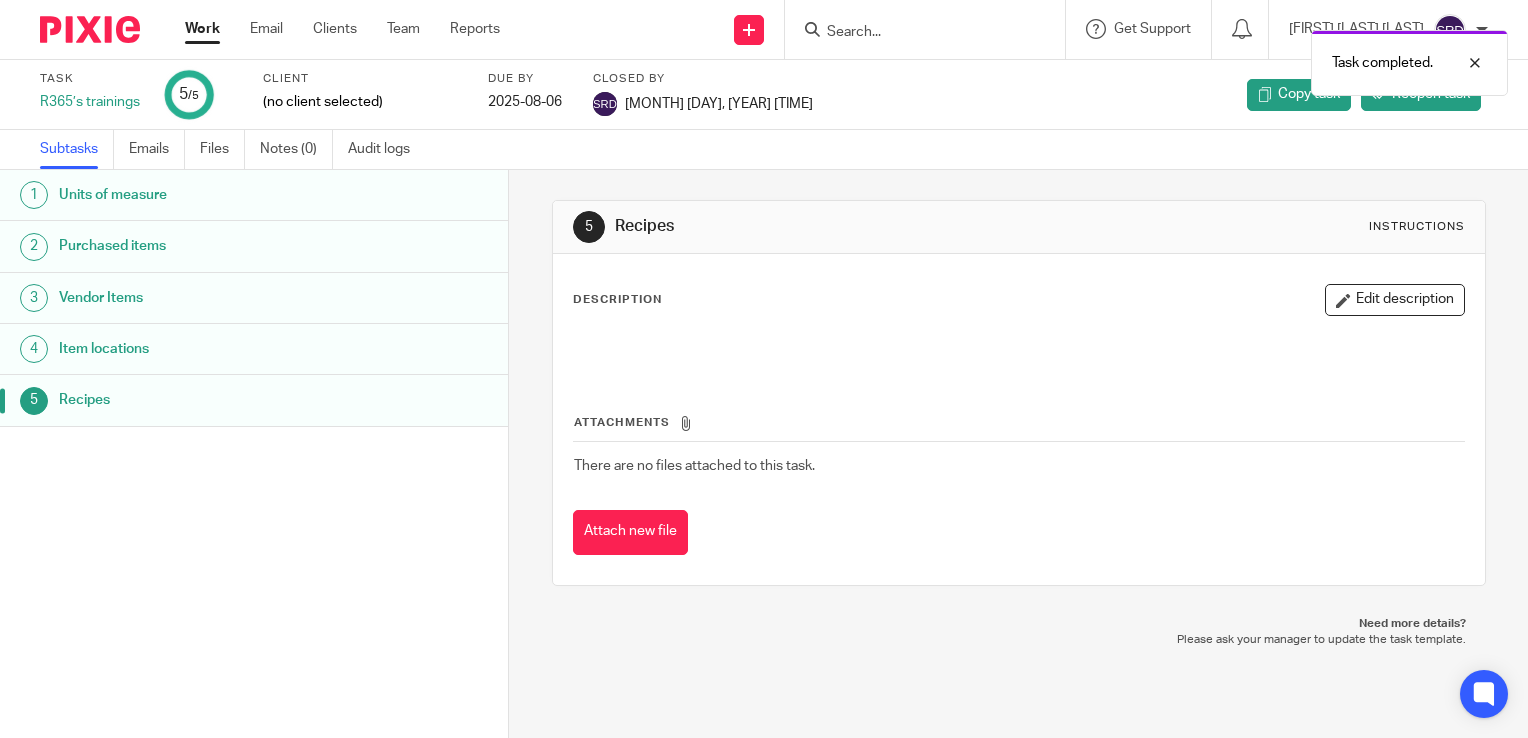 click at bounding box center (90, 29) 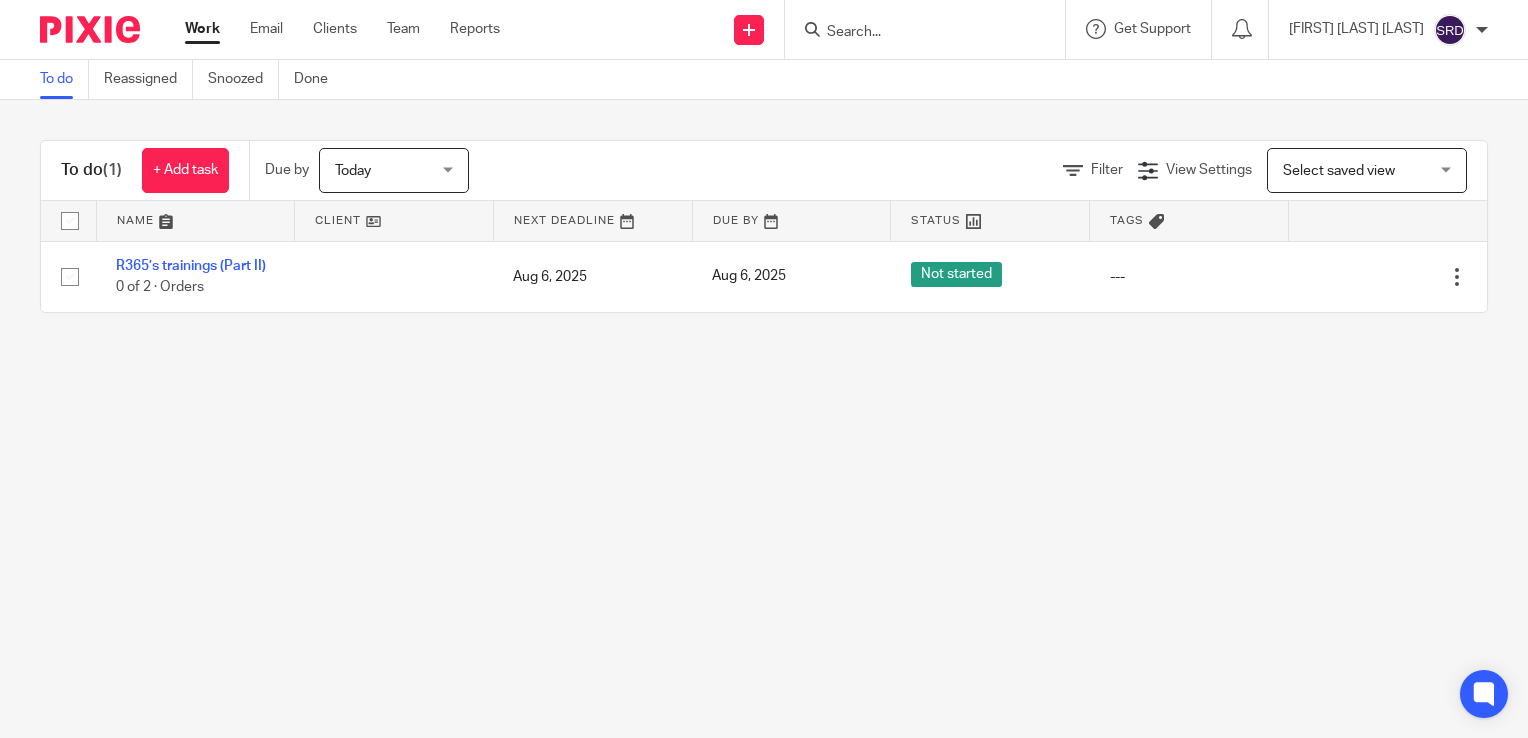 scroll, scrollTop: 0, scrollLeft: 0, axis: both 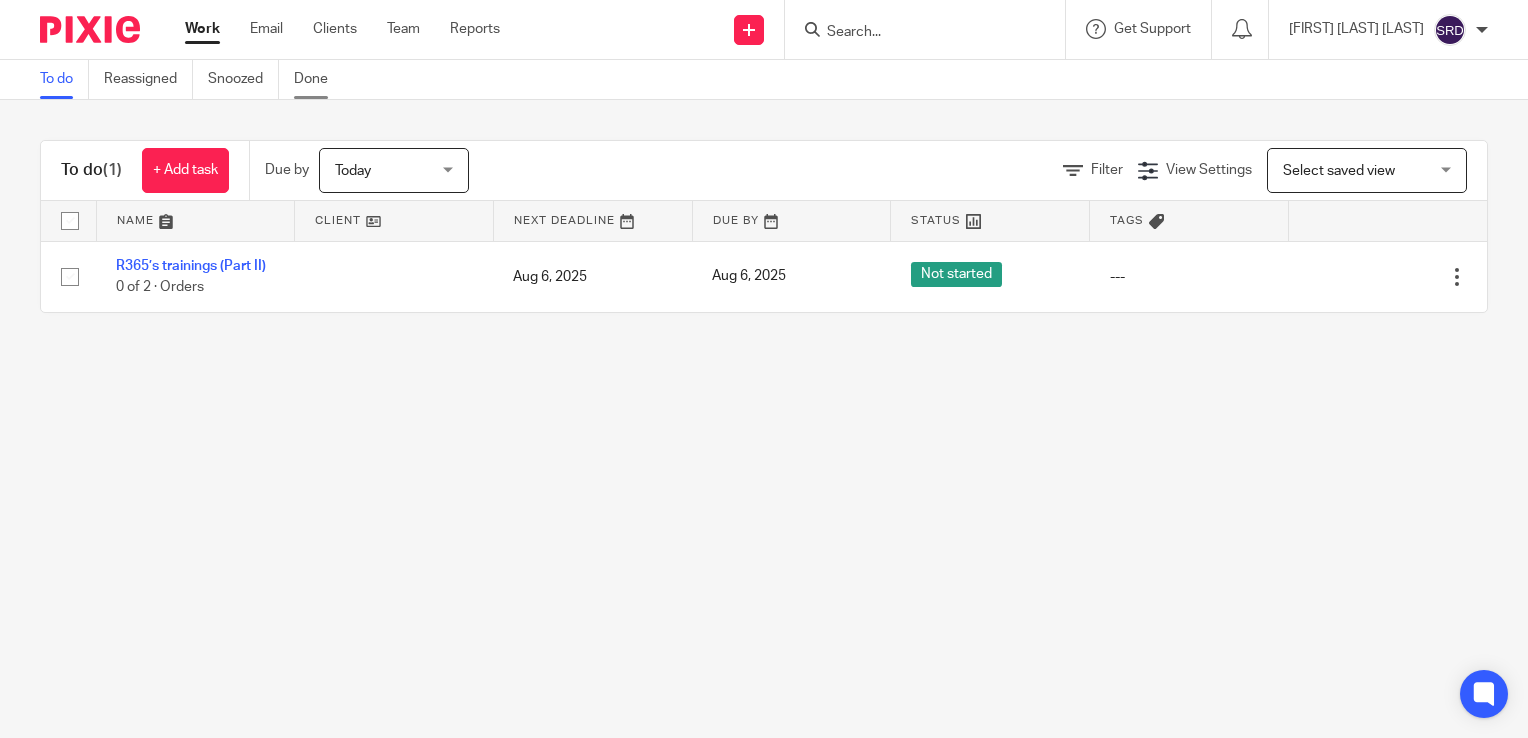 click on "Done" at bounding box center (318, 79) 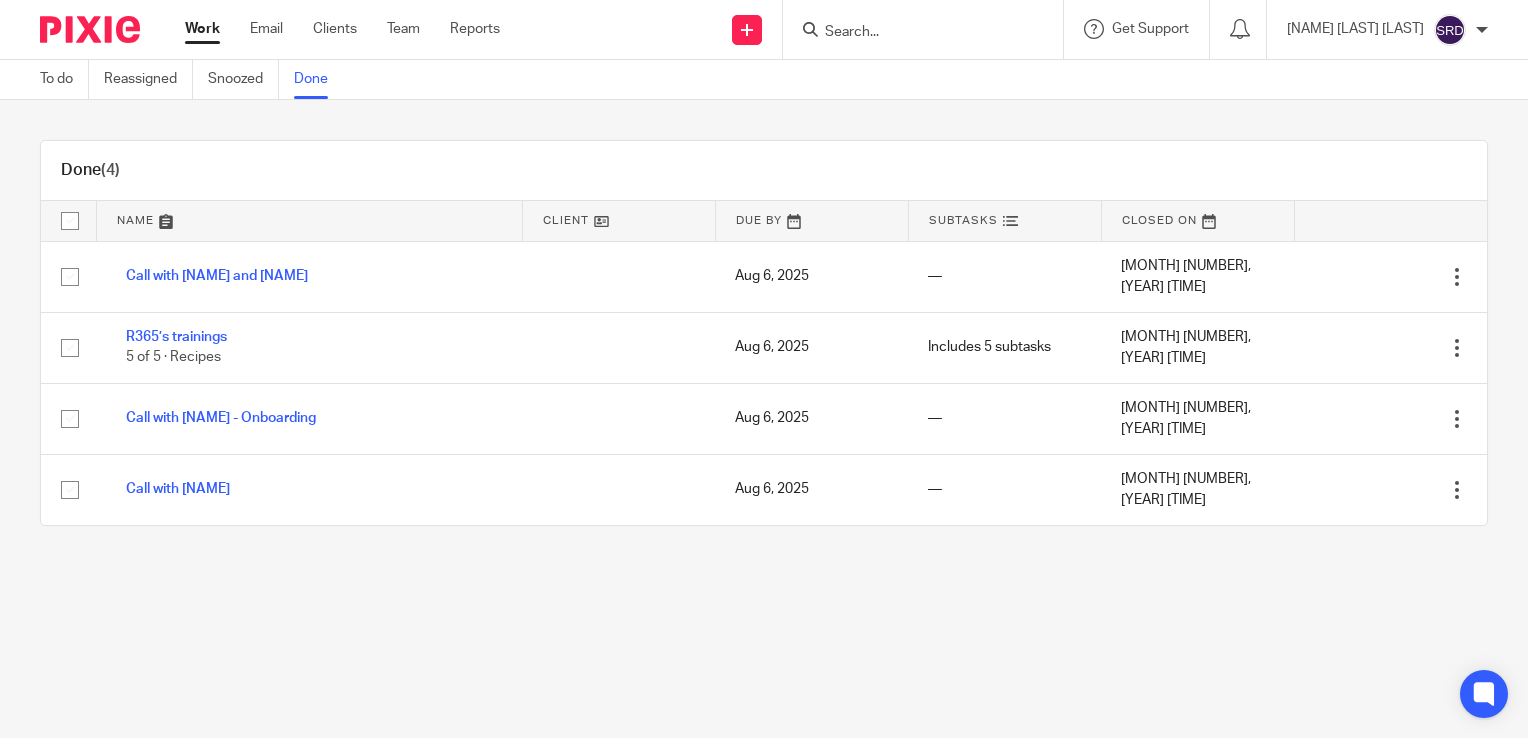 scroll, scrollTop: 0, scrollLeft: 0, axis: both 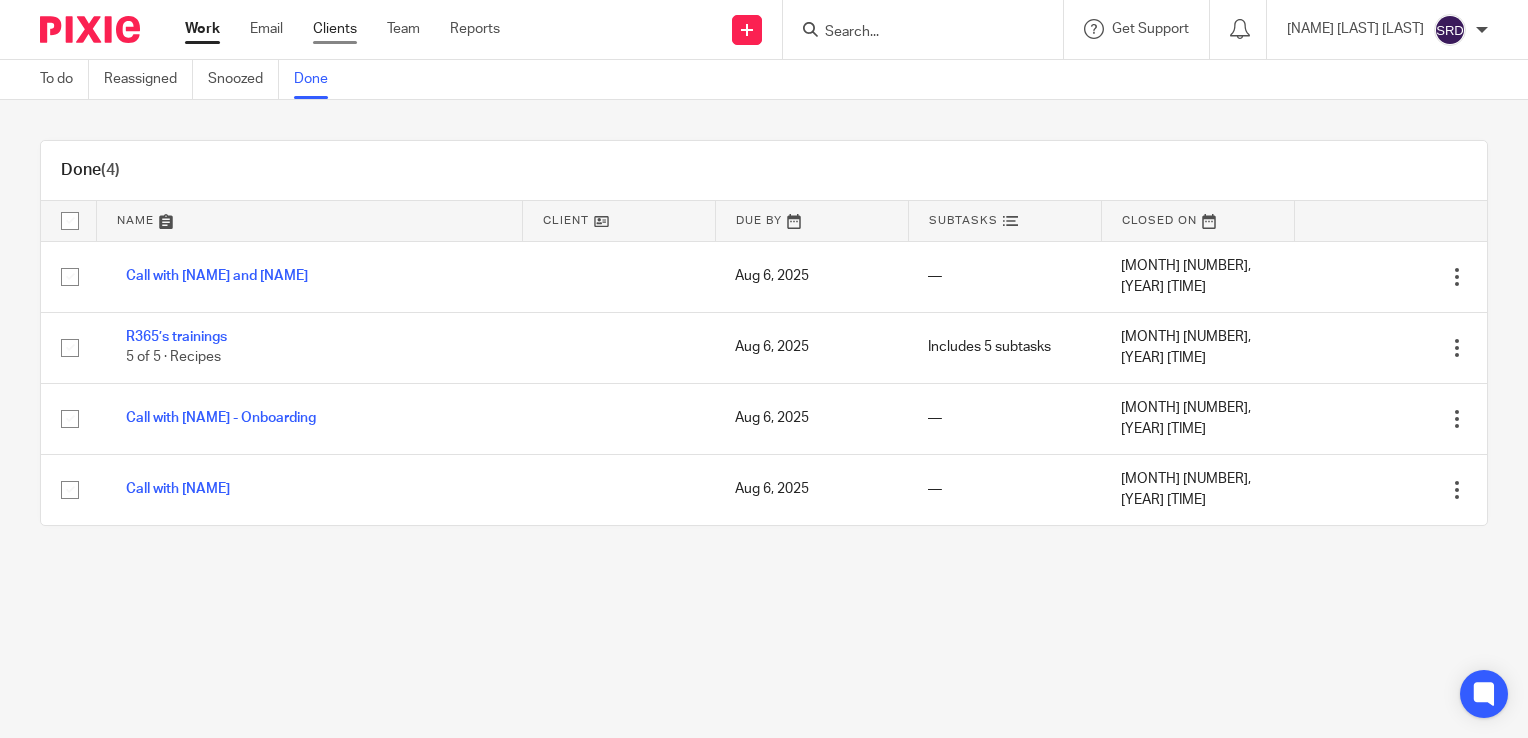 click on "Clients" at bounding box center [335, 29] 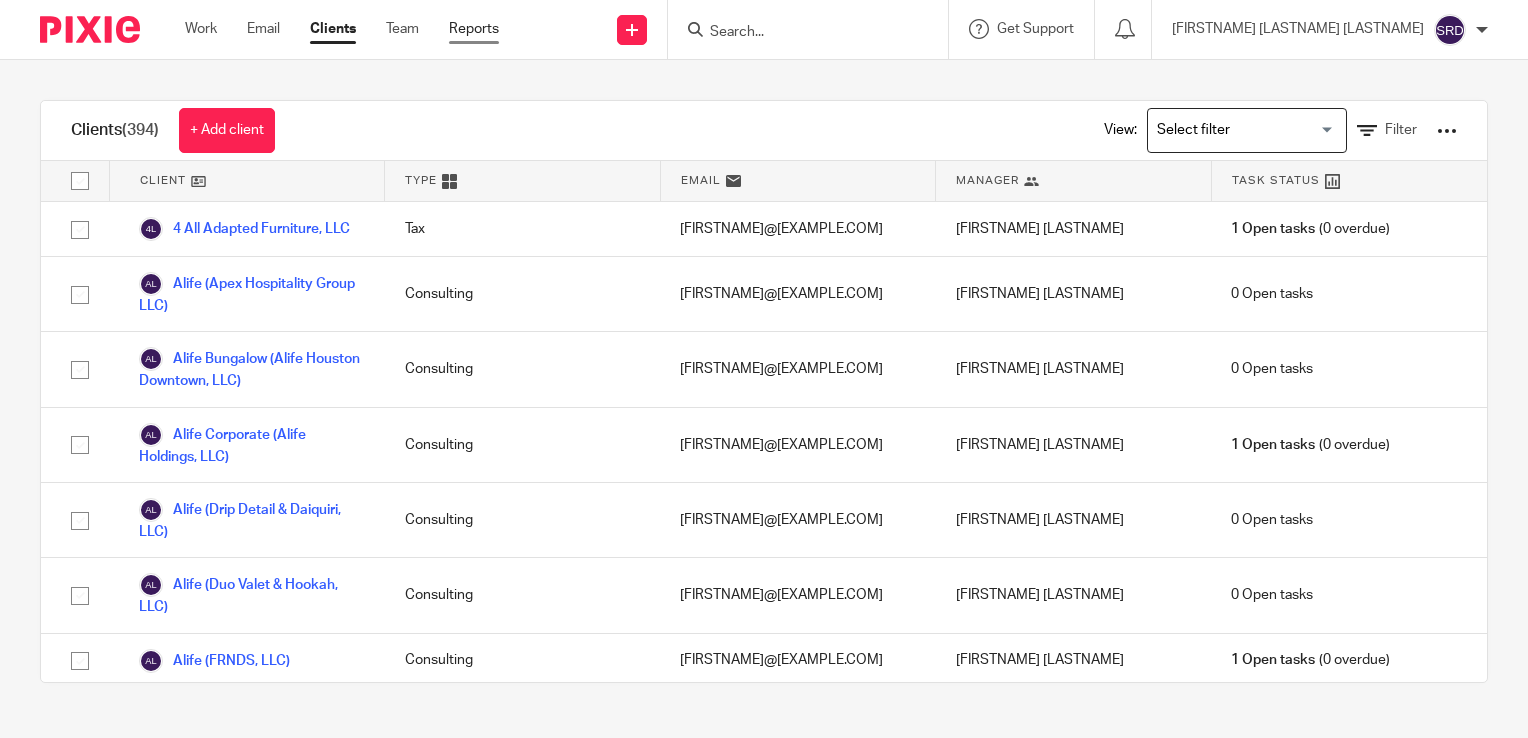 scroll, scrollTop: 0, scrollLeft: 0, axis: both 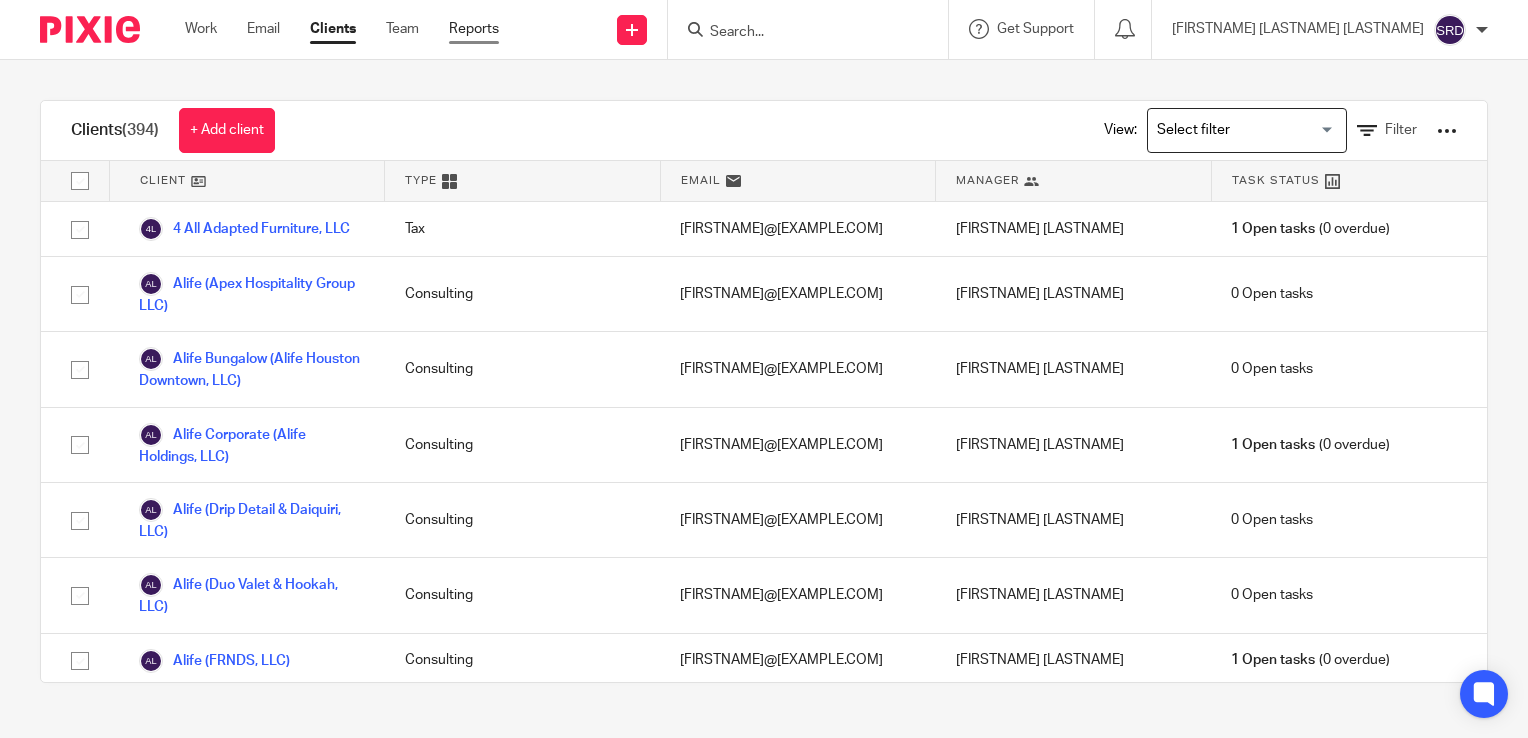 click on "Reports" at bounding box center [474, 29] 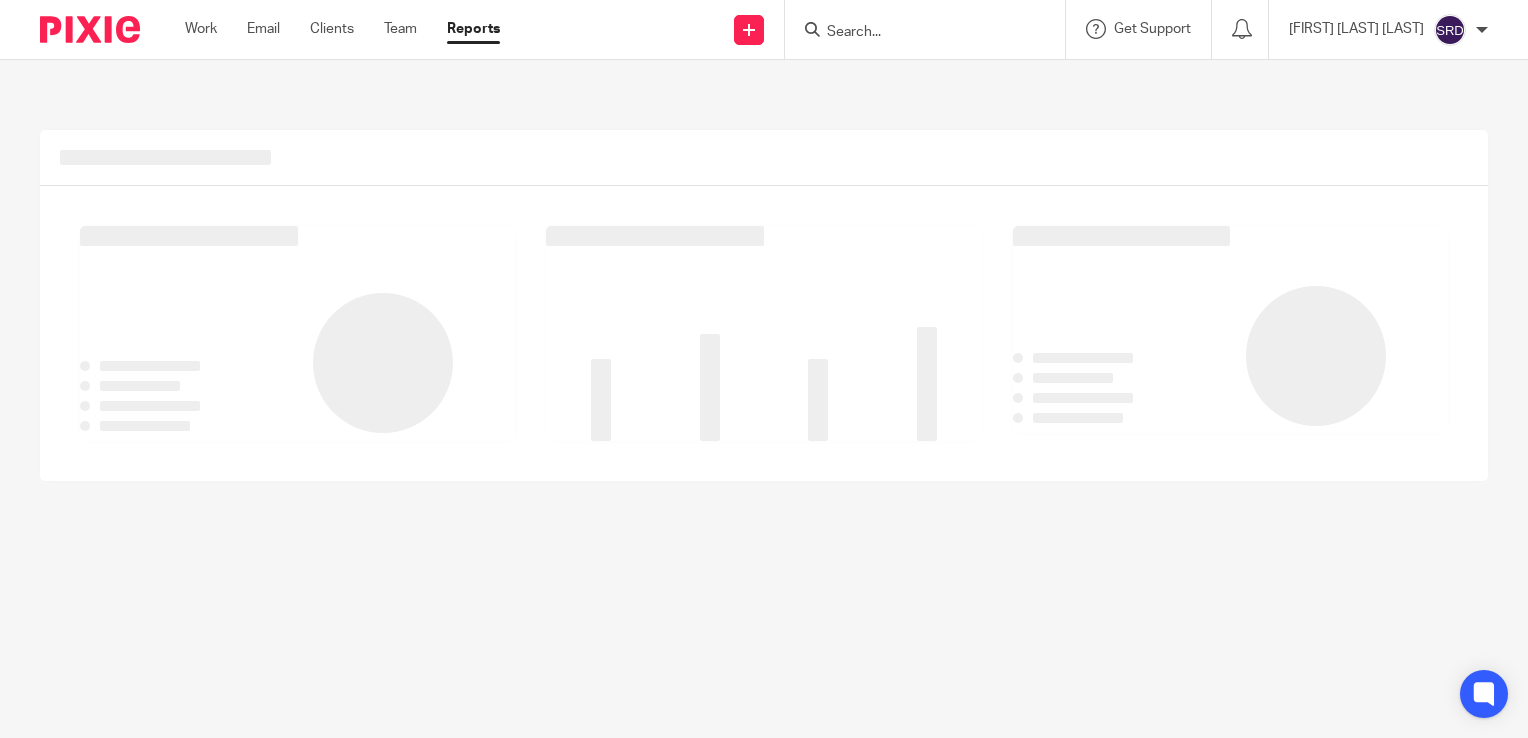 scroll, scrollTop: 0, scrollLeft: 0, axis: both 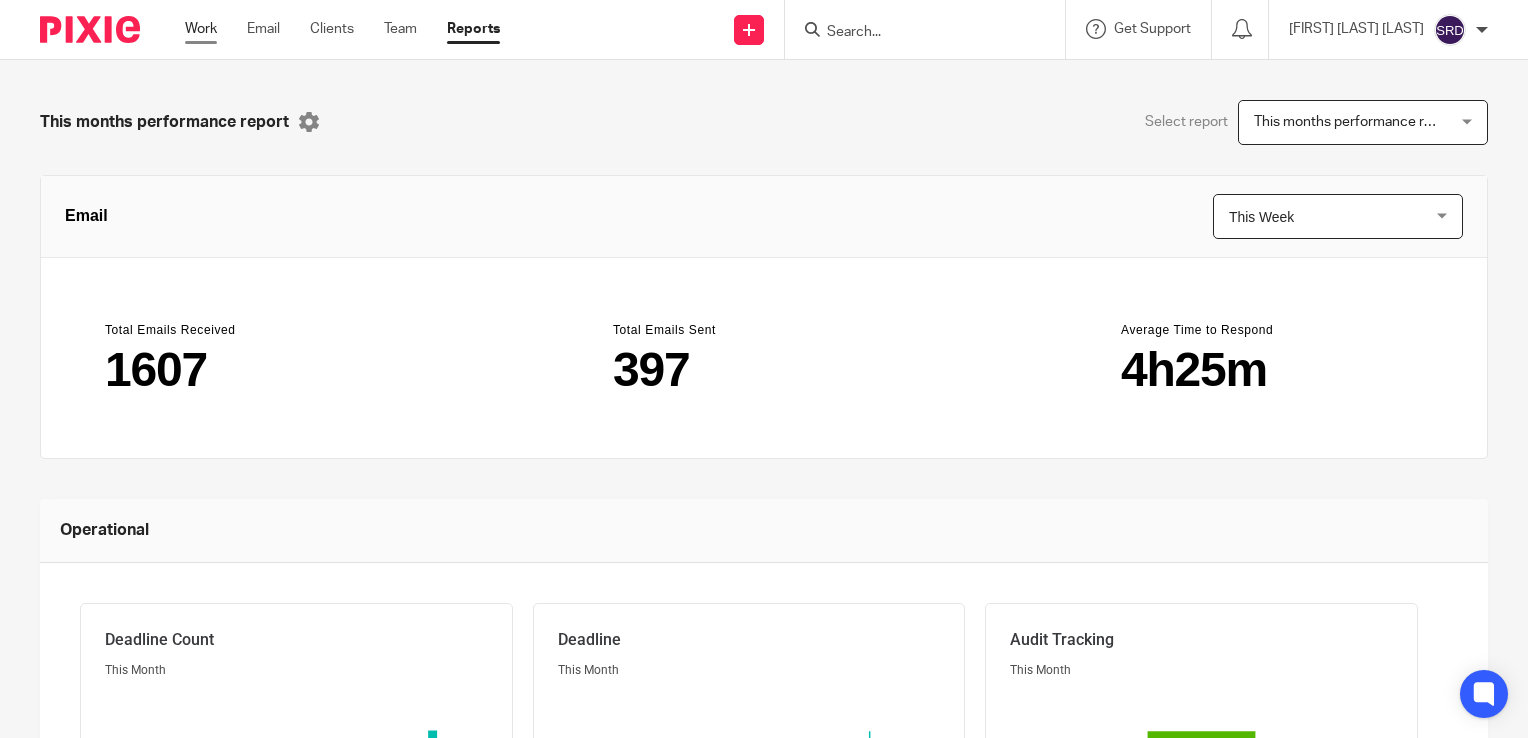 click on "Work" at bounding box center (201, 29) 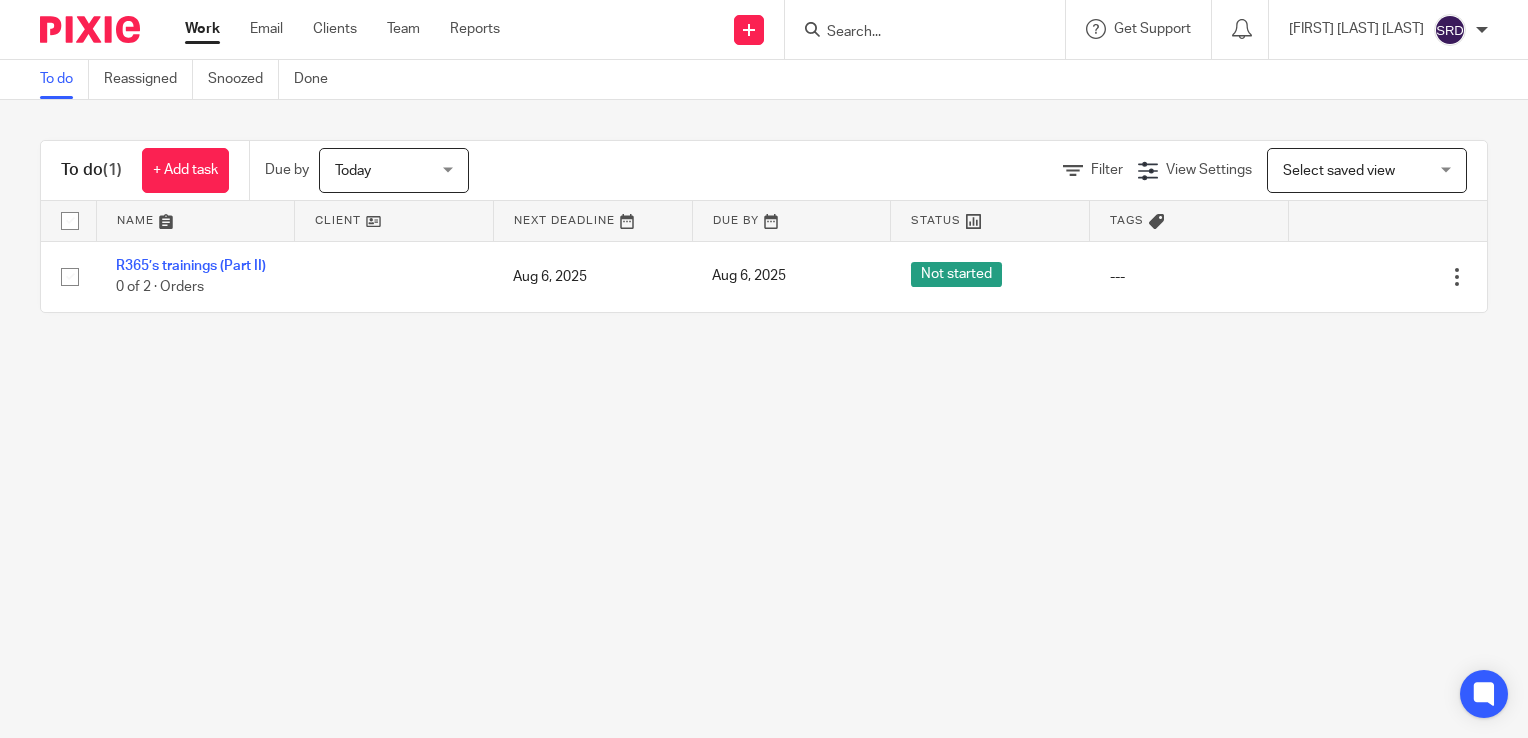 scroll, scrollTop: 0, scrollLeft: 0, axis: both 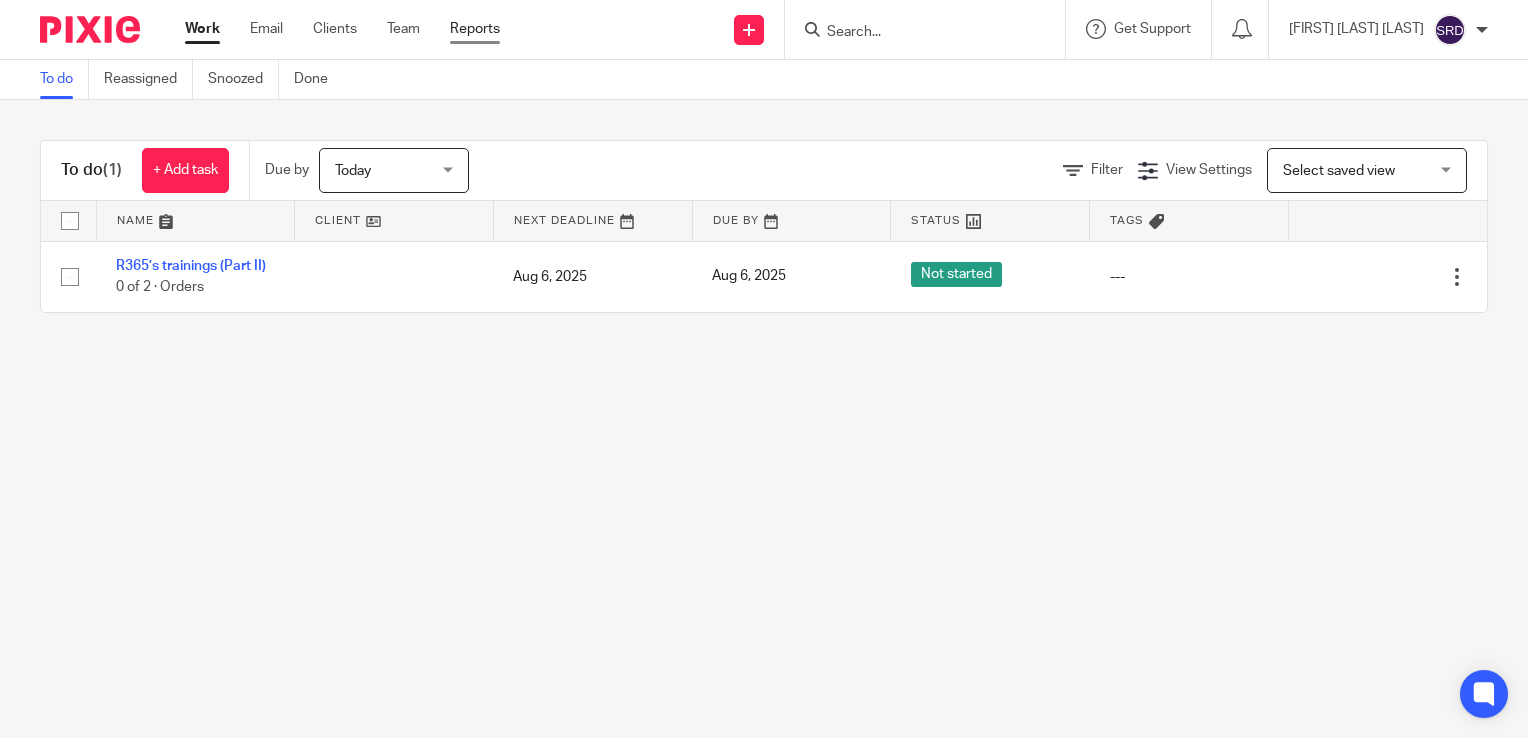 click on "Reports" at bounding box center (475, 29) 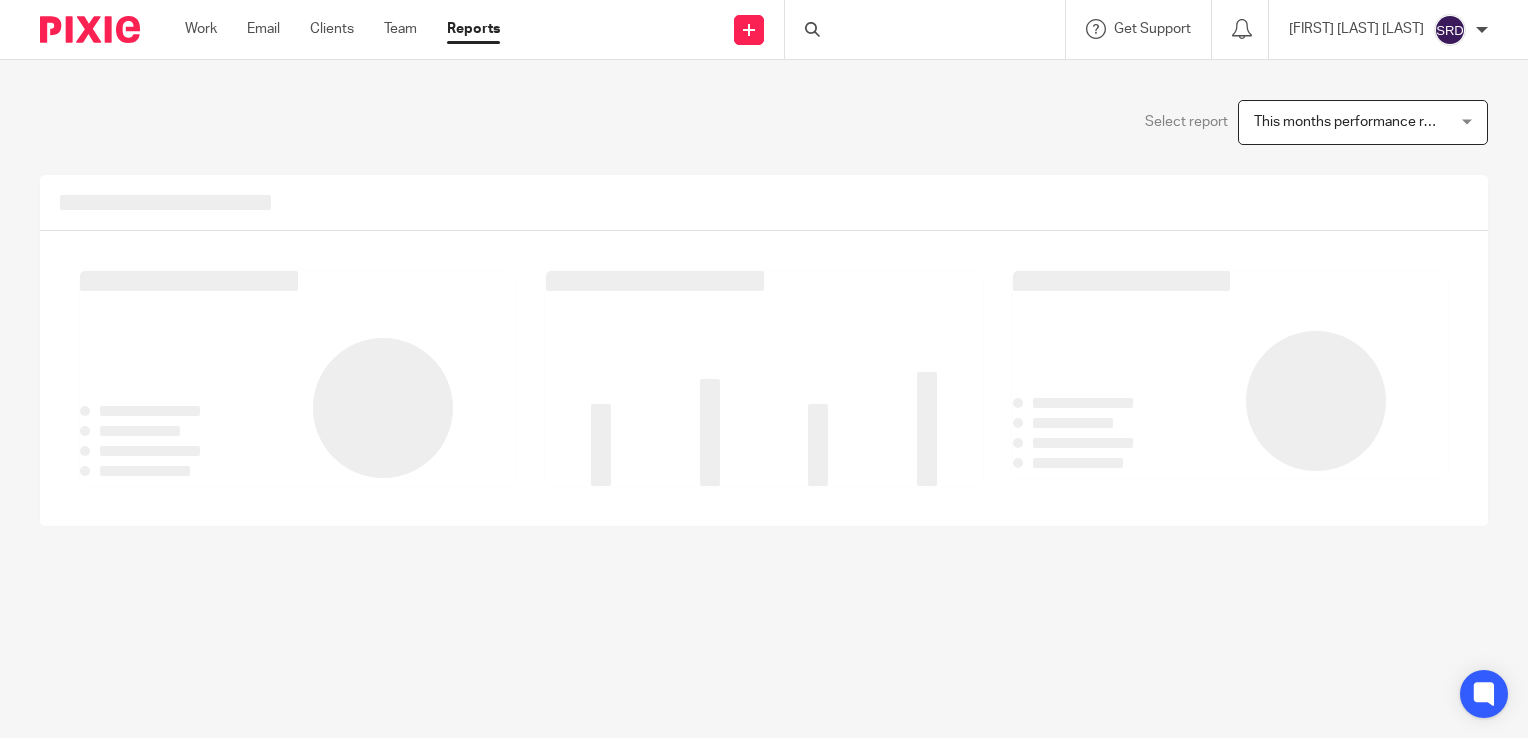 scroll, scrollTop: 0, scrollLeft: 0, axis: both 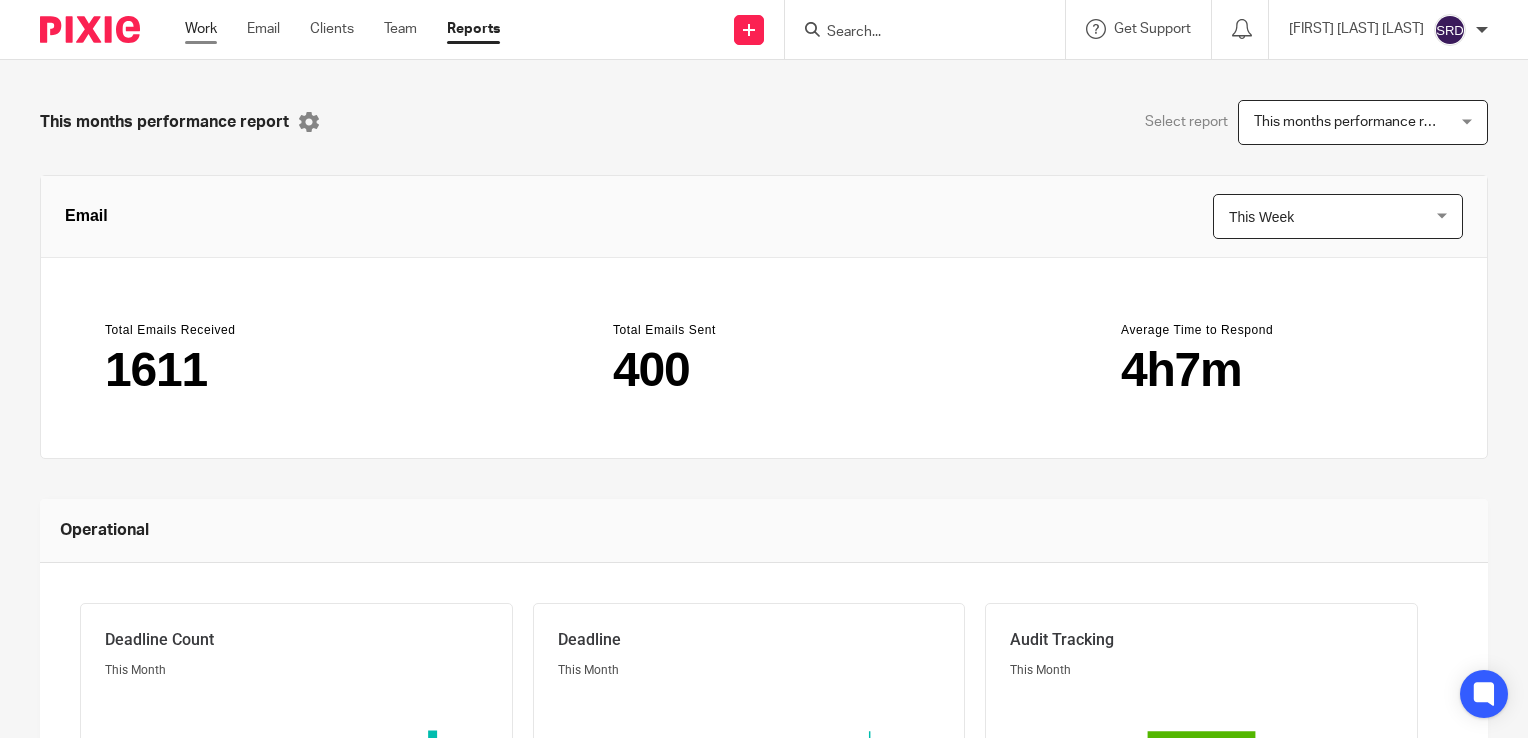 click on "Work" at bounding box center (201, 29) 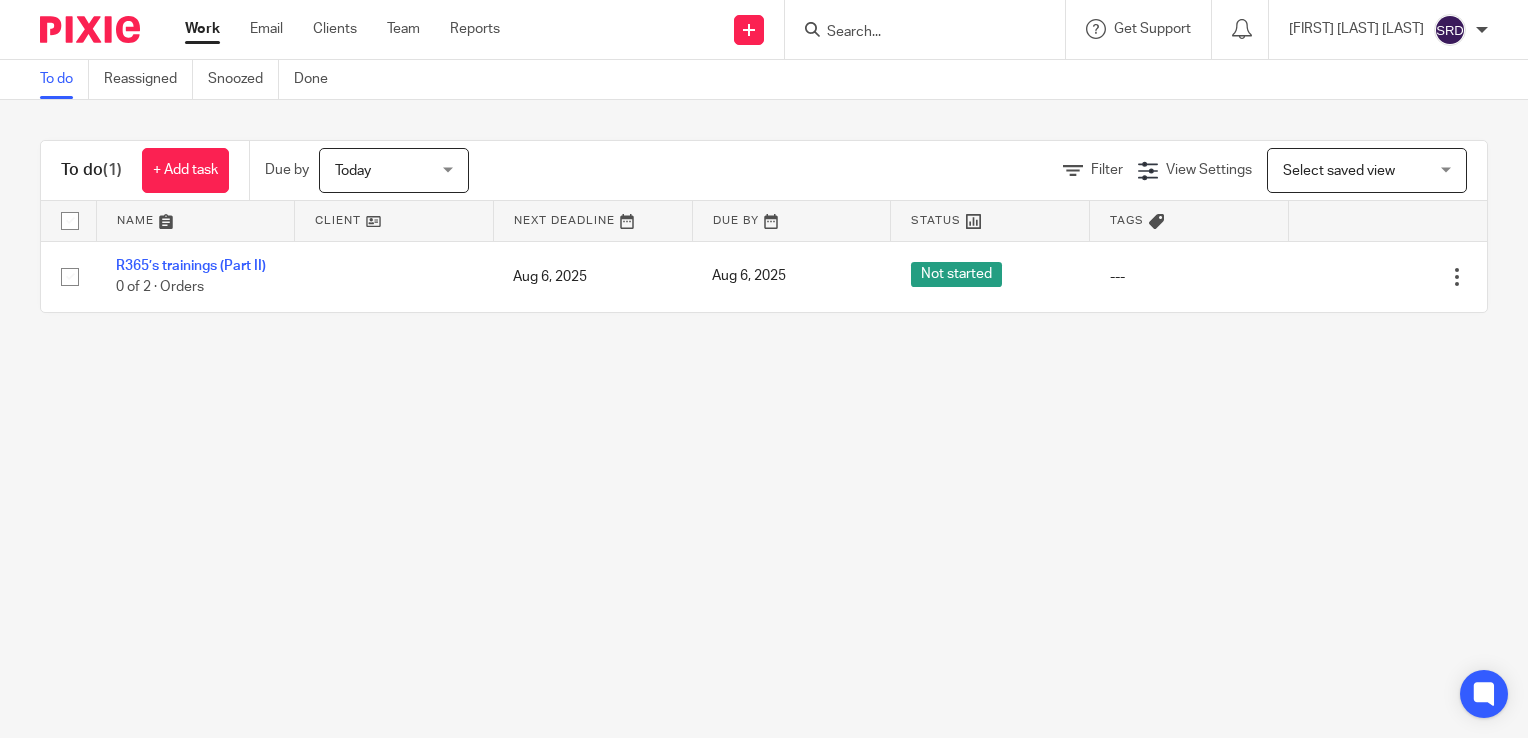 scroll, scrollTop: 0, scrollLeft: 0, axis: both 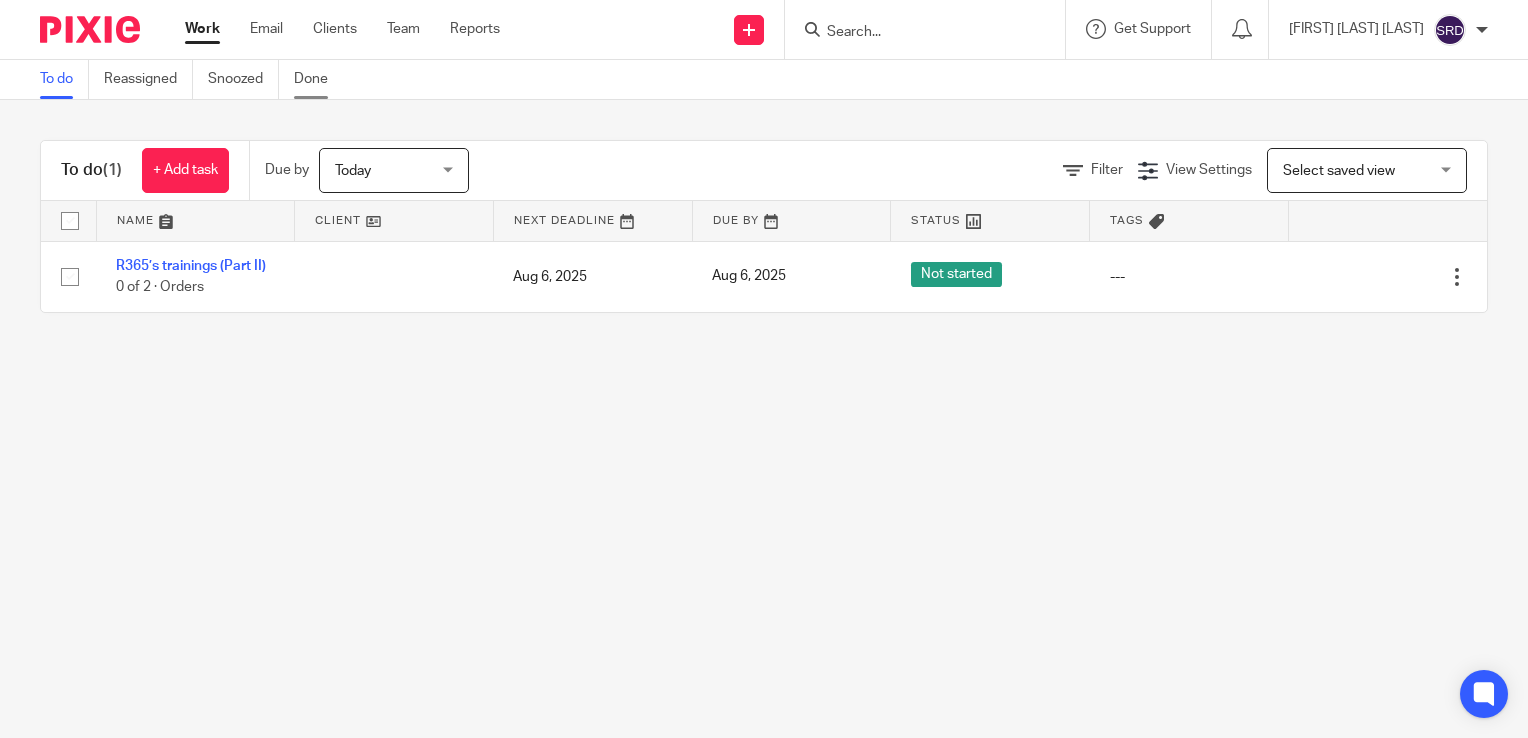 click on "Done" at bounding box center (318, 79) 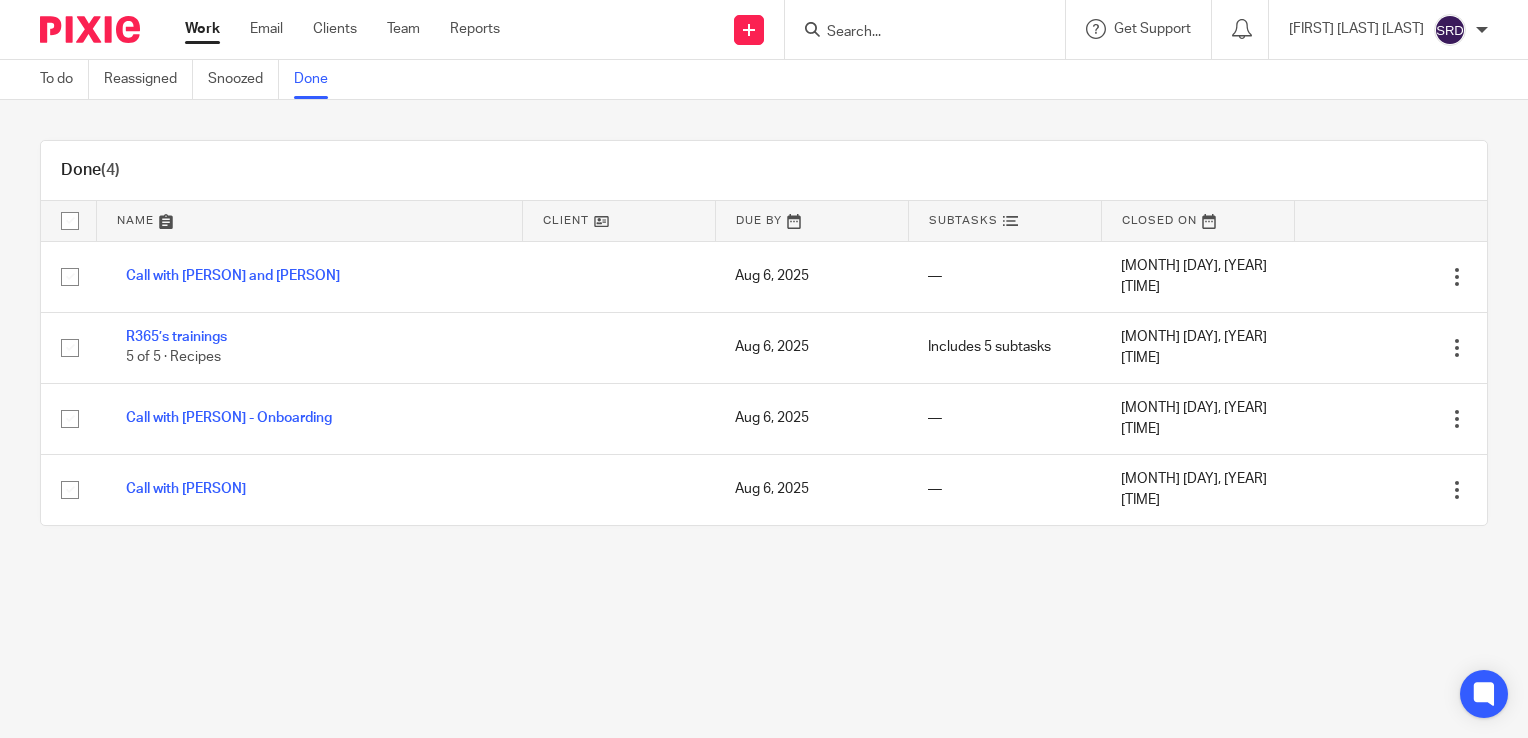 scroll, scrollTop: 0, scrollLeft: 0, axis: both 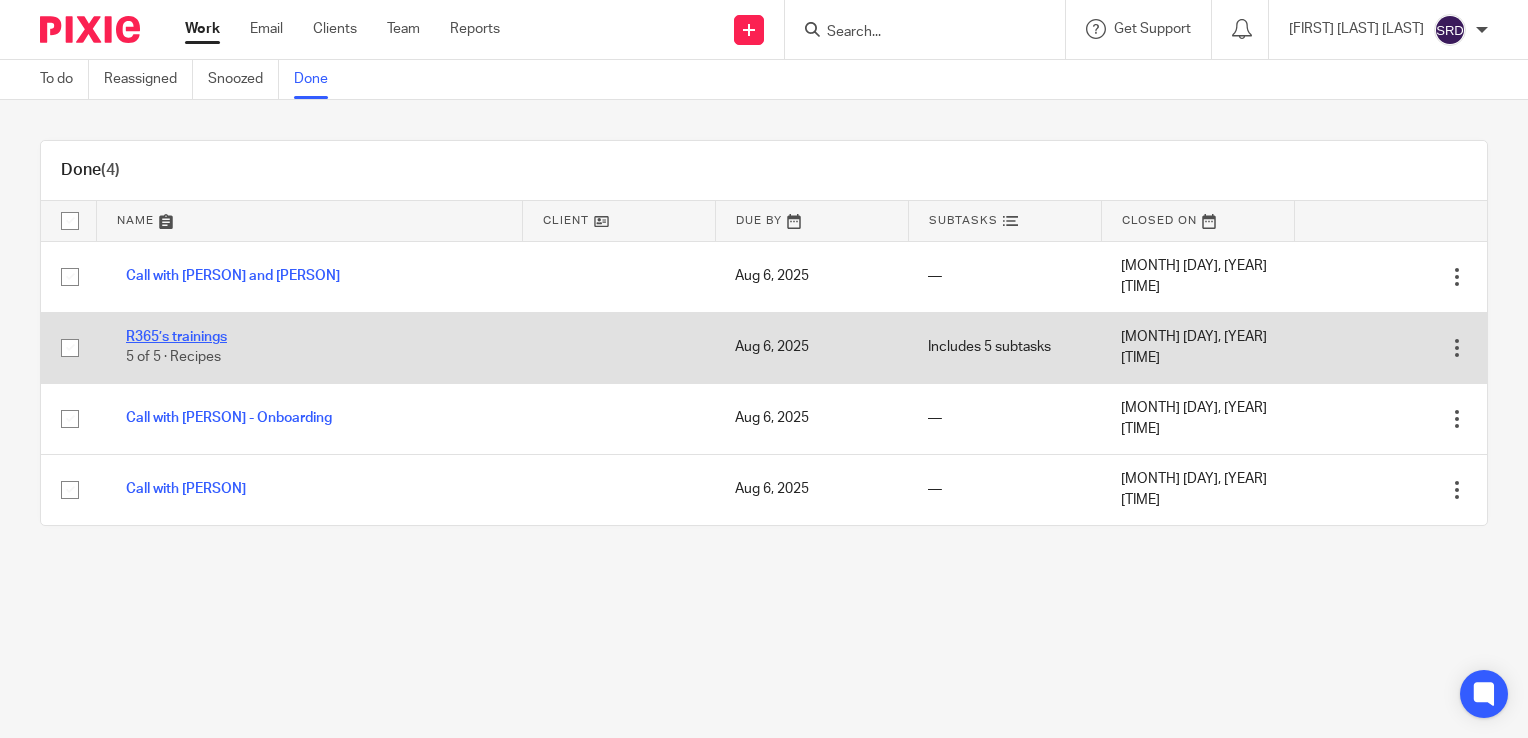 click on "R365’s trainings" at bounding box center (176, 337) 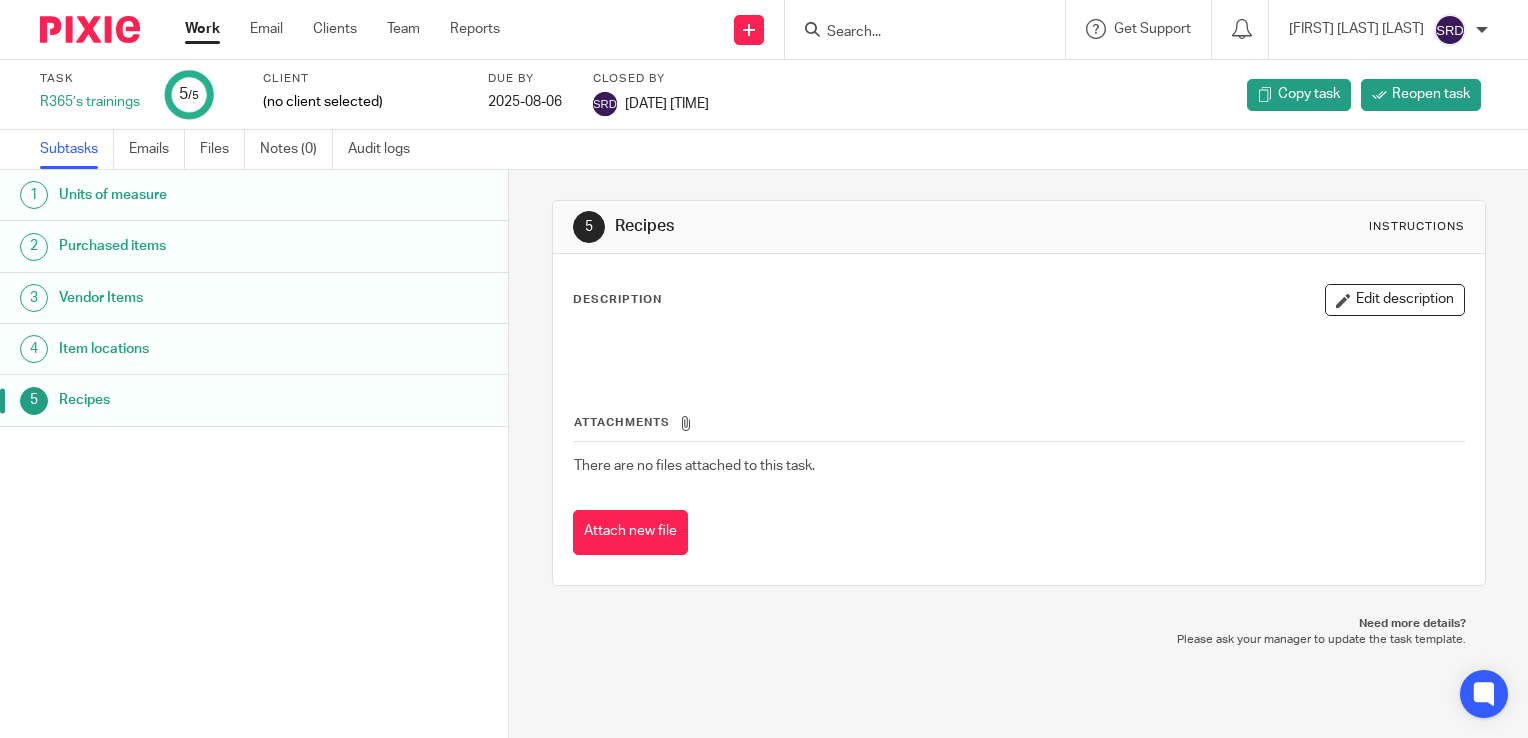 scroll, scrollTop: 0, scrollLeft: 0, axis: both 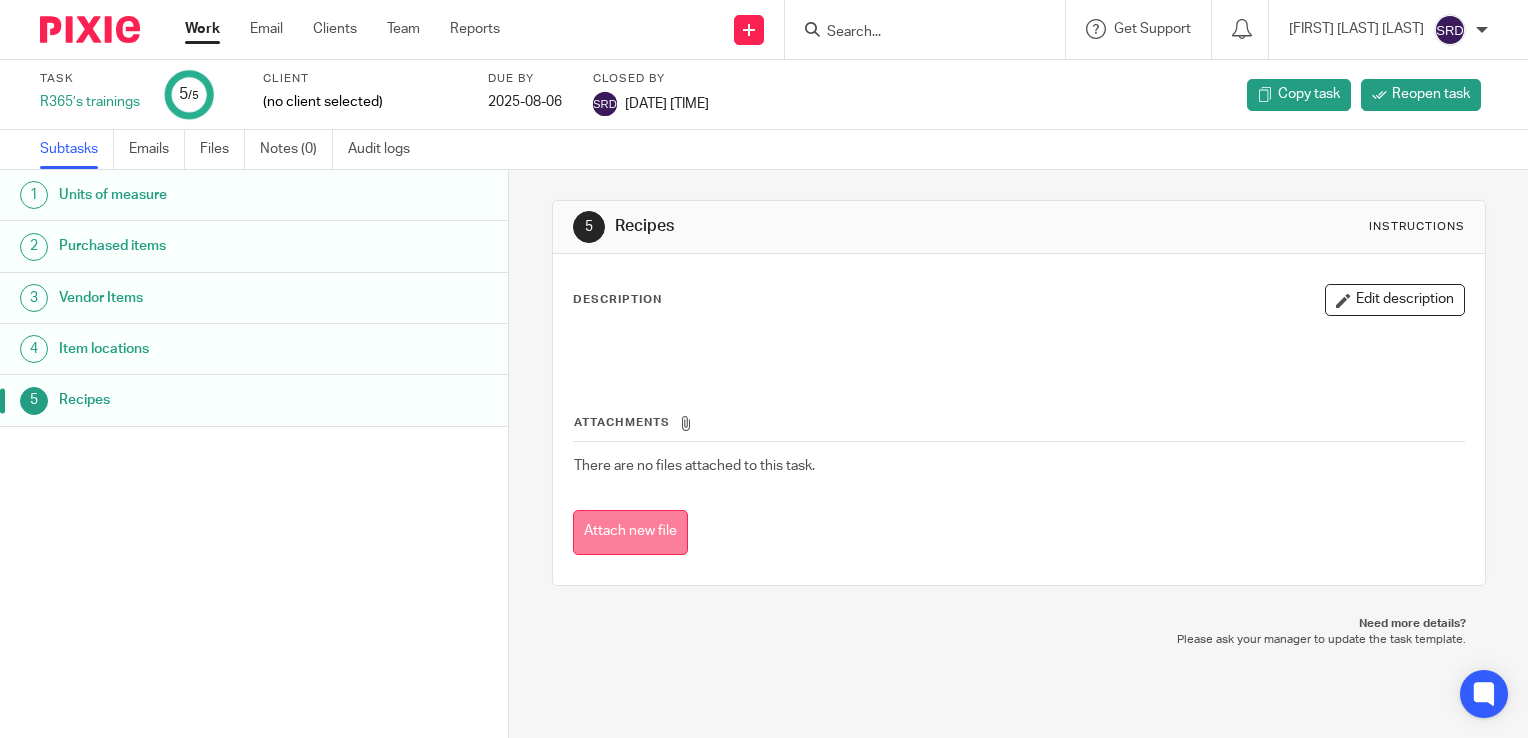 click on "Attach new file" at bounding box center (630, 532) 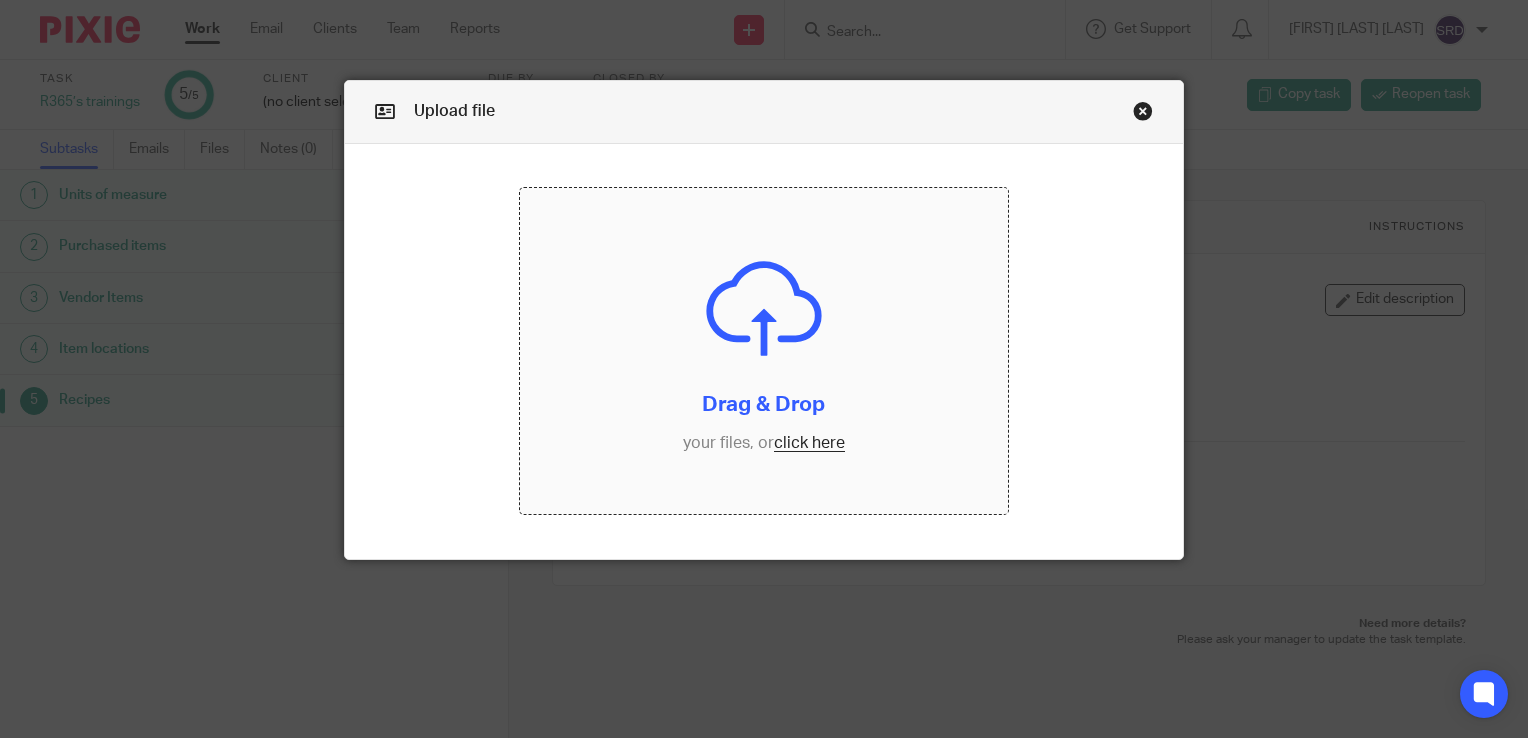 click at bounding box center (763, 351) 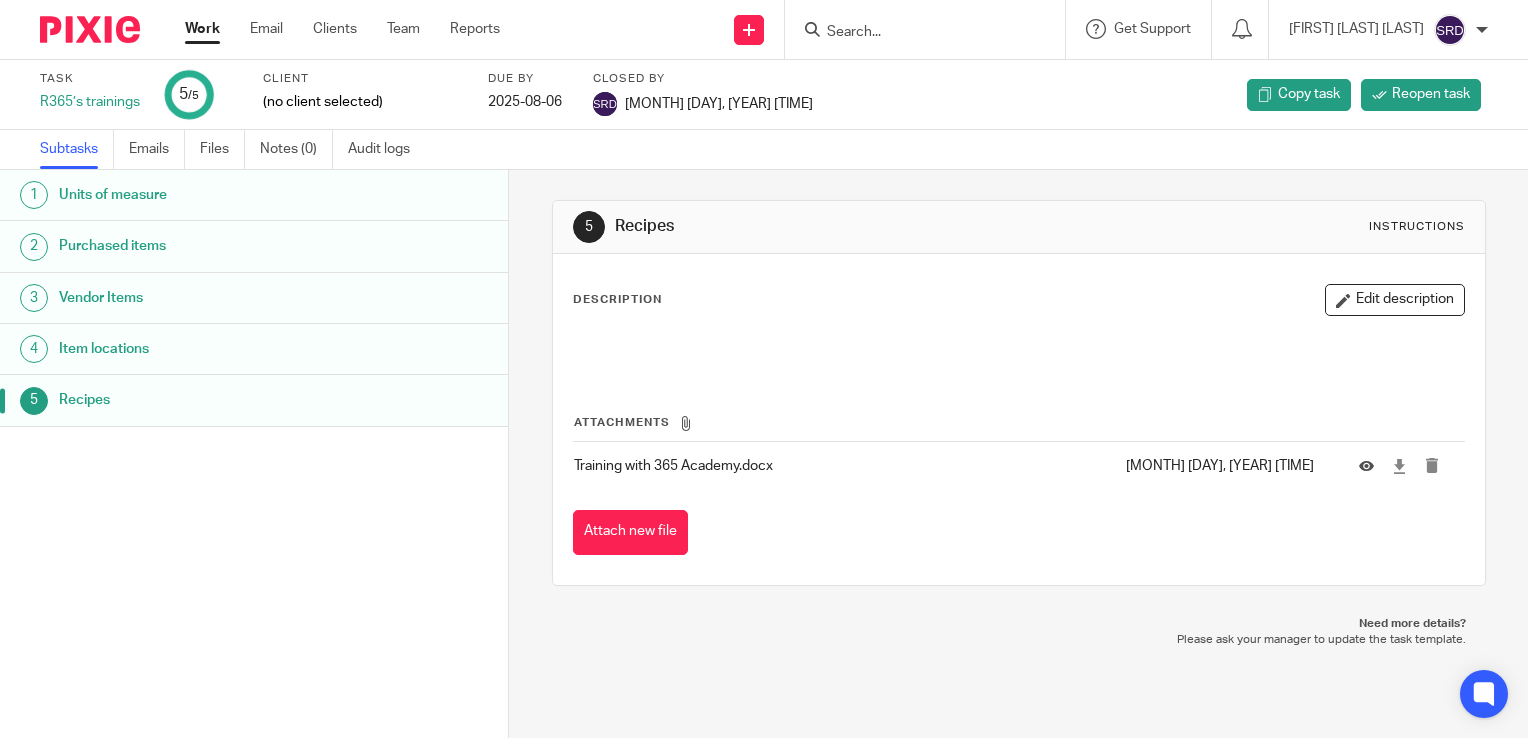 scroll, scrollTop: 0, scrollLeft: 0, axis: both 